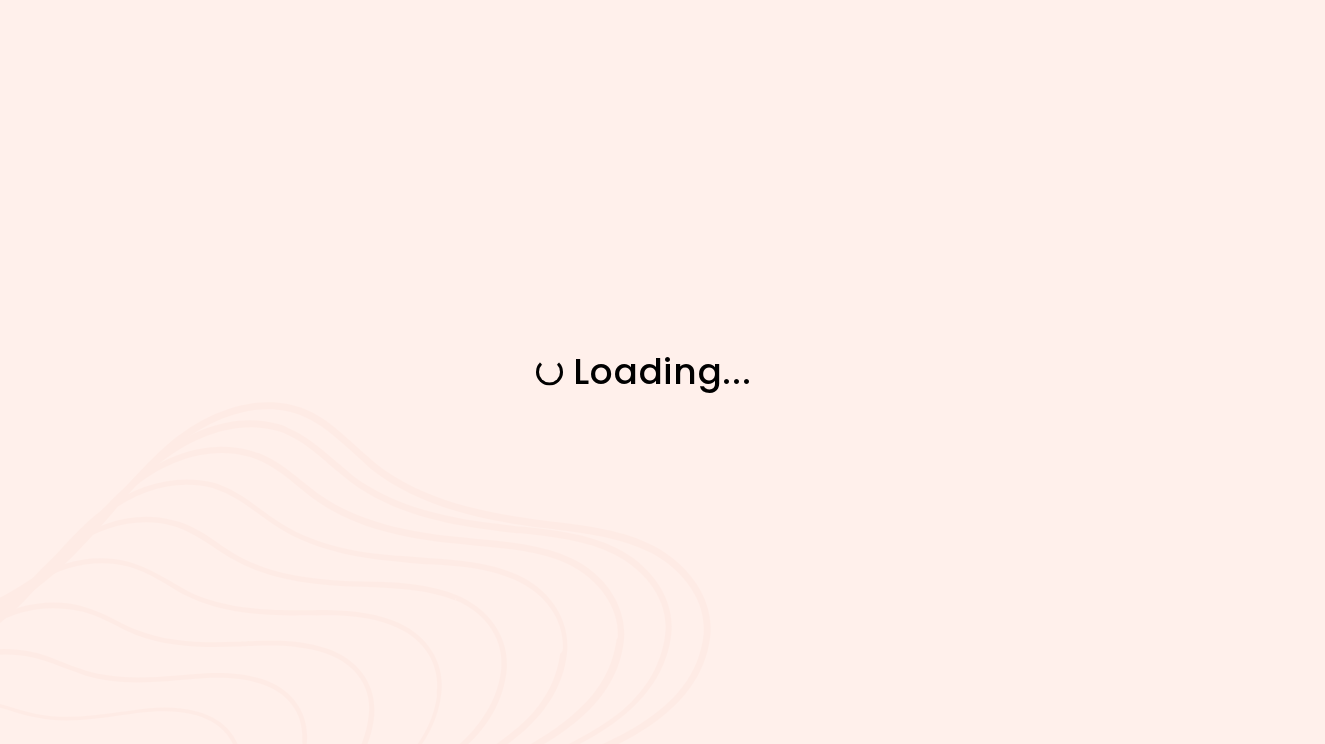 scroll, scrollTop: 0, scrollLeft: 0, axis: both 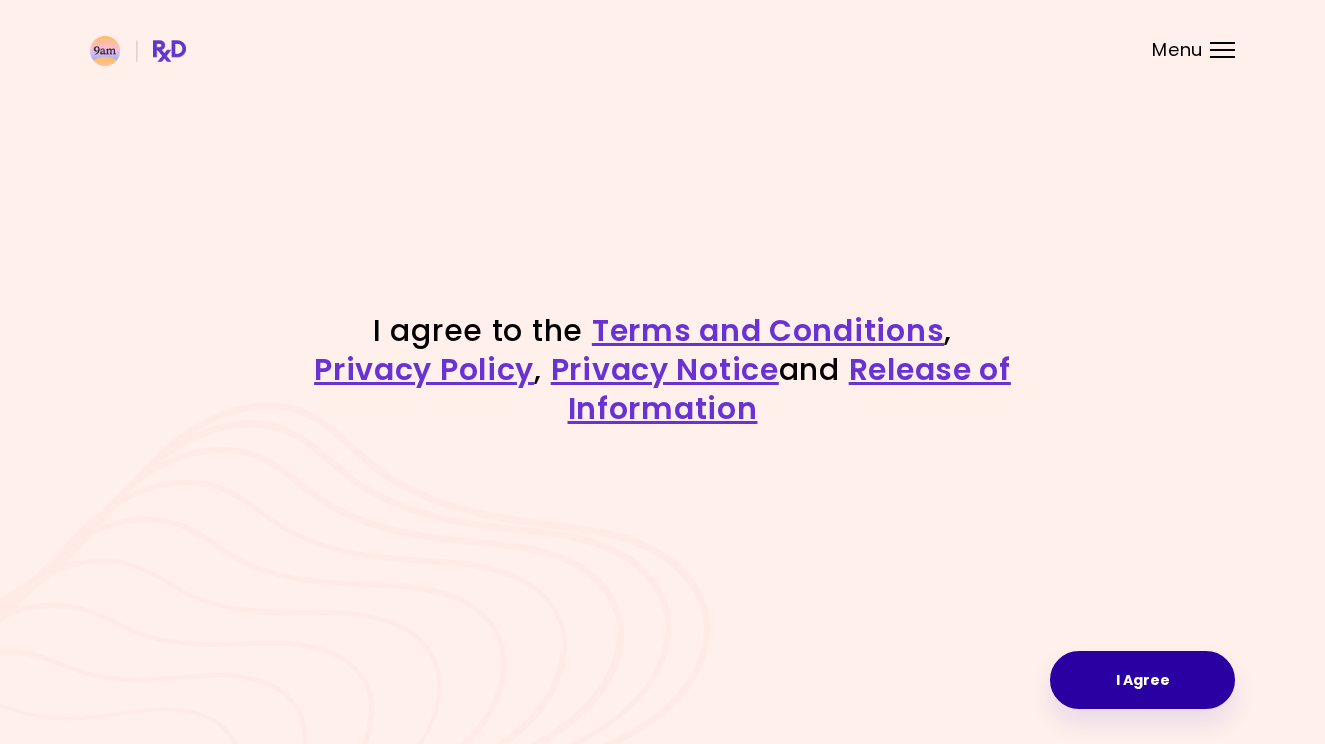 click on "I Agree" at bounding box center (1142, 680) 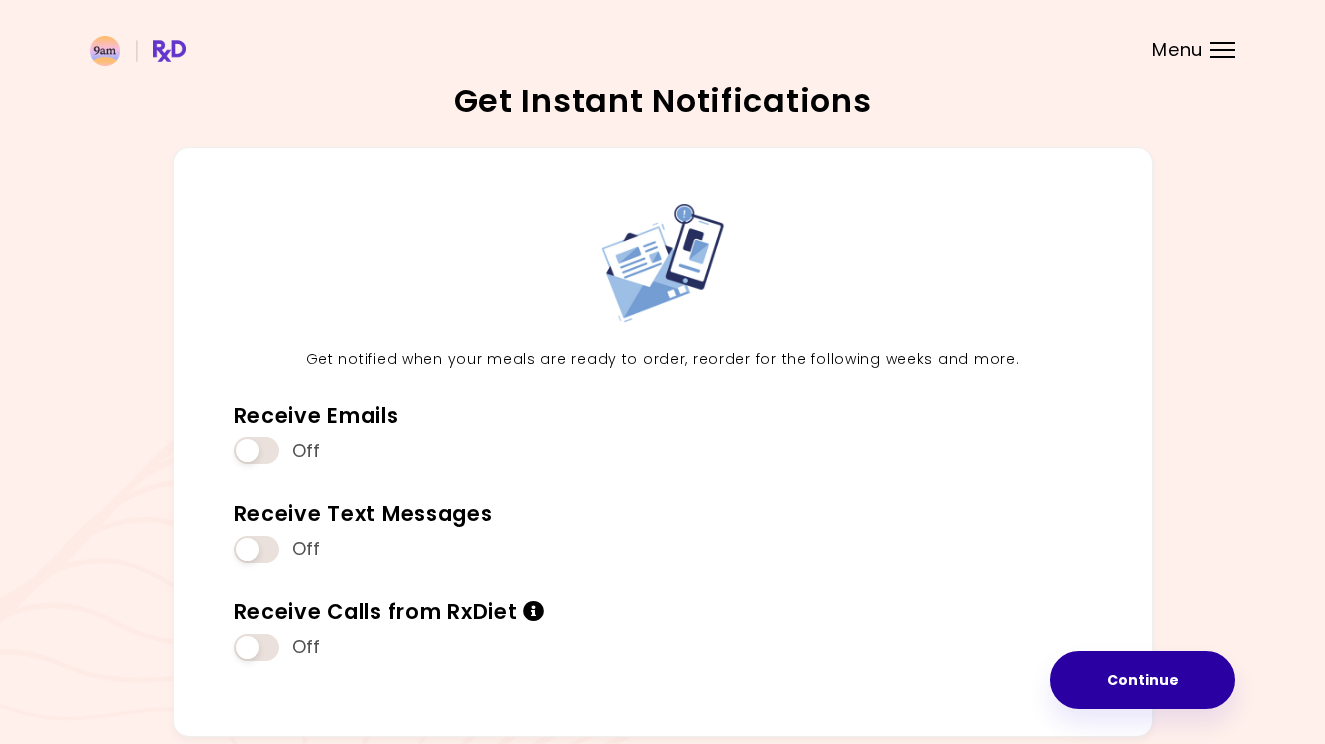 click on "Continue" at bounding box center (1142, 680) 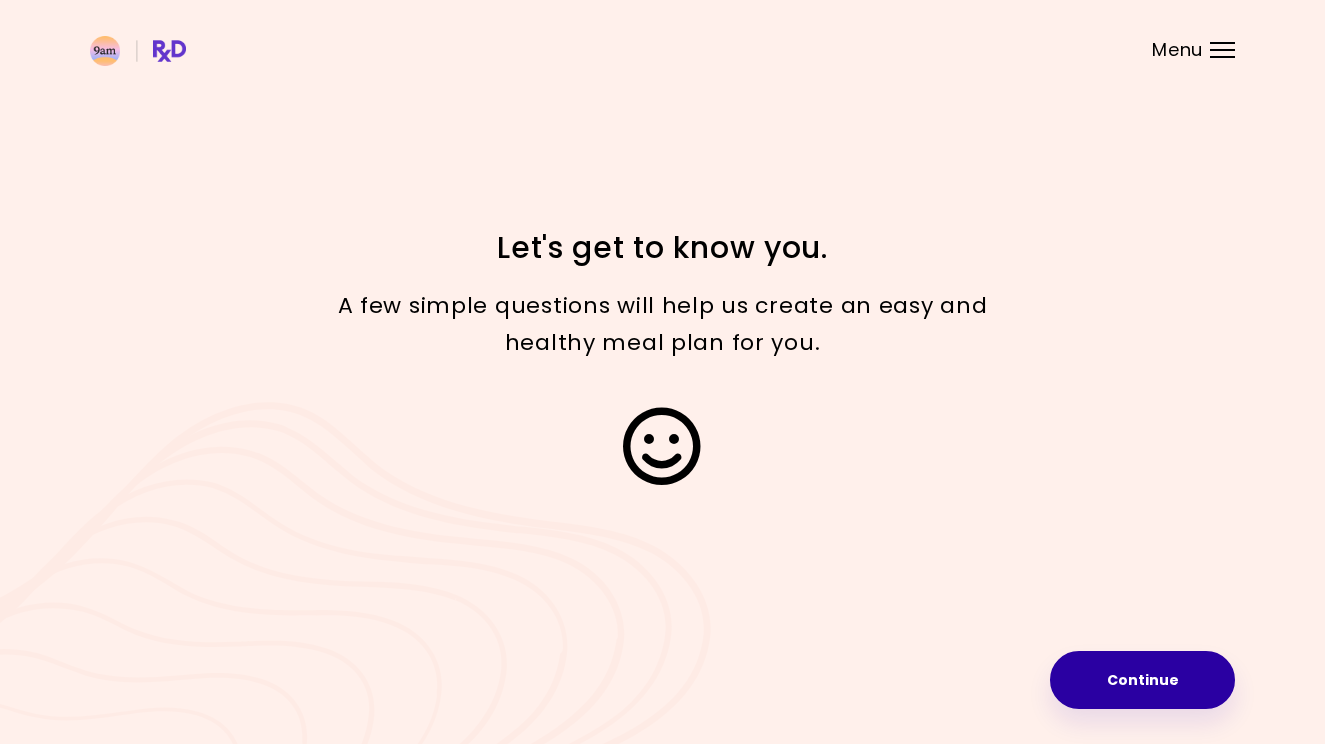 click on "Continue" at bounding box center [1142, 680] 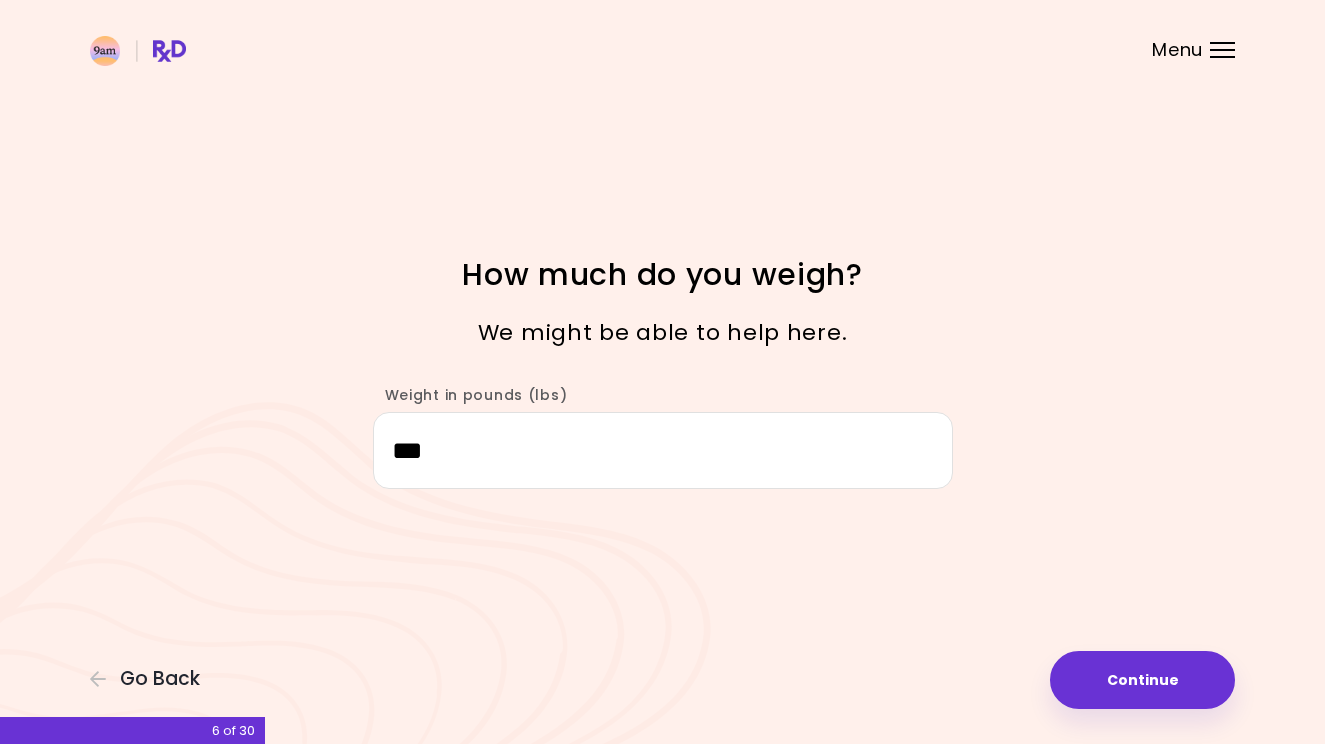 click on "Continue" at bounding box center [1142, 680] 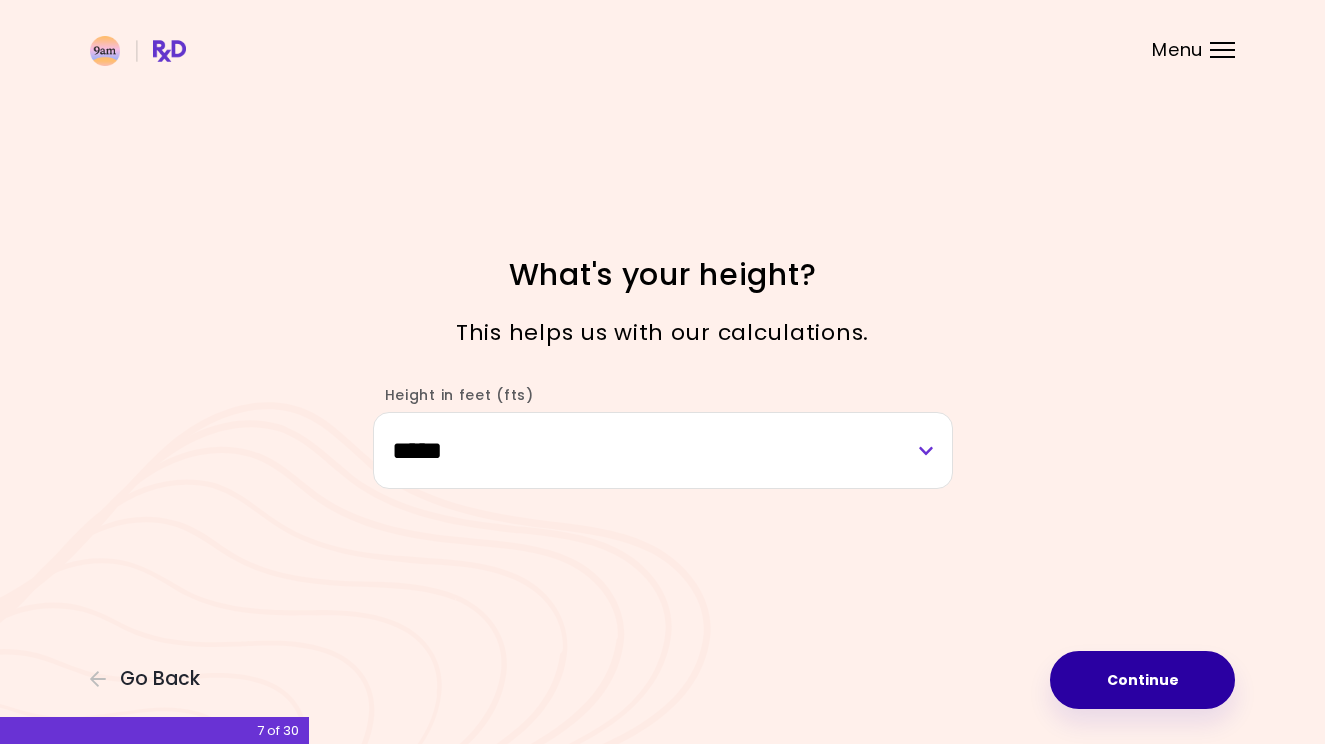 click on "Continue" at bounding box center [1142, 680] 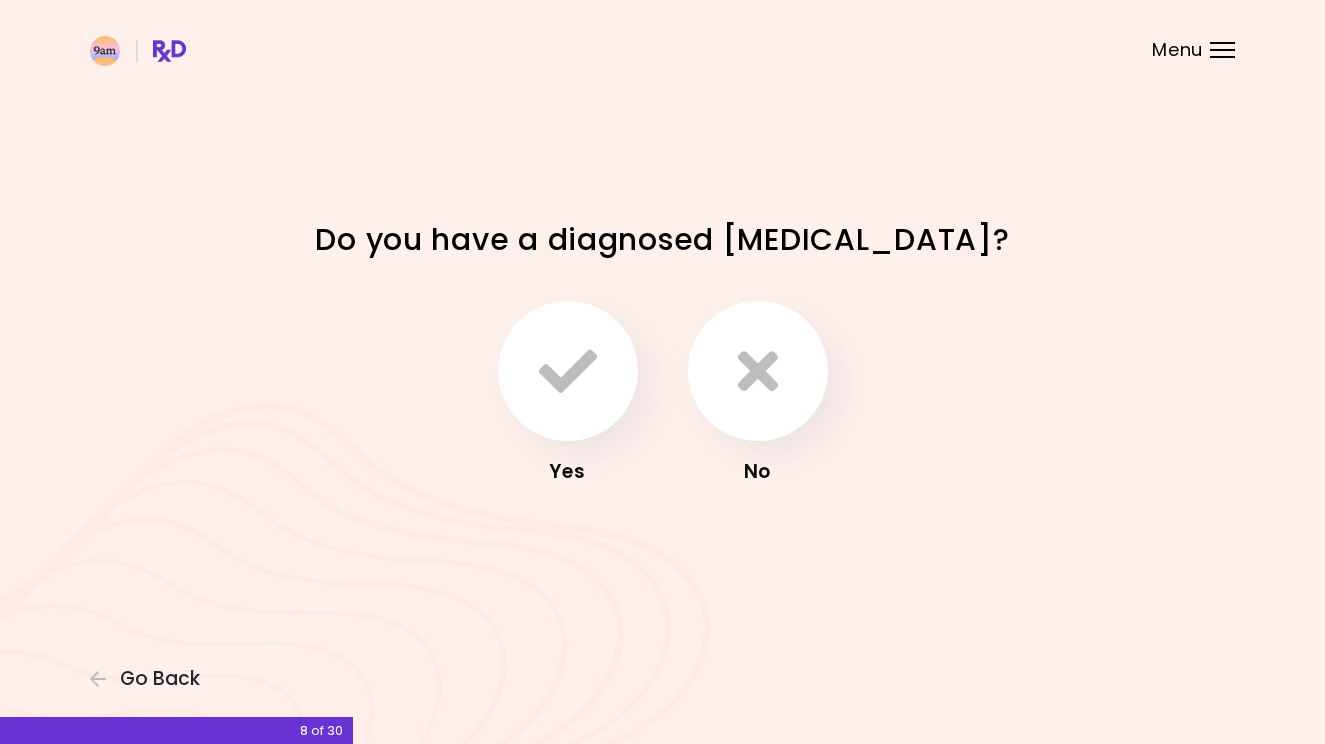 click at bounding box center (758, 371) 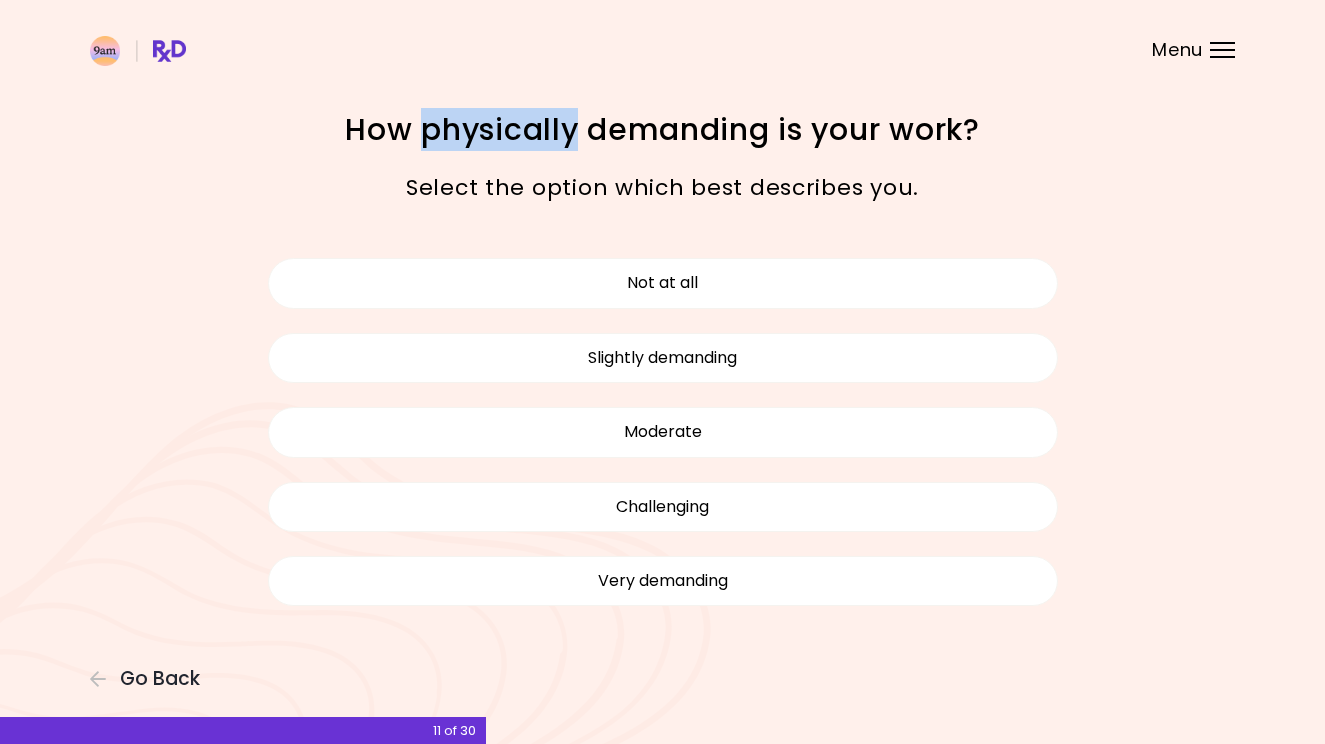 click on "Not at all" at bounding box center (663, 283) 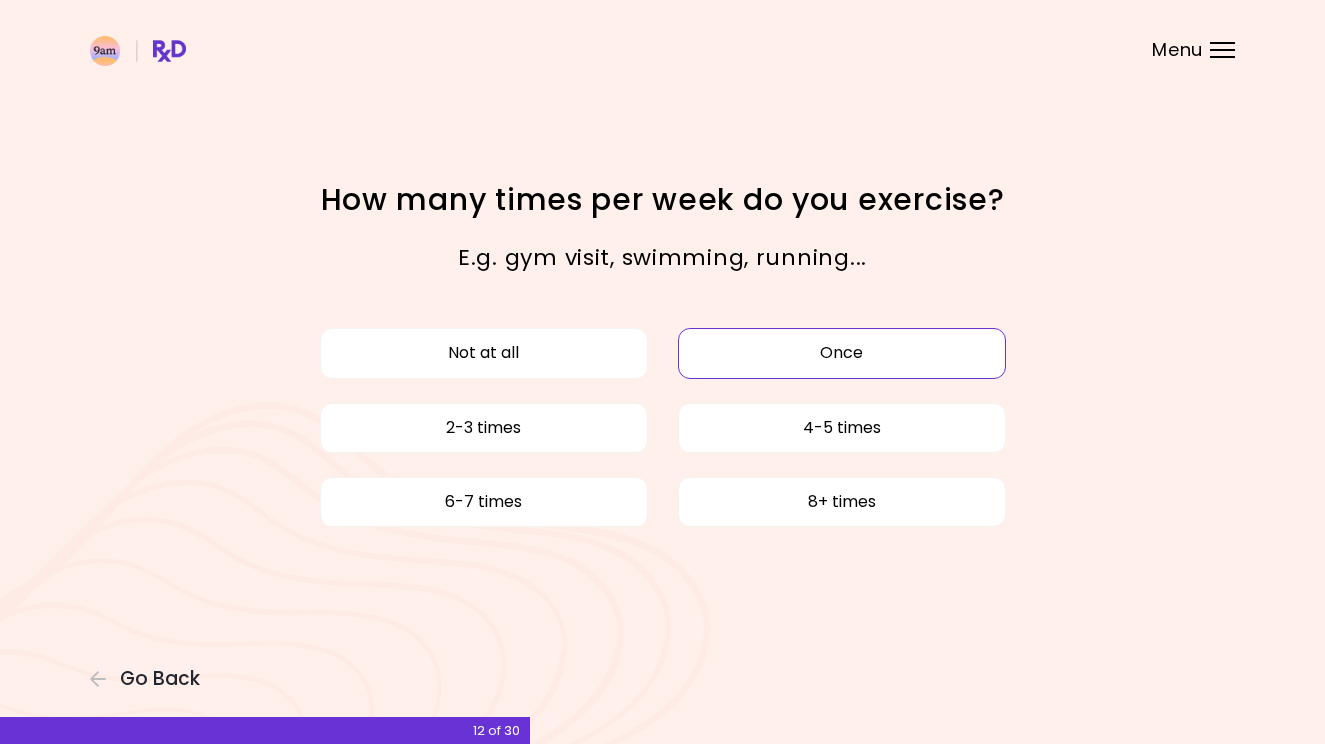 click on "Once" at bounding box center [842, 353] 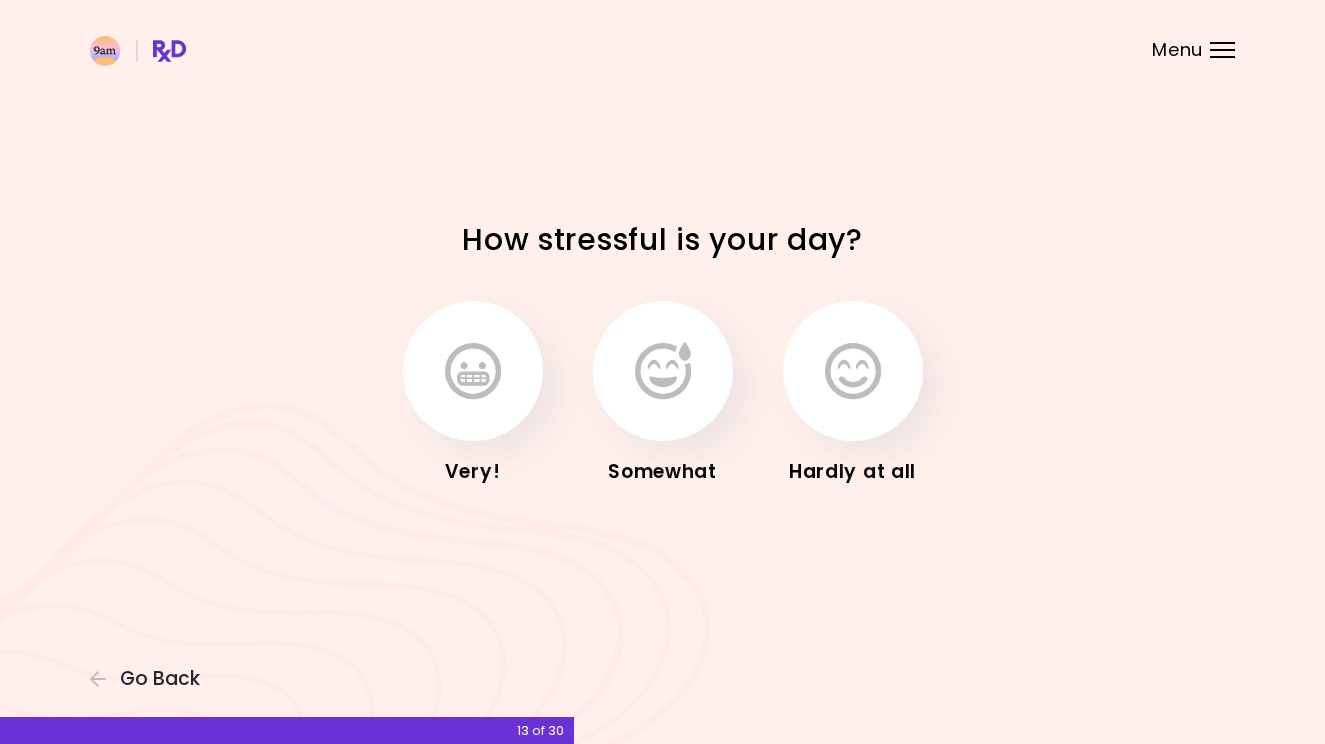 click at bounding box center [473, 371] 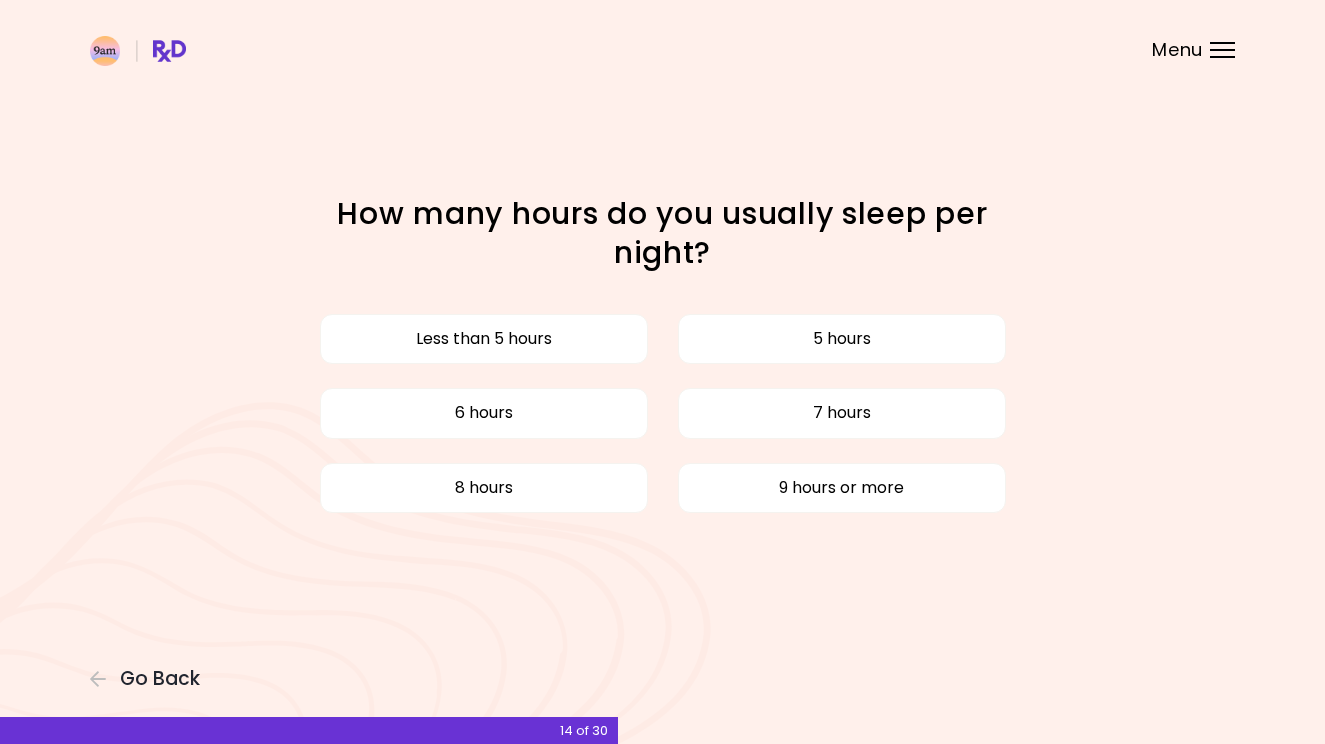 click on "5 hours" at bounding box center (842, 339) 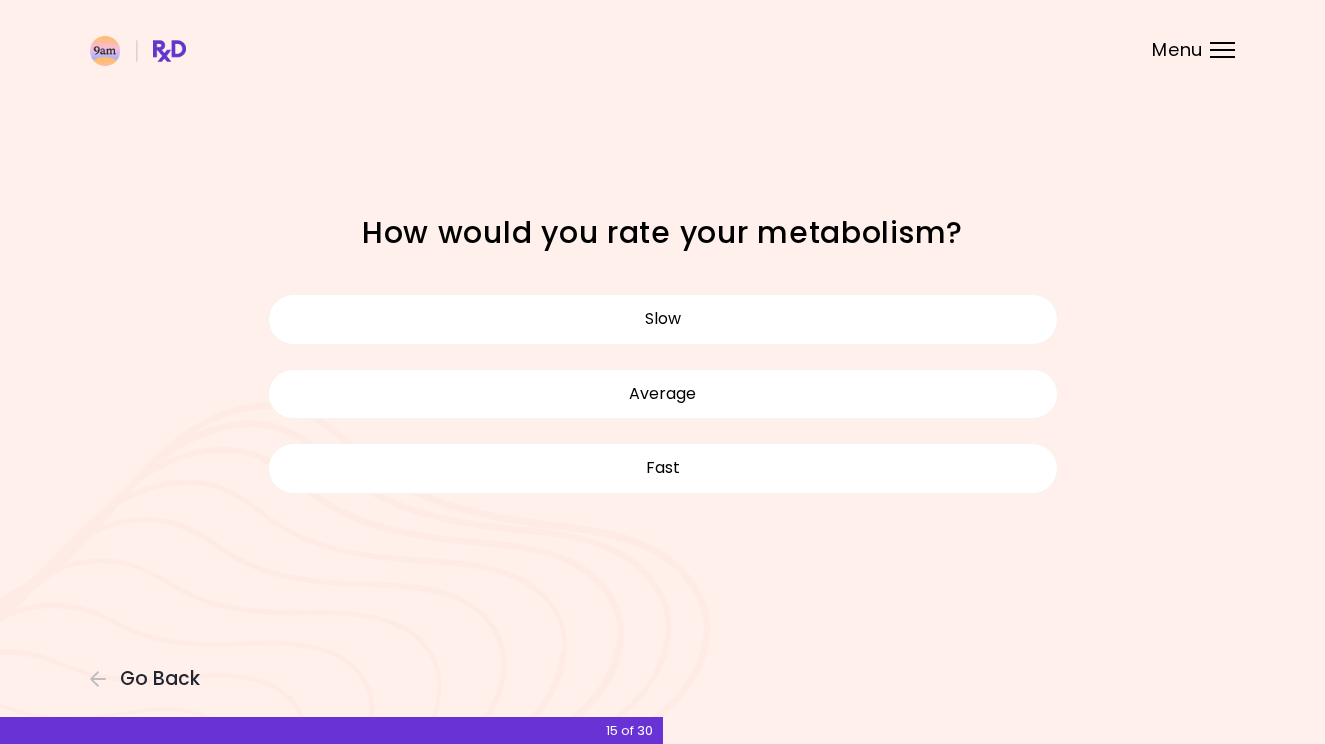click on "Slow" at bounding box center (663, 319) 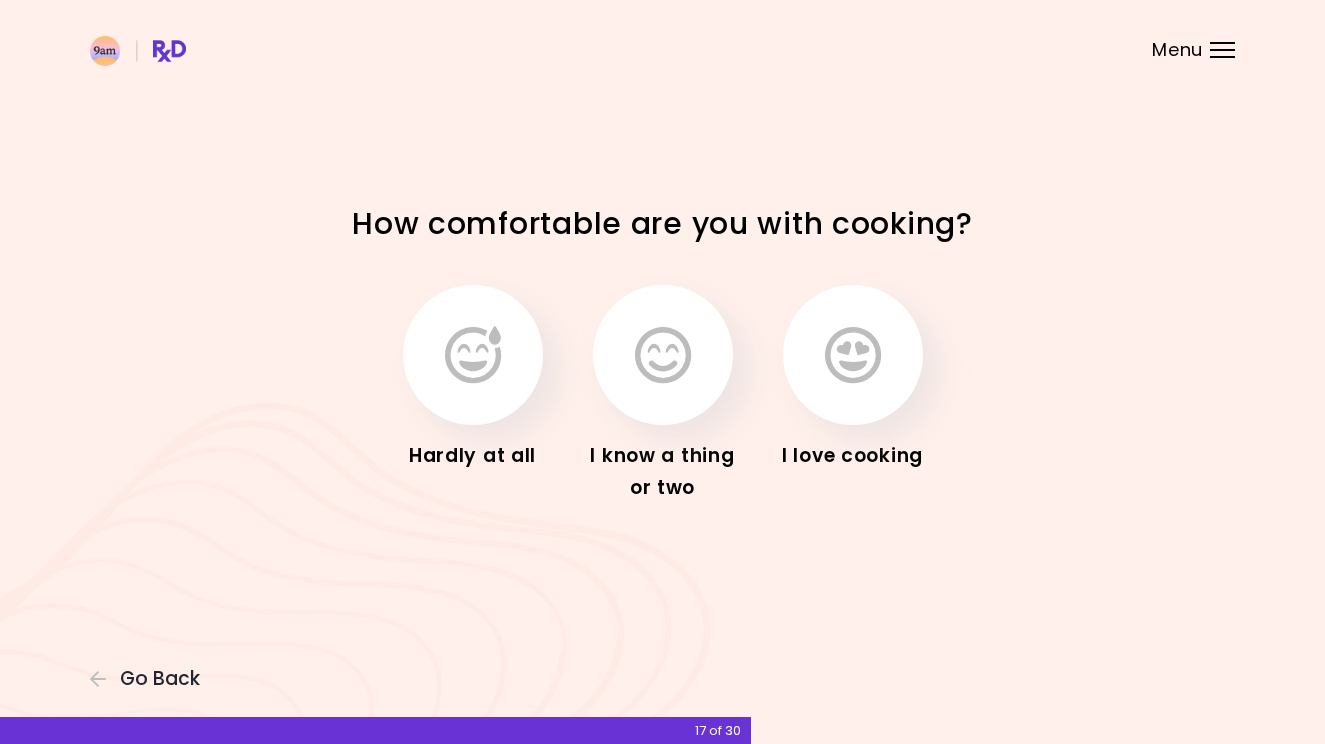 click at bounding box center [663, 355] 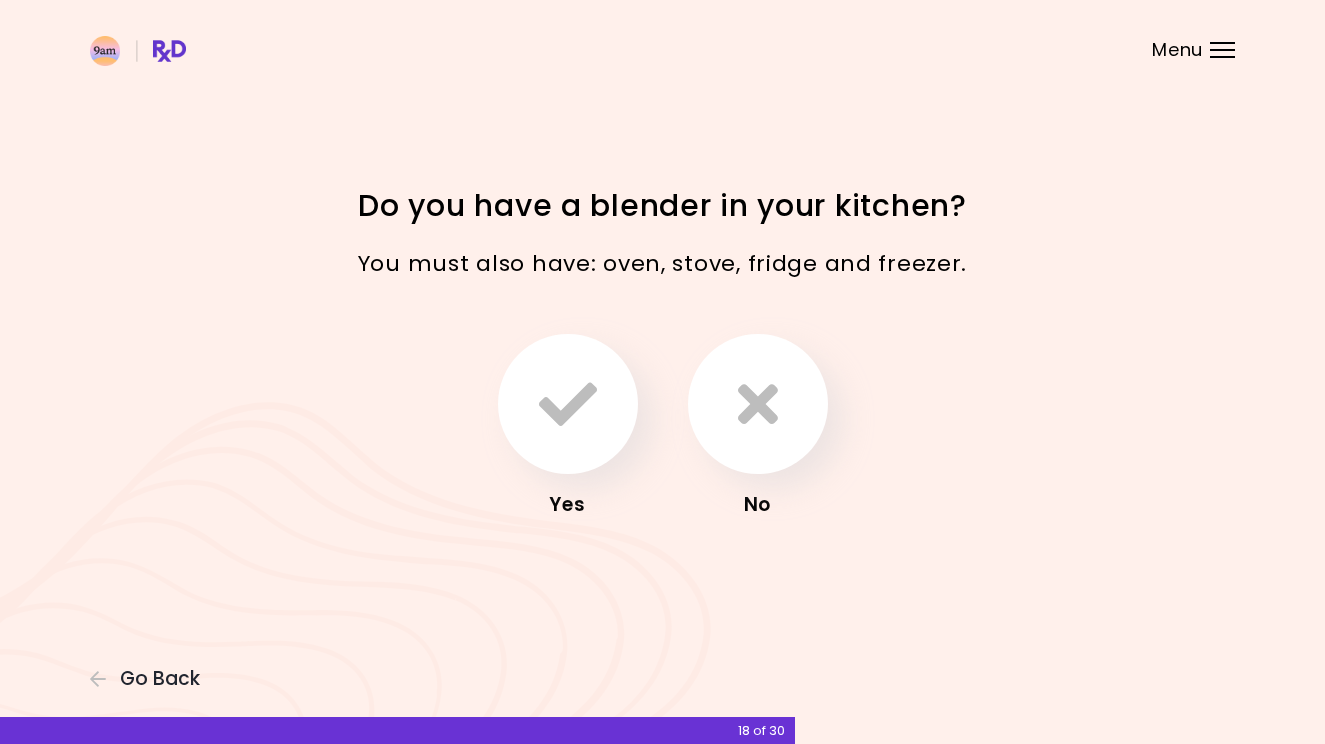 click at bounding box center (568, 404) 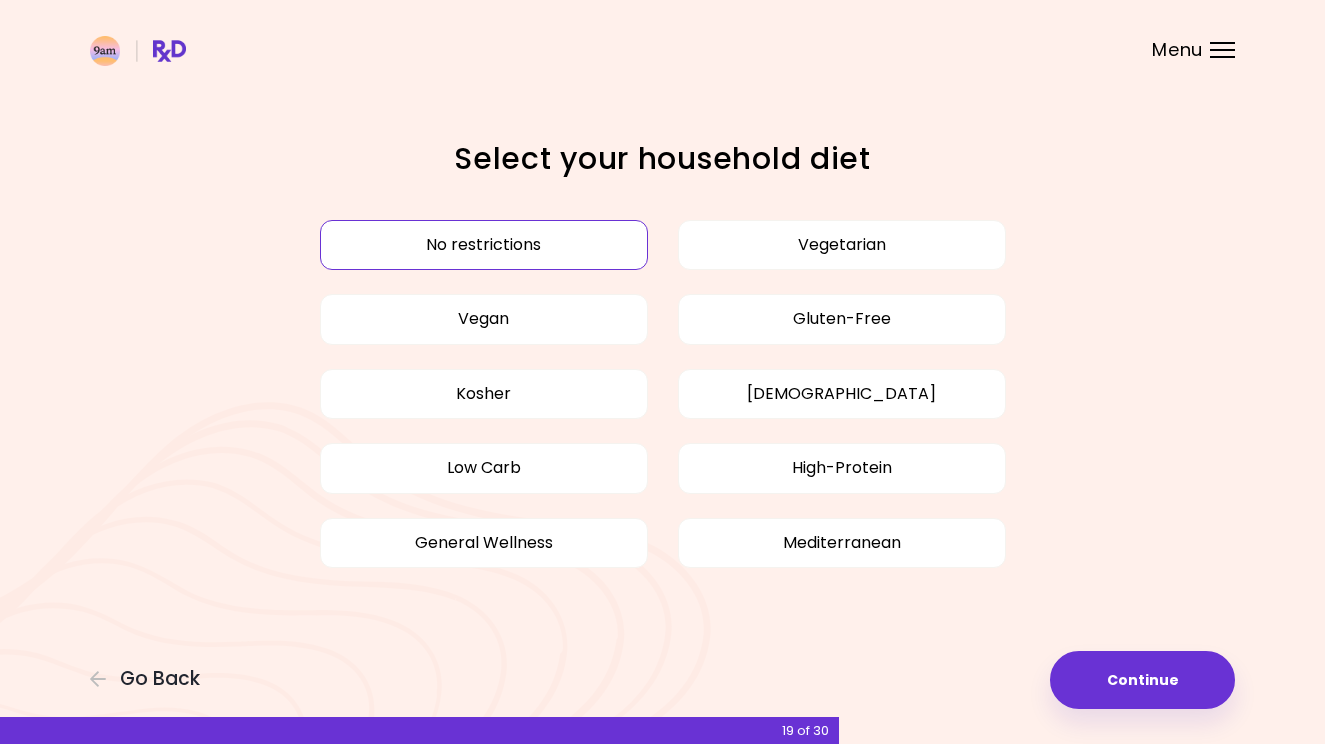 click on "Low Carb" at bounding box center (484, 468) 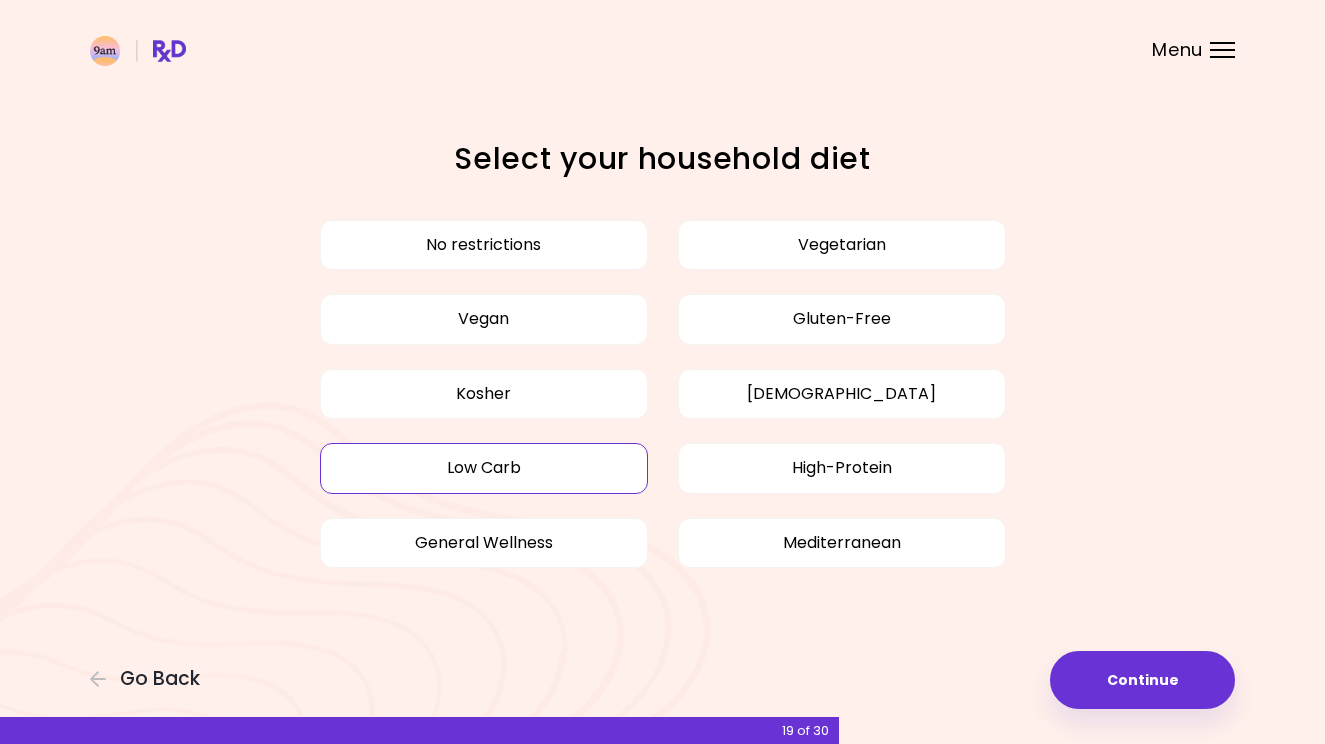 click on "General Wellness" at bounding box center (484, 543) 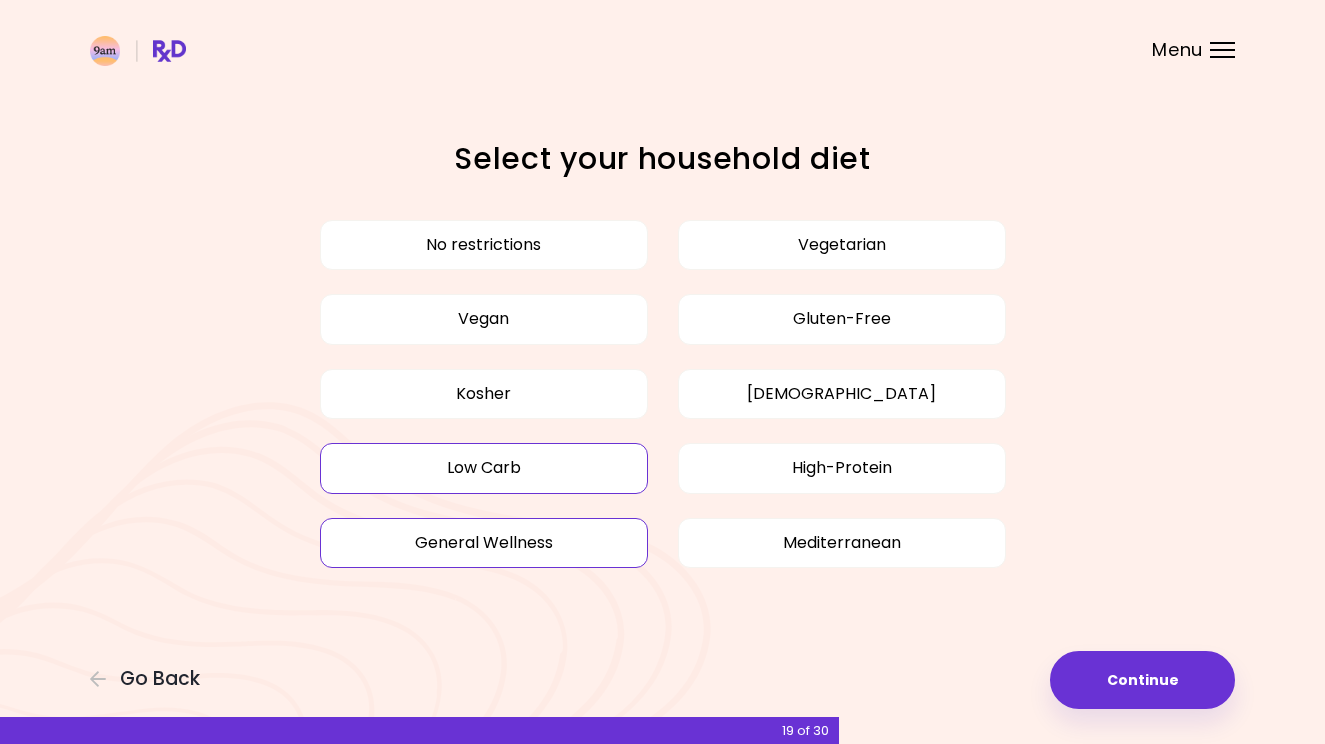 click on "Continue" at bounding box center (1142, 680) 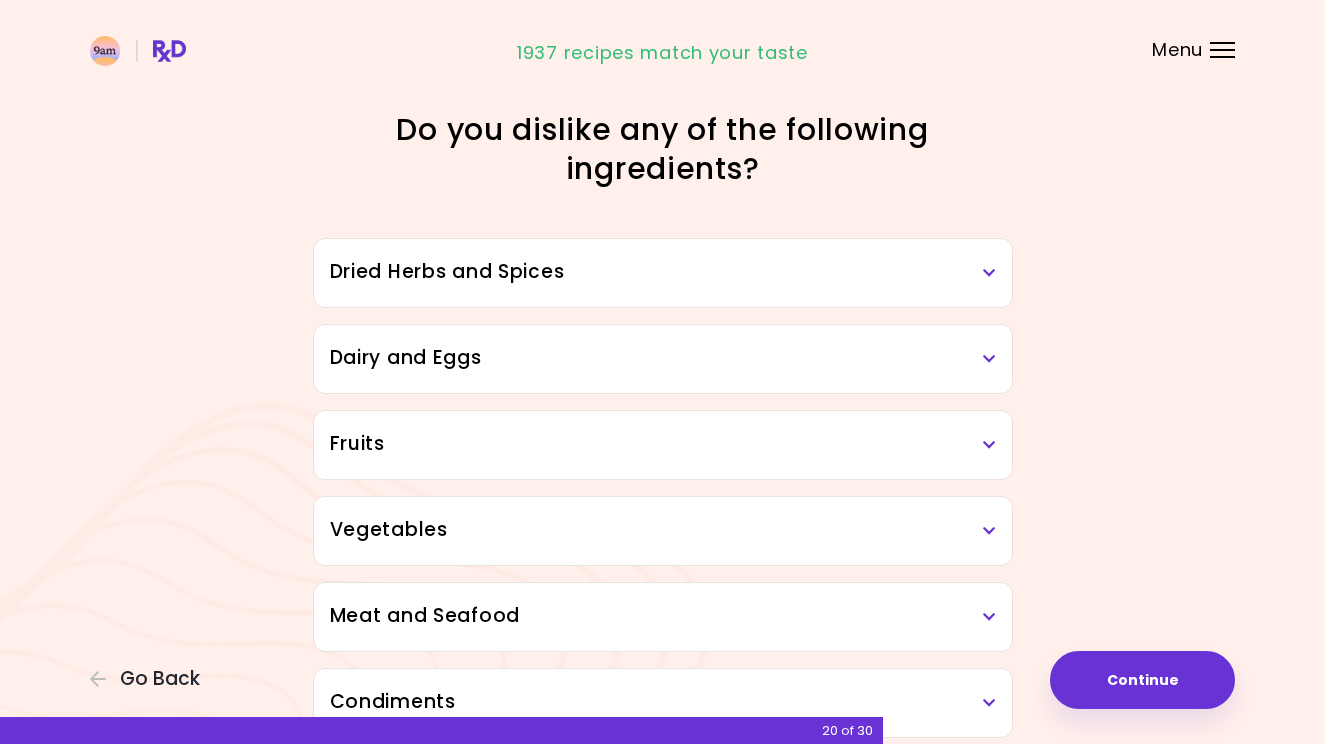 click on "Dried Herbs and Spices" at bounding box center [663, 272] 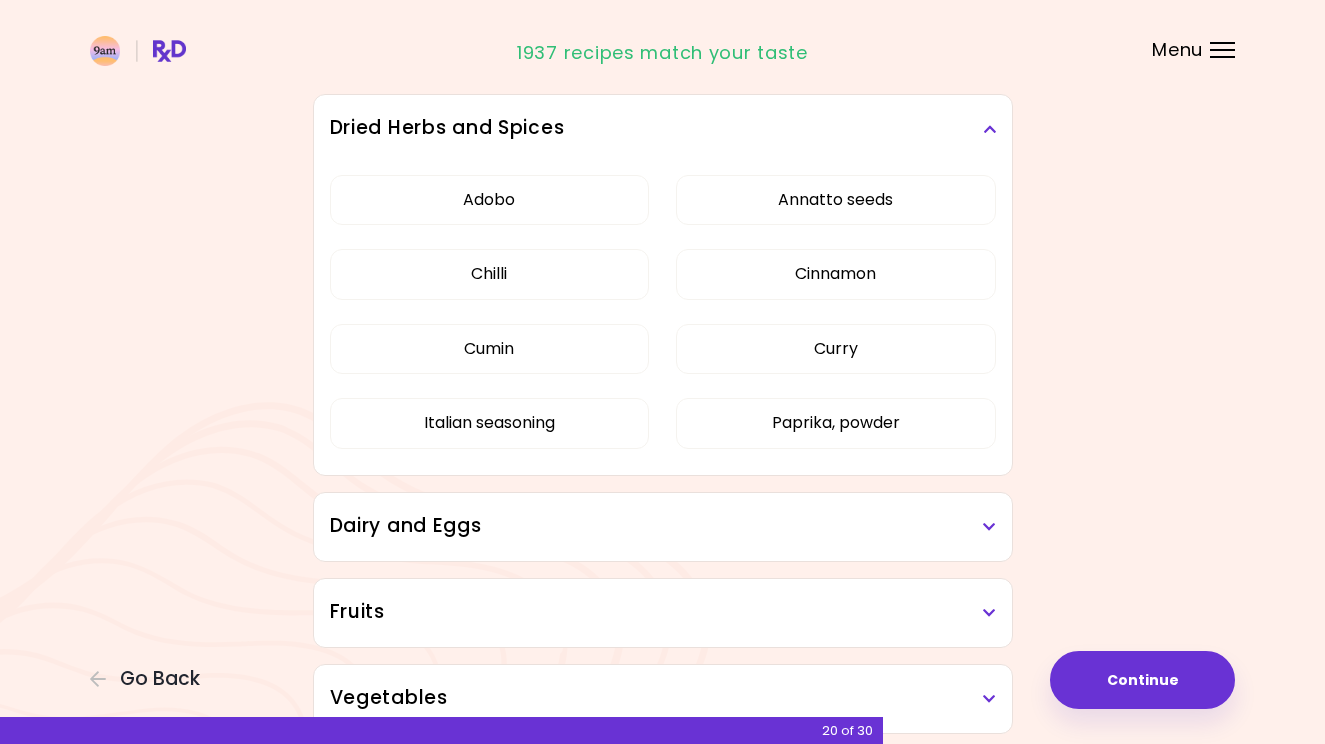 scroll, scrollTop: 148, scrollLeft: 0, axis: vertical 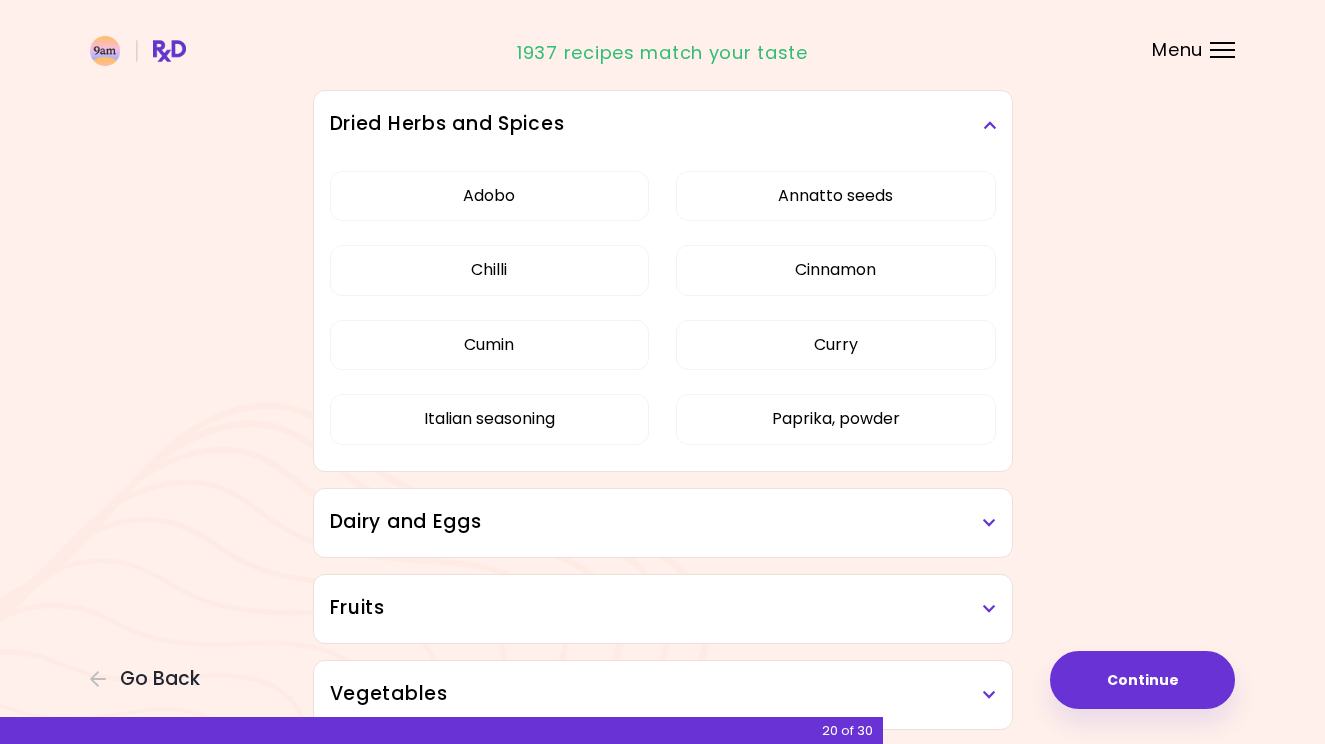 click on "Dairy and Eggs" at bounding box center (663, 522) 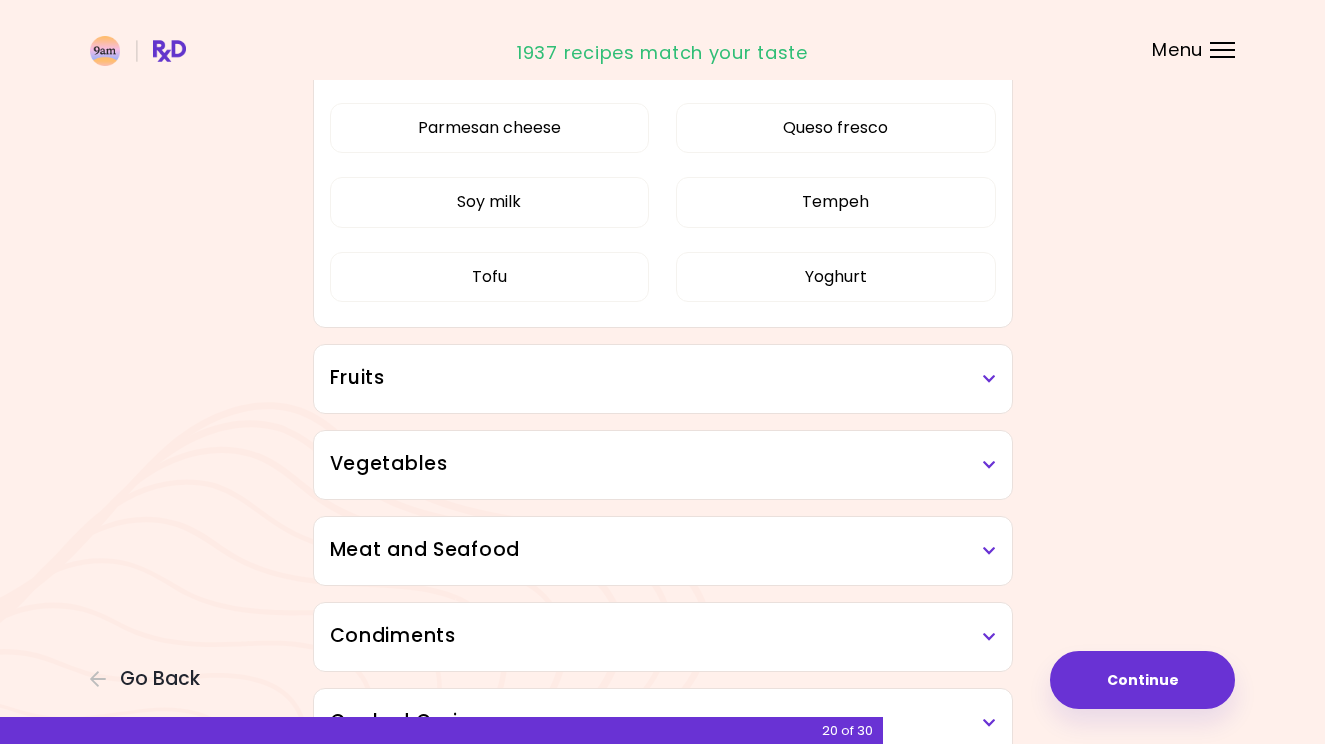 scroll, scrollTop: 992, scrollLeft: 0, axis: vertical 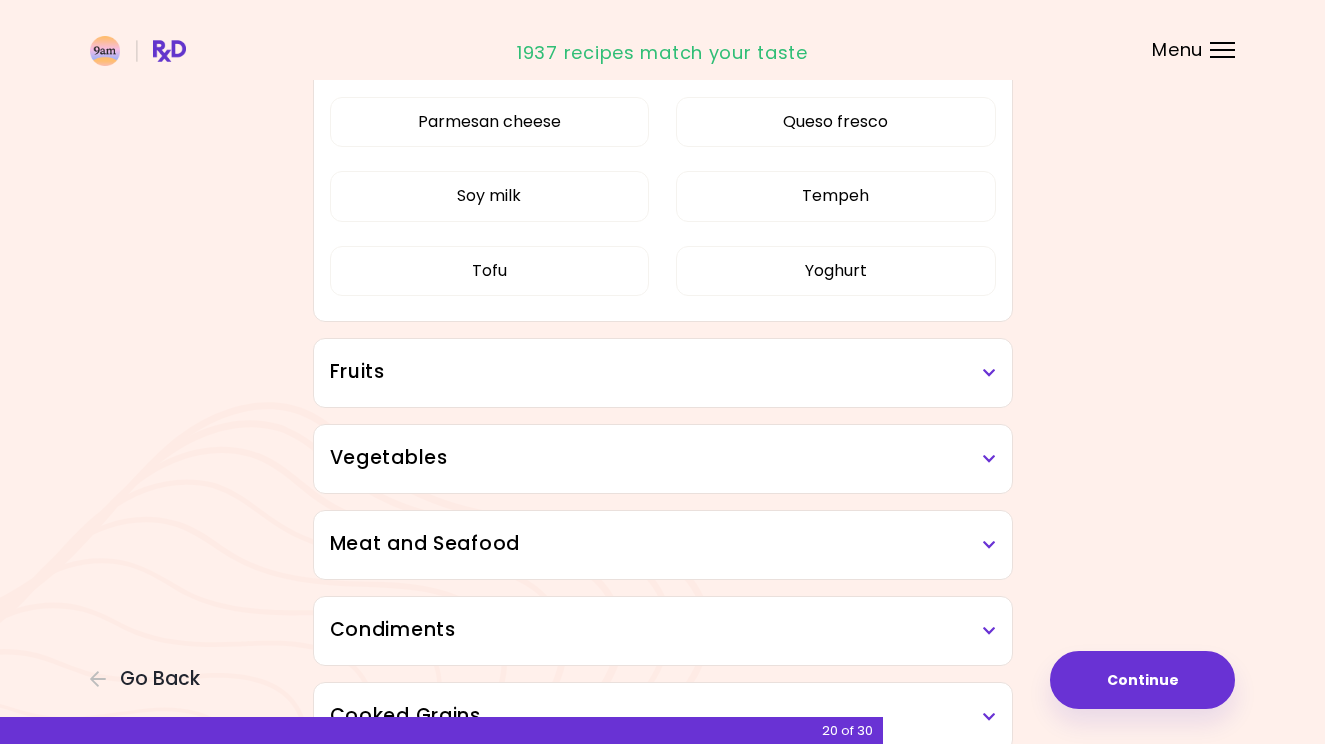 click on "Fruits" at bounding box center [663, 373] 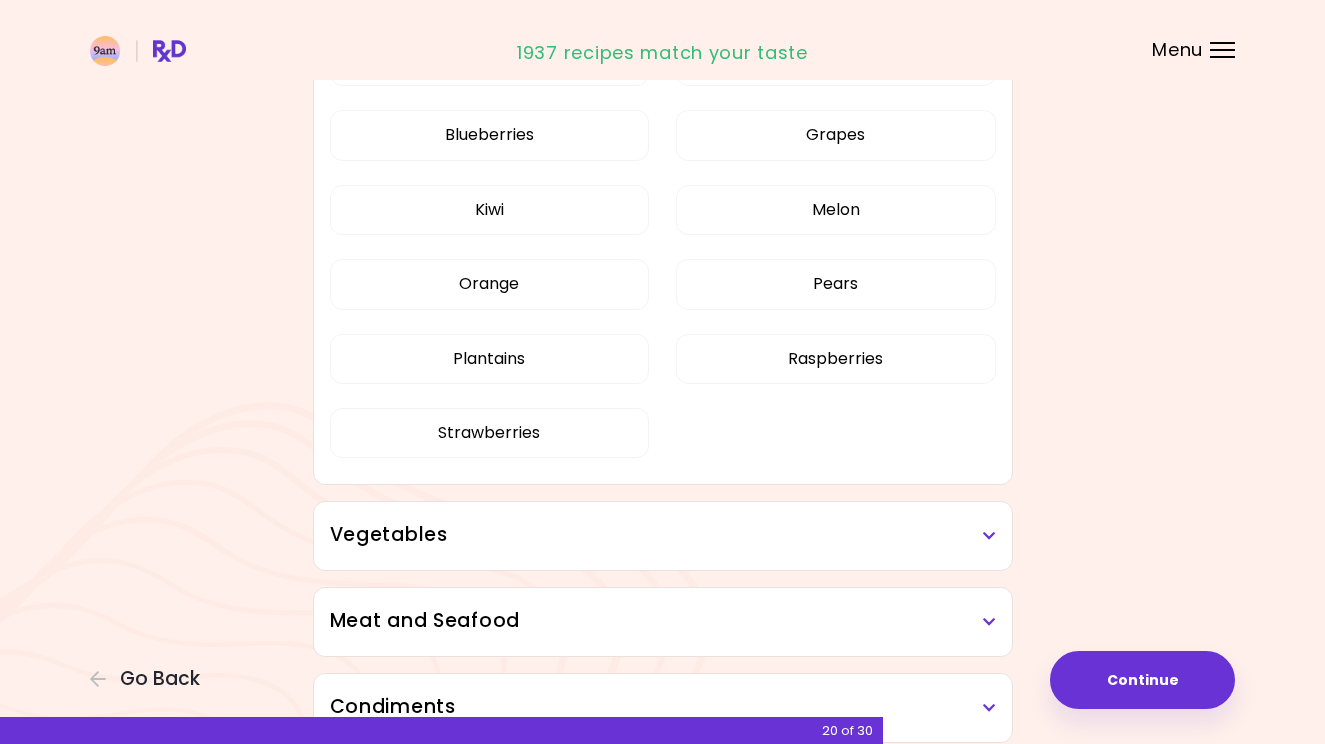 scroll, scrollTop: 1376, scrollLeft: 0, axis: vertical 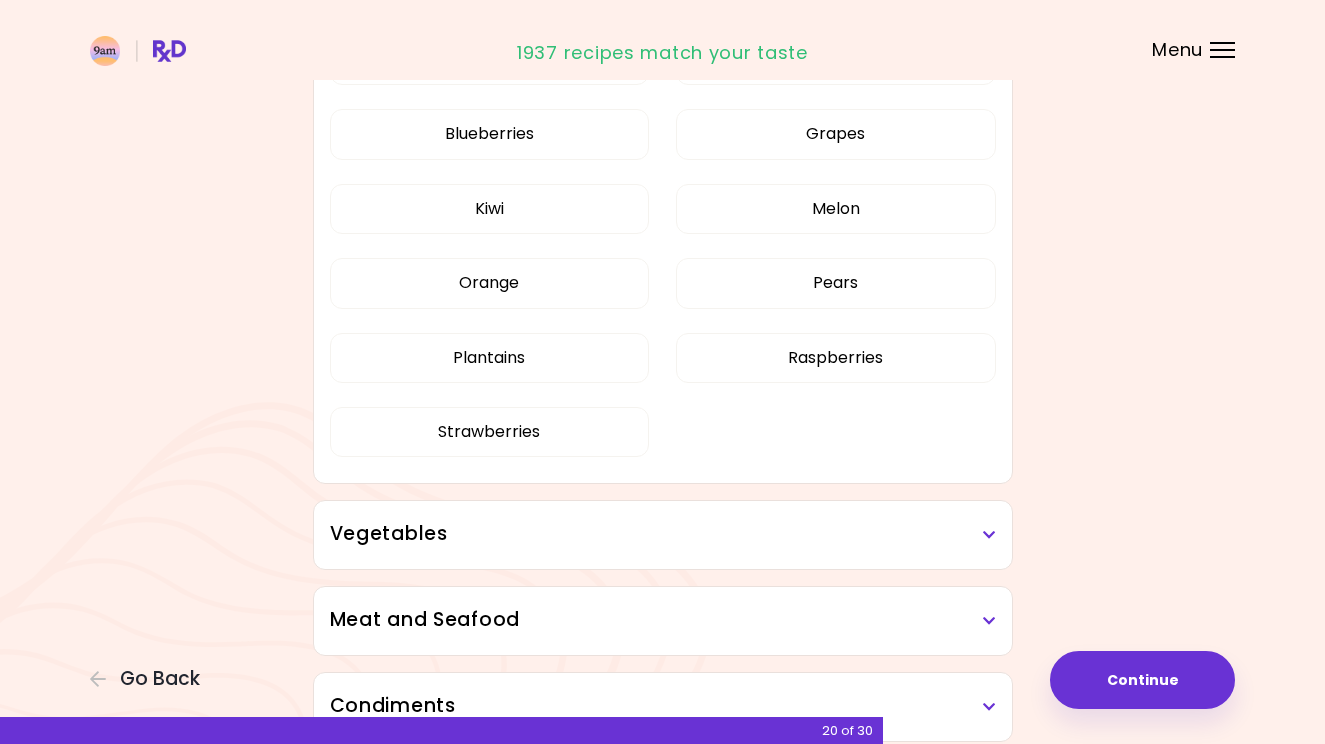 click on "Vegetables" at bounding box center (663, 534) 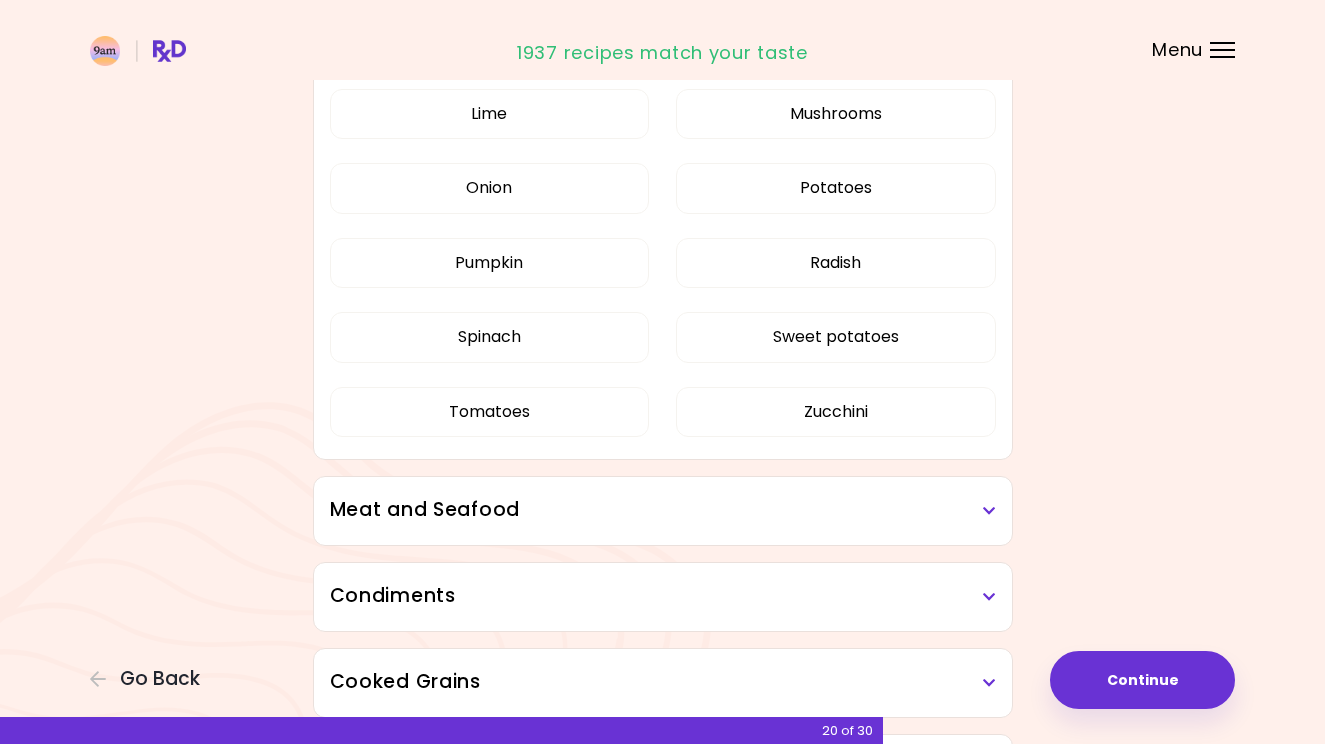 scroll, scrollTop: 2621, scrollLeft: 0, axis: vertical 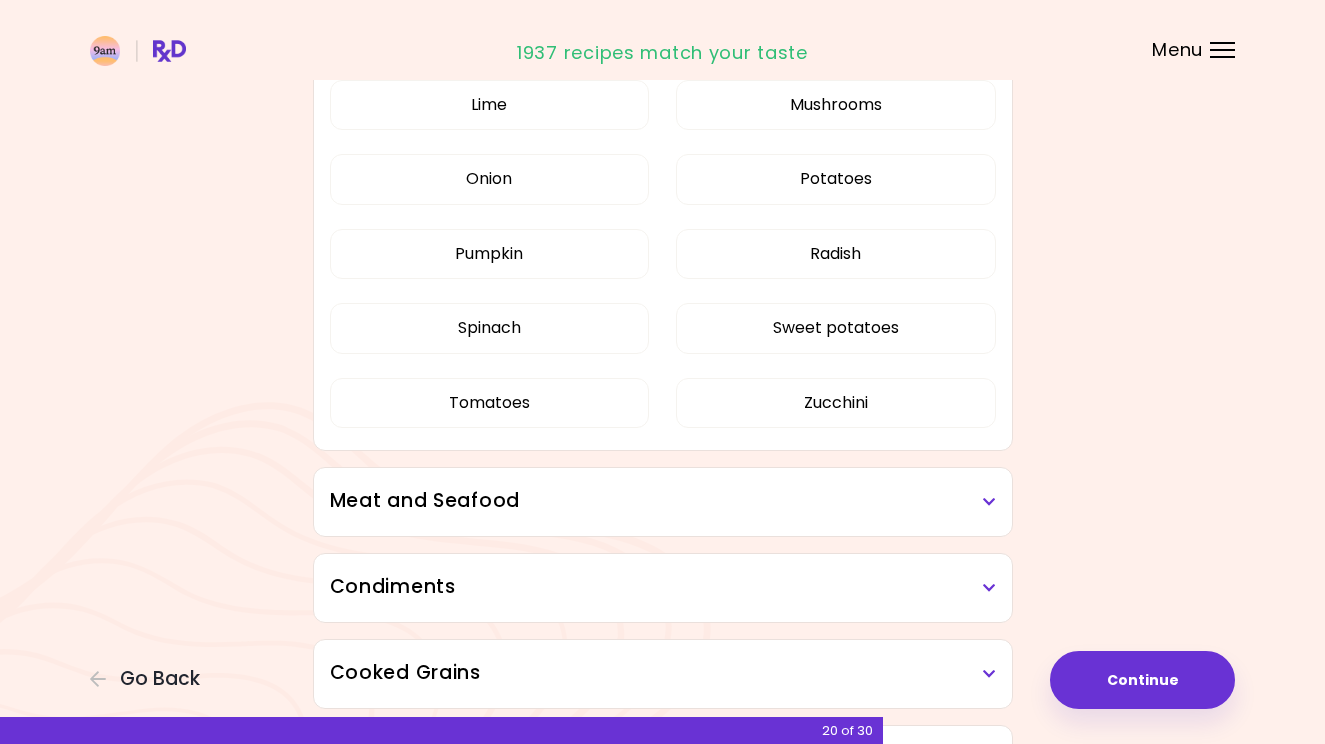 click at bounding box center (989, 502) 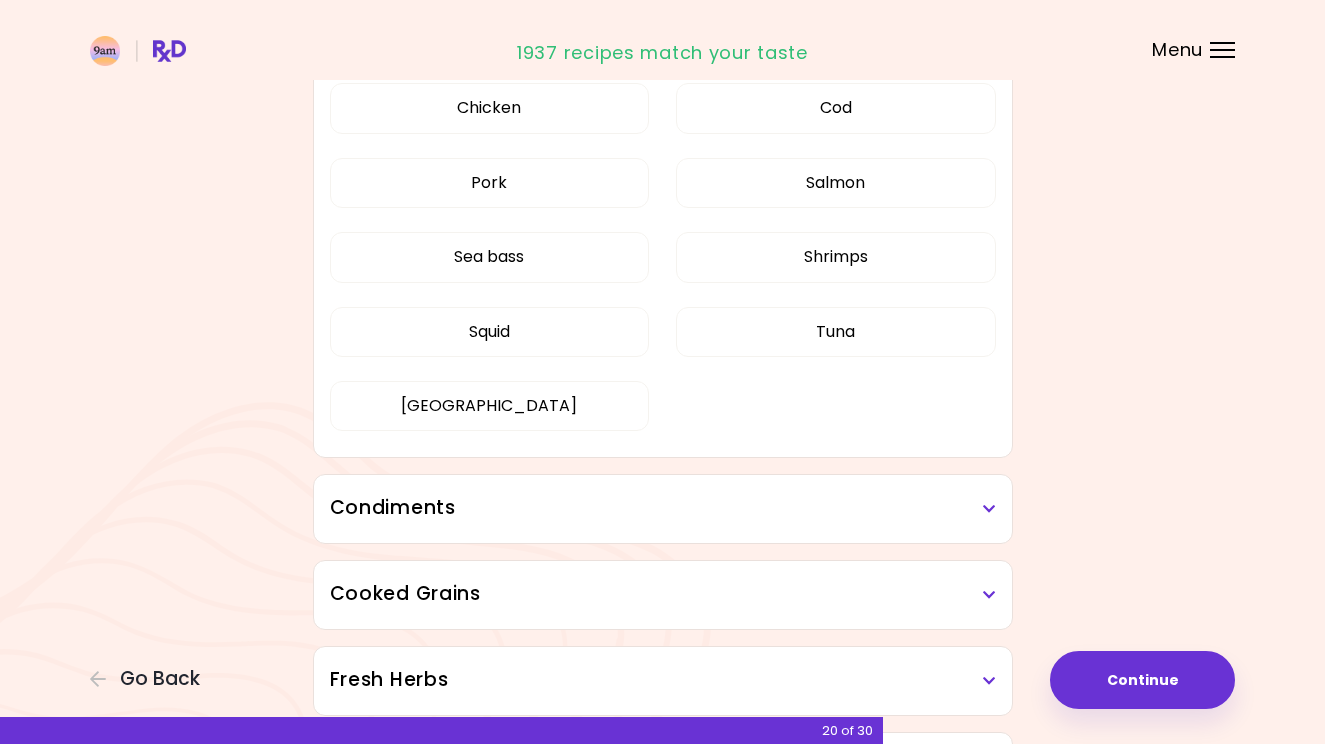 scroll, scrollTop: 3182, scrollLeft: 0, axis: vertical 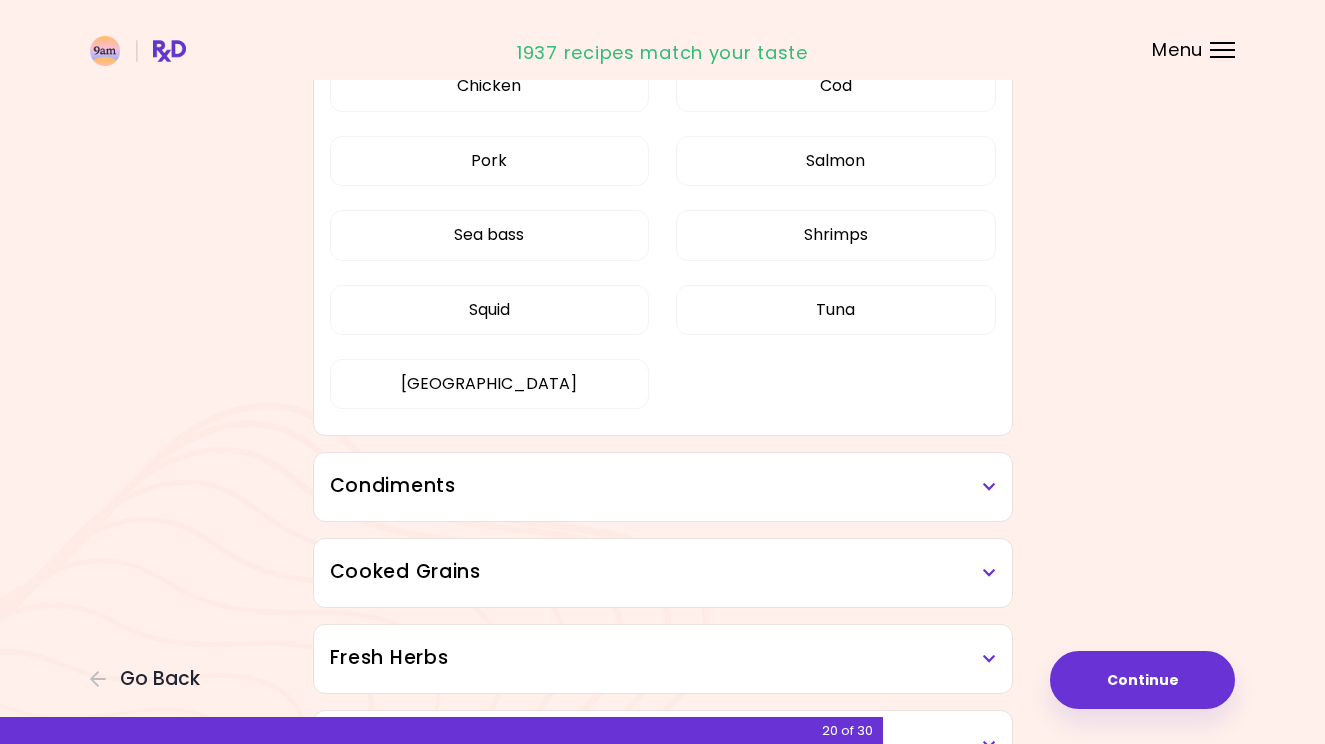 click on "Condiments" at bounding box center (663, 487) 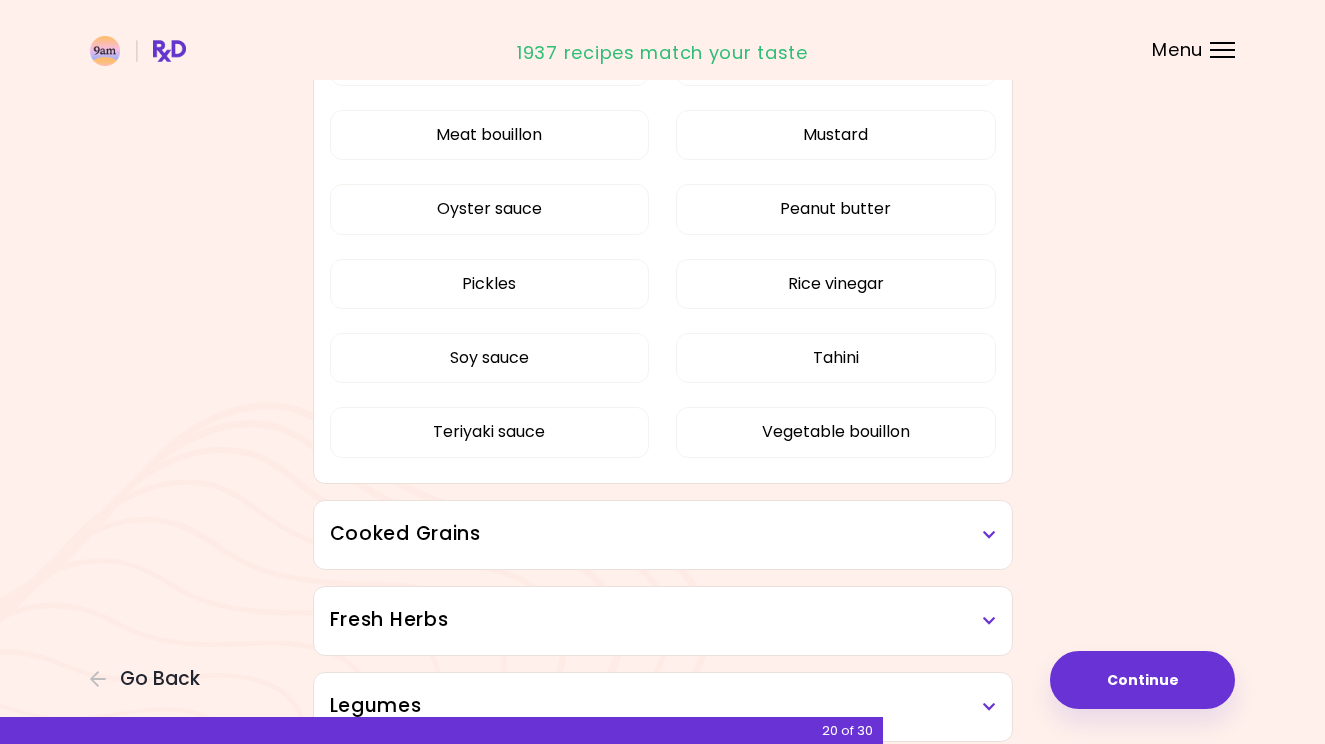 scroll, scrollTop: 3760, scrollLeft: 0, axis: vertical 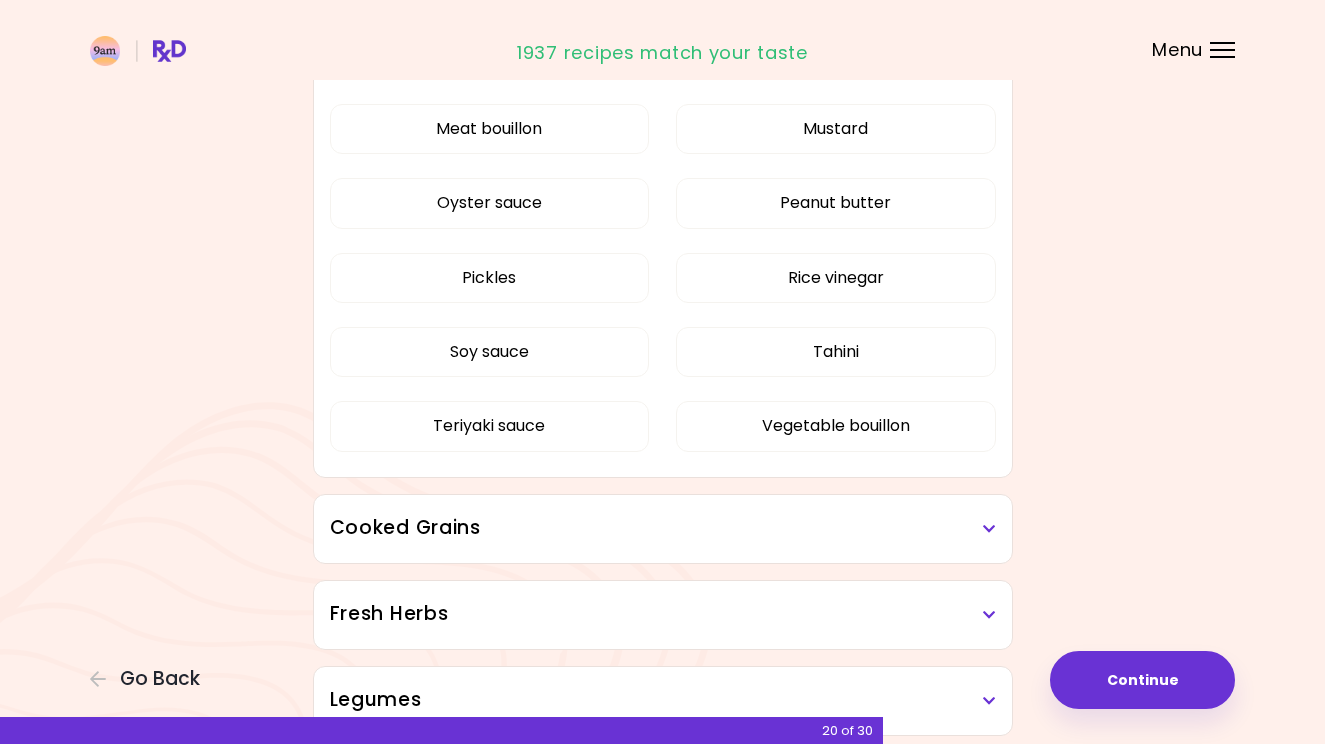 click on "Cooked Grains" at bounding box center (663, 529) 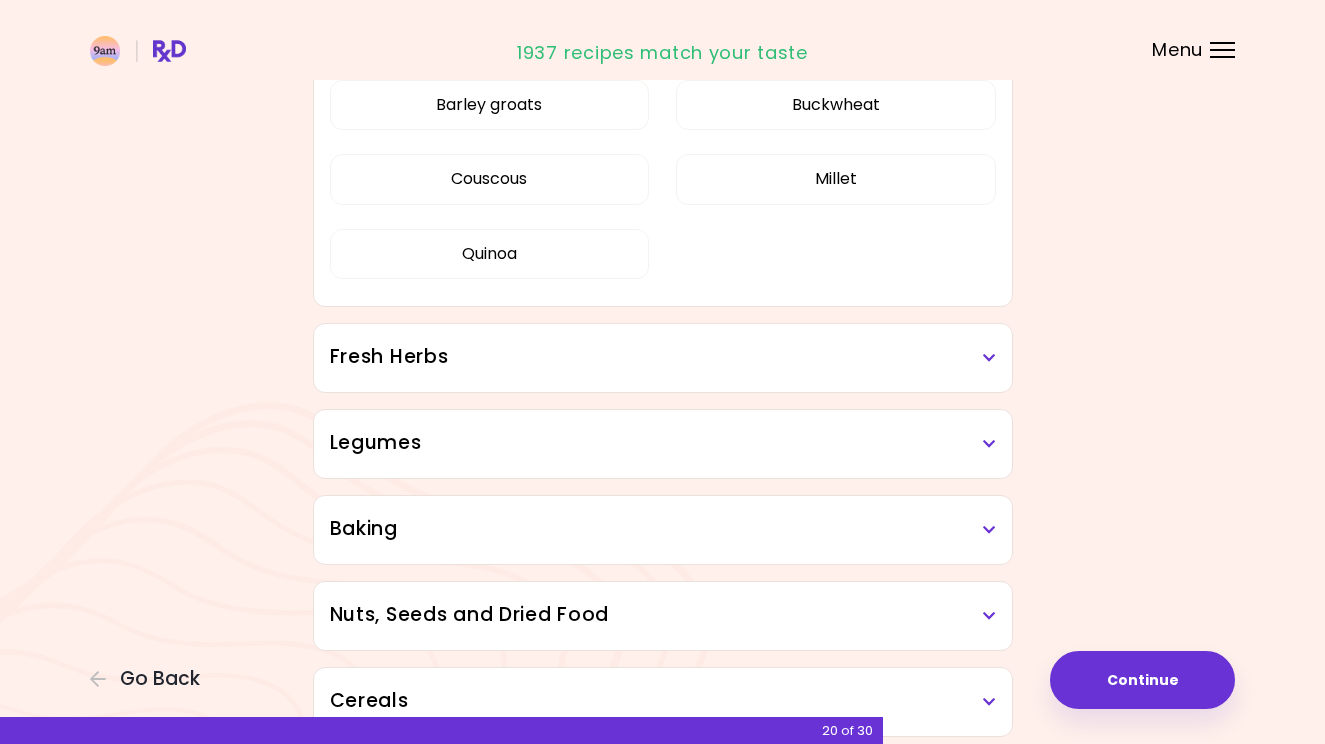 scroll, scrollTop: 4261, scrollLeft: 0, axis: vertical 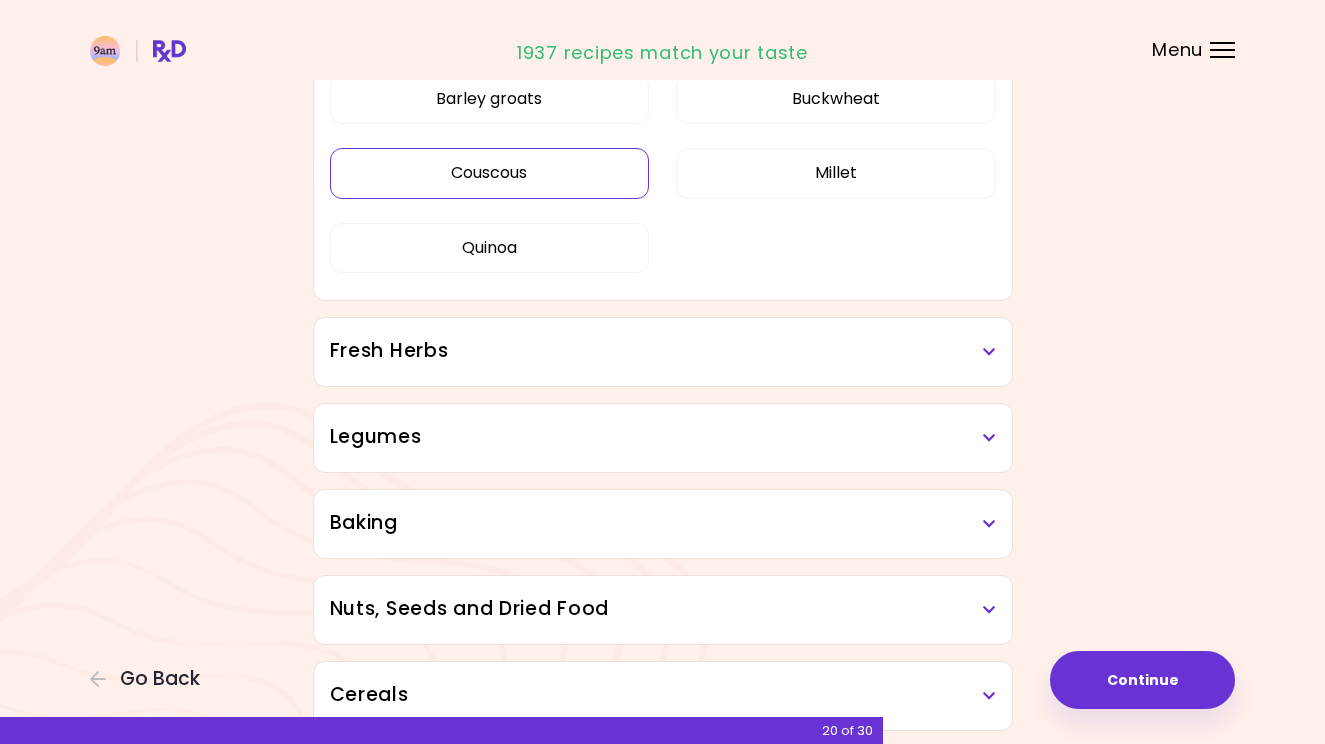 click on "Couscous" at bounding box center [490, 173] 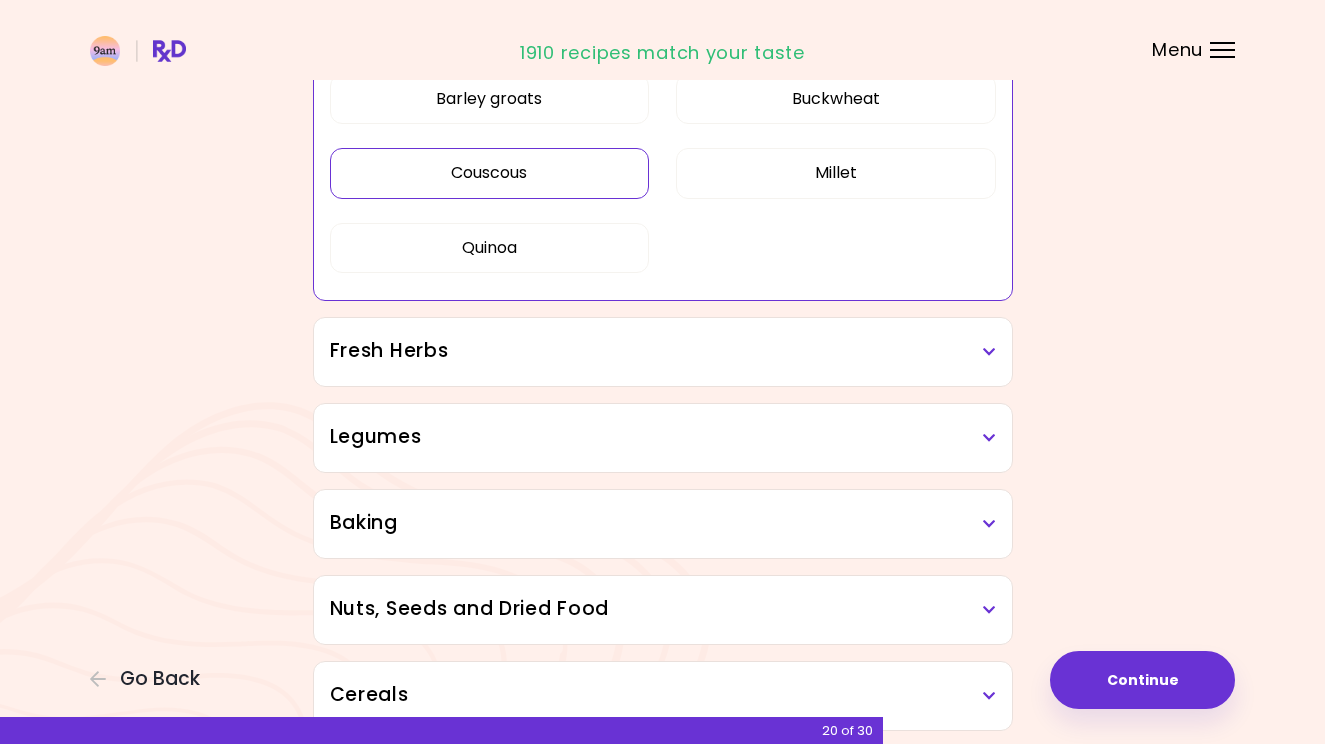 click at bounding box center [989, 352] 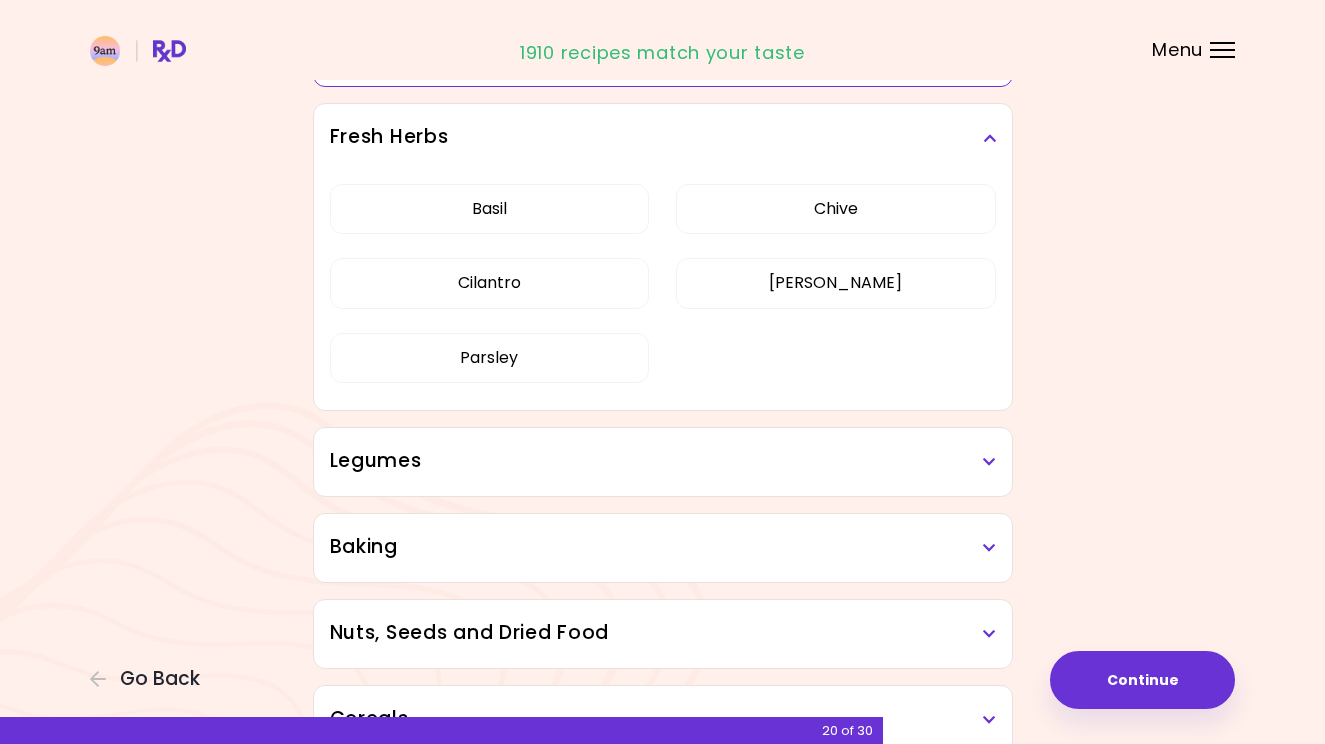scroll, scrollTop: 4475, scrollLeft: 0, axis: vertical 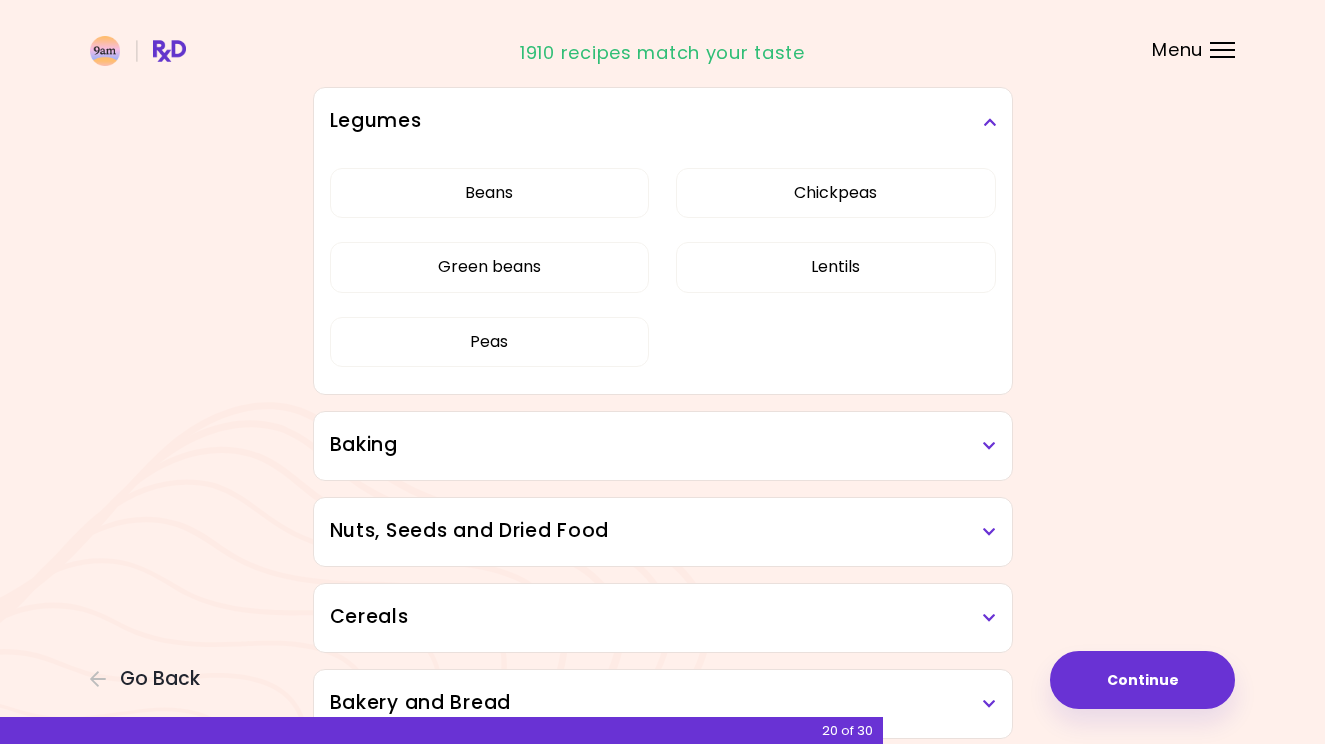 click on "Baking" at bounding box center (663, 445) 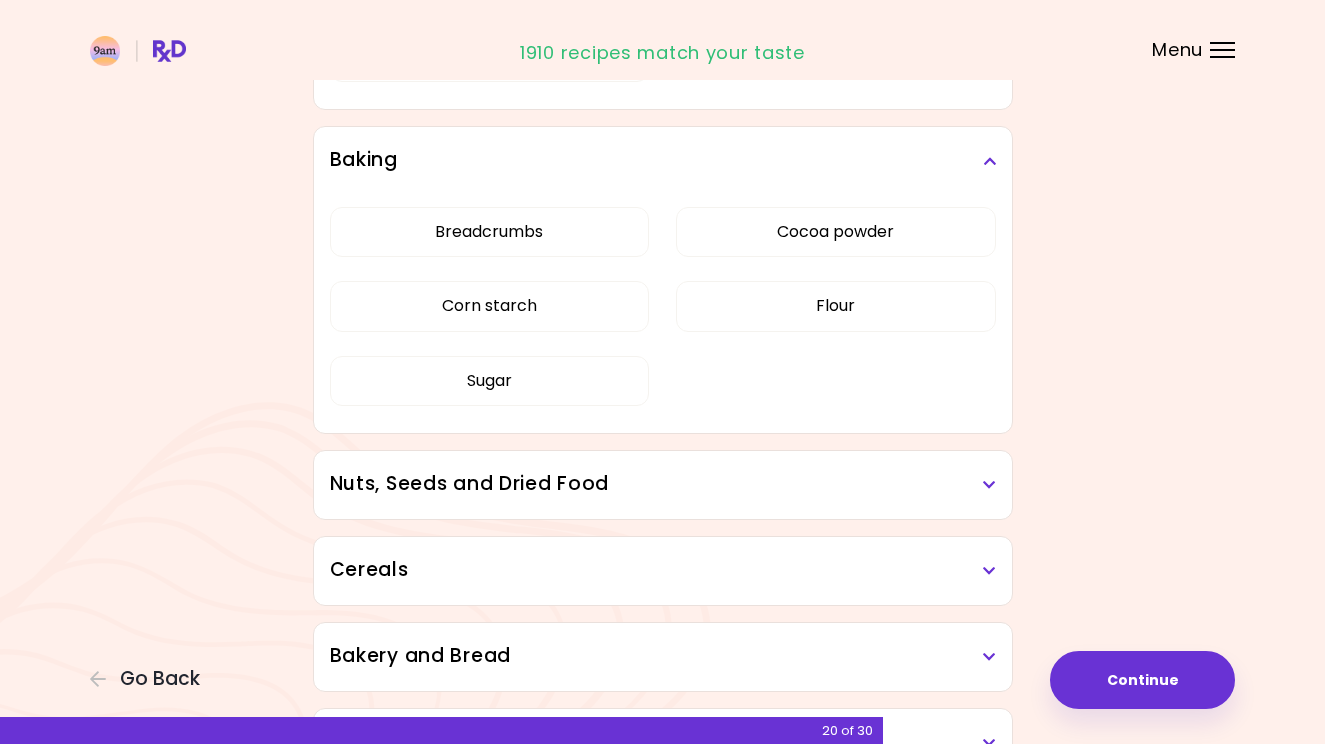 scroll, scrollTop: 5127, scrollLeft: 0, axis: vertical 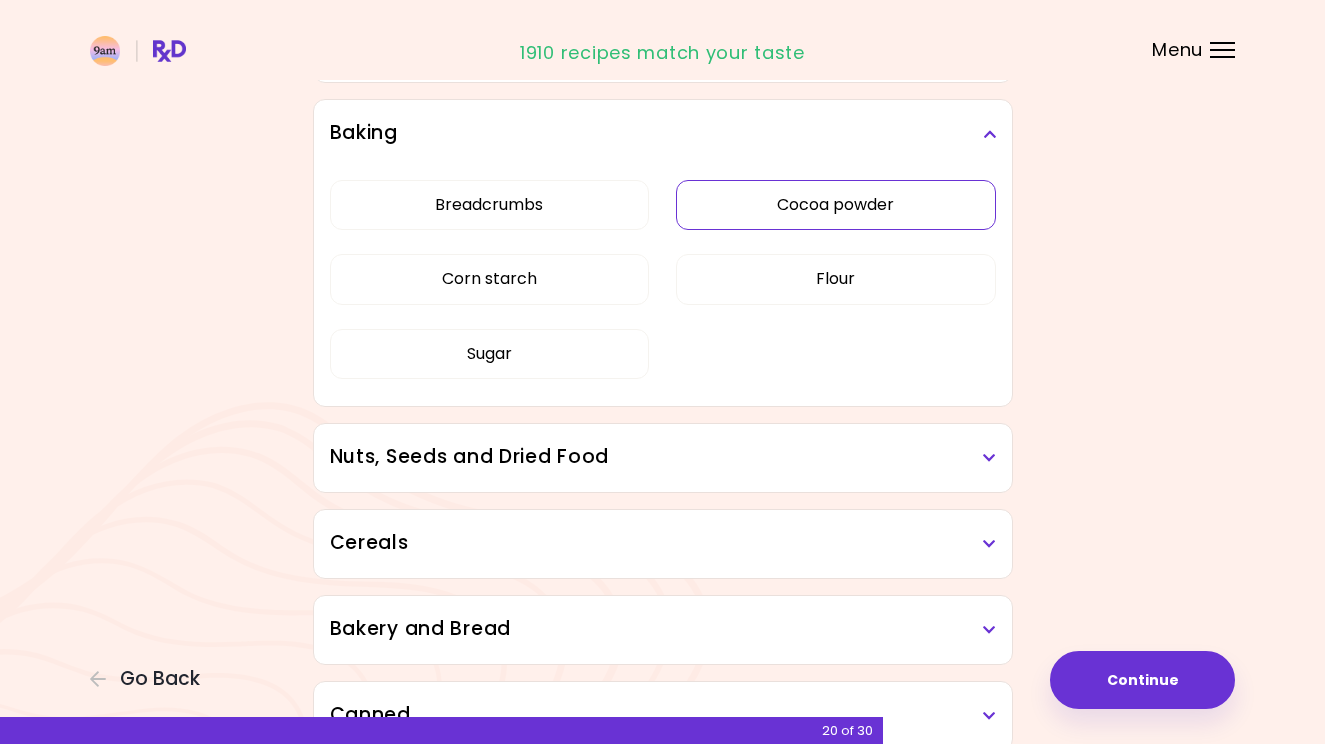 click on "Cocoa powder" at bounding box center [836, 205] 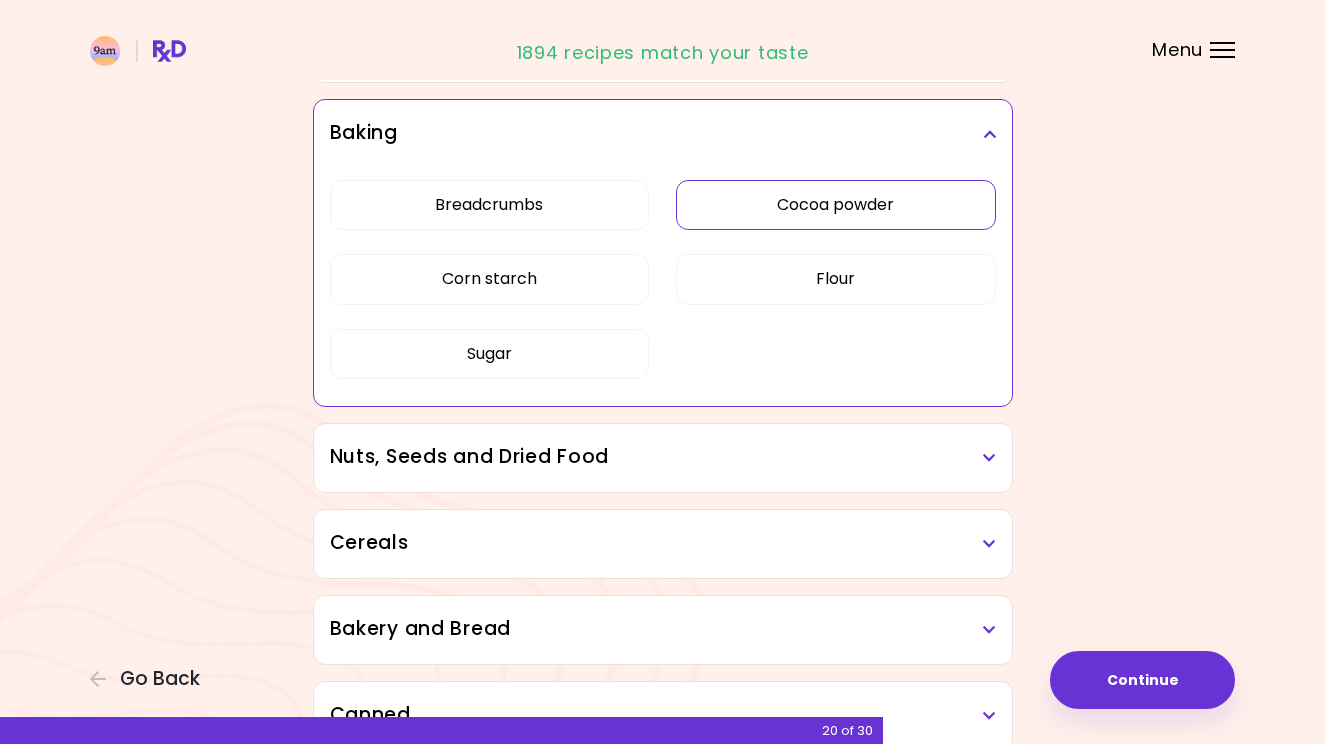 click at bounding box center (989, 458) 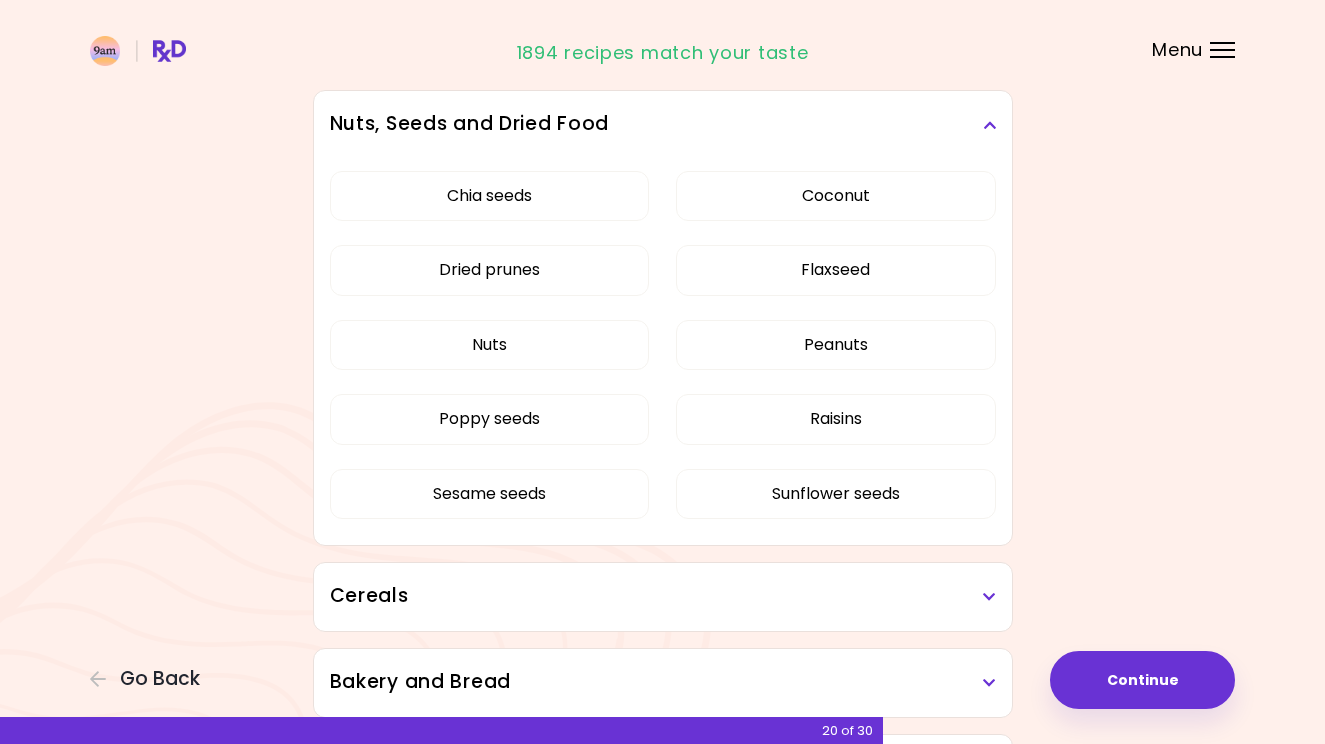 scroll, scrollTop: 5476, scrollLeft: 0, axis: vertical 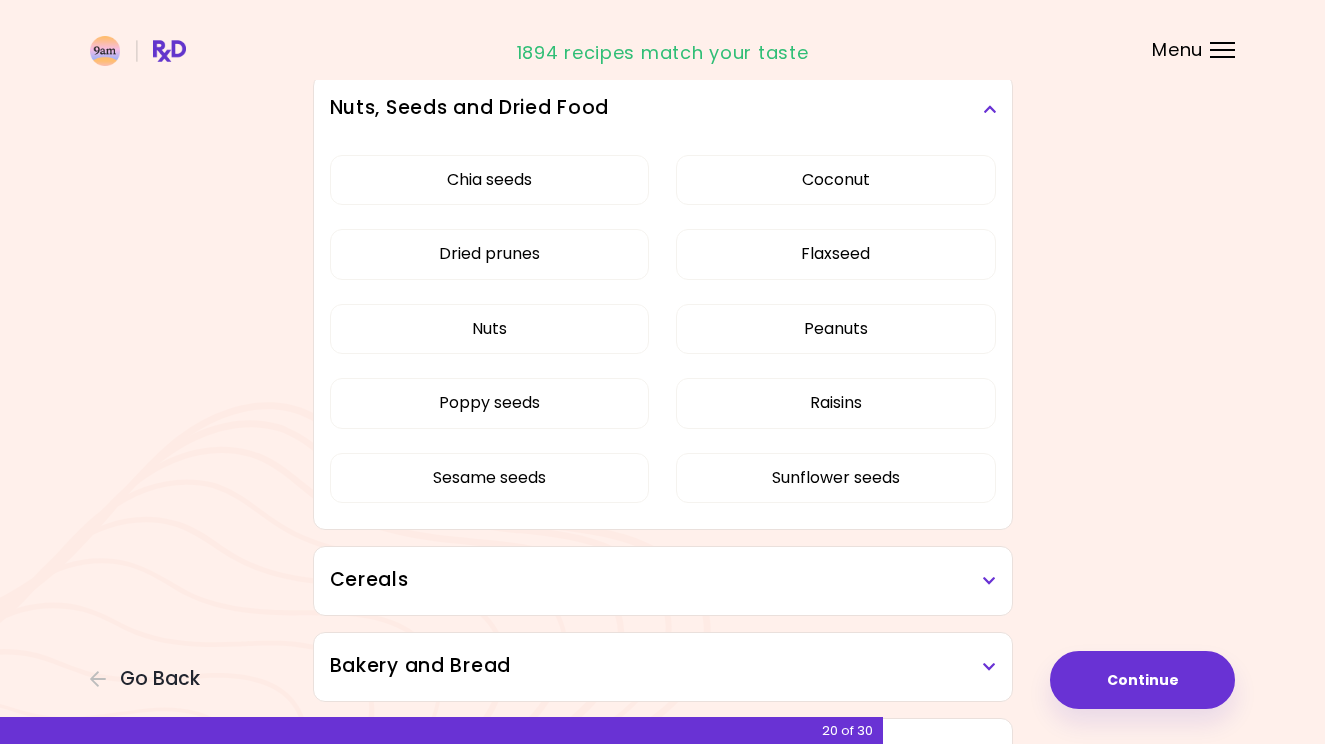 click on "Dried prunes" at bounding box center (490, 254) 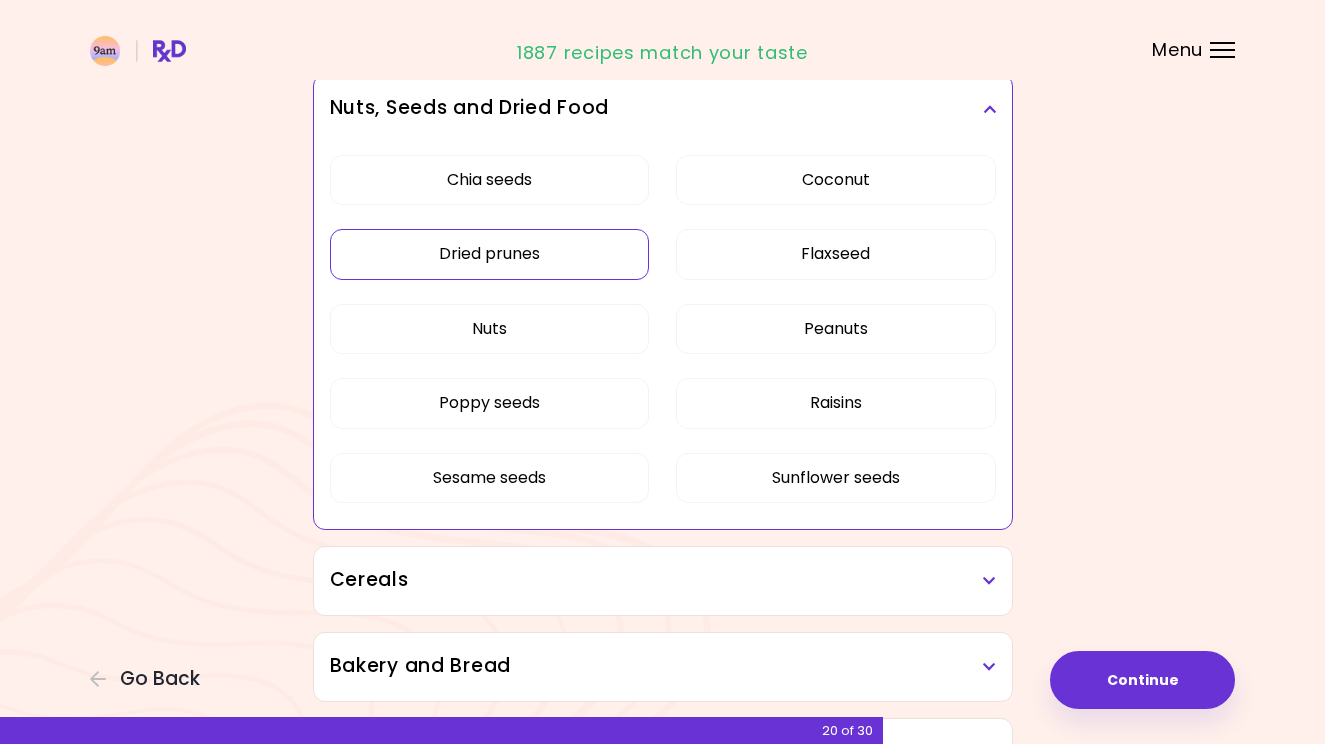 click on "Cereals" at bounding box center [663, 580] 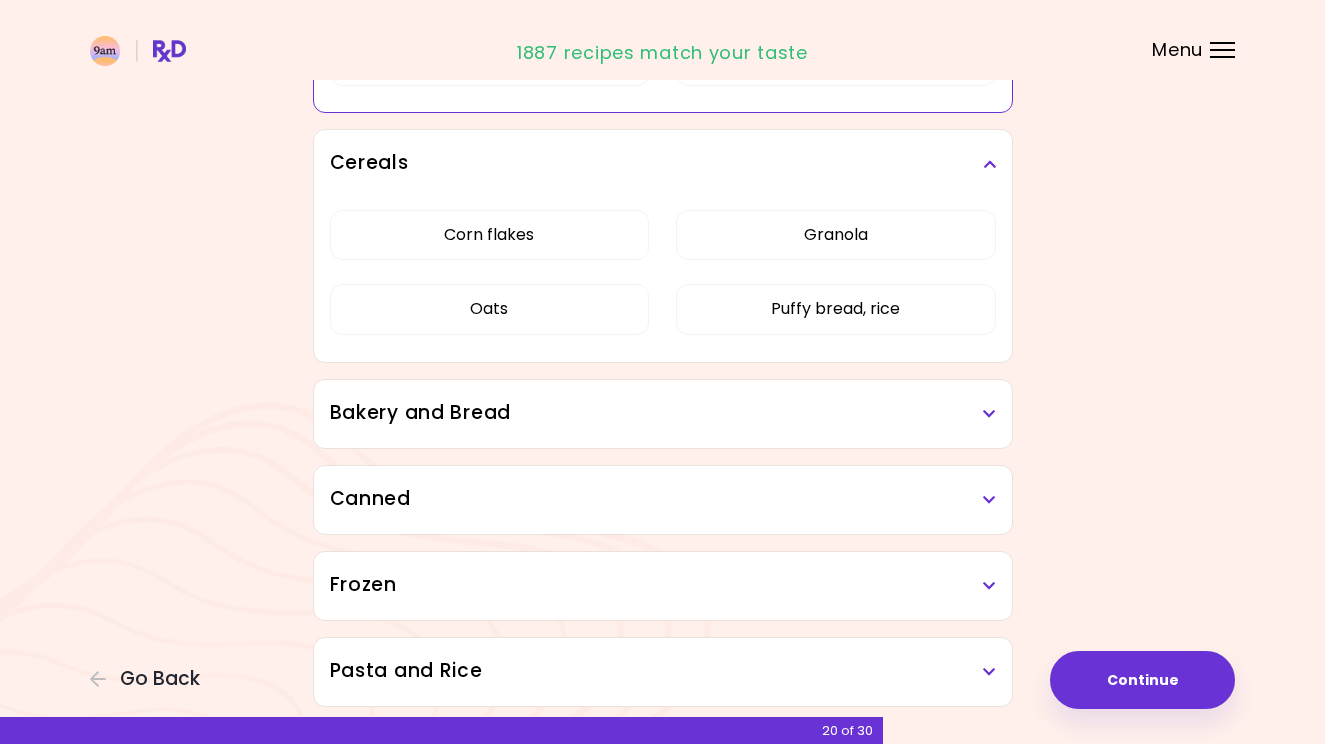 scroll, scrollTop: 5901, scrollLeft: 0, axis: vertical 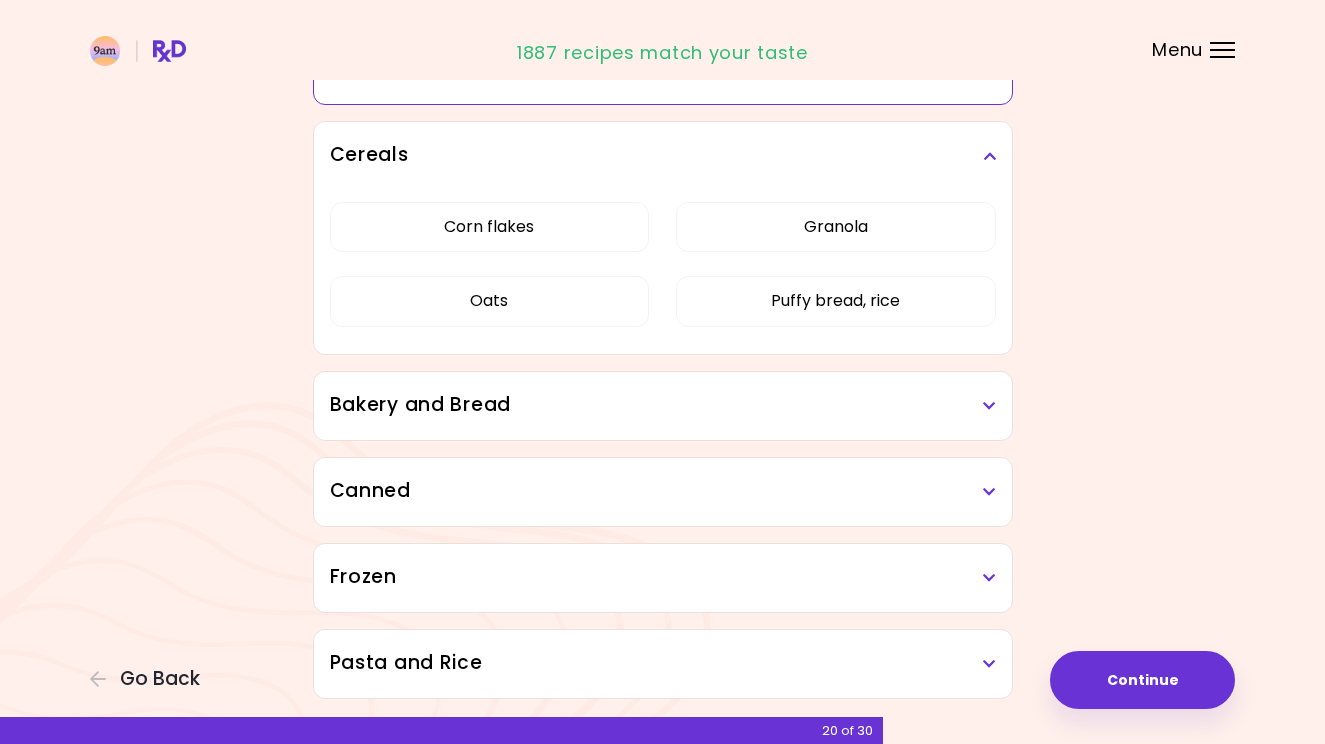 click on "Corn flakes" at bounding box center [490, 227] 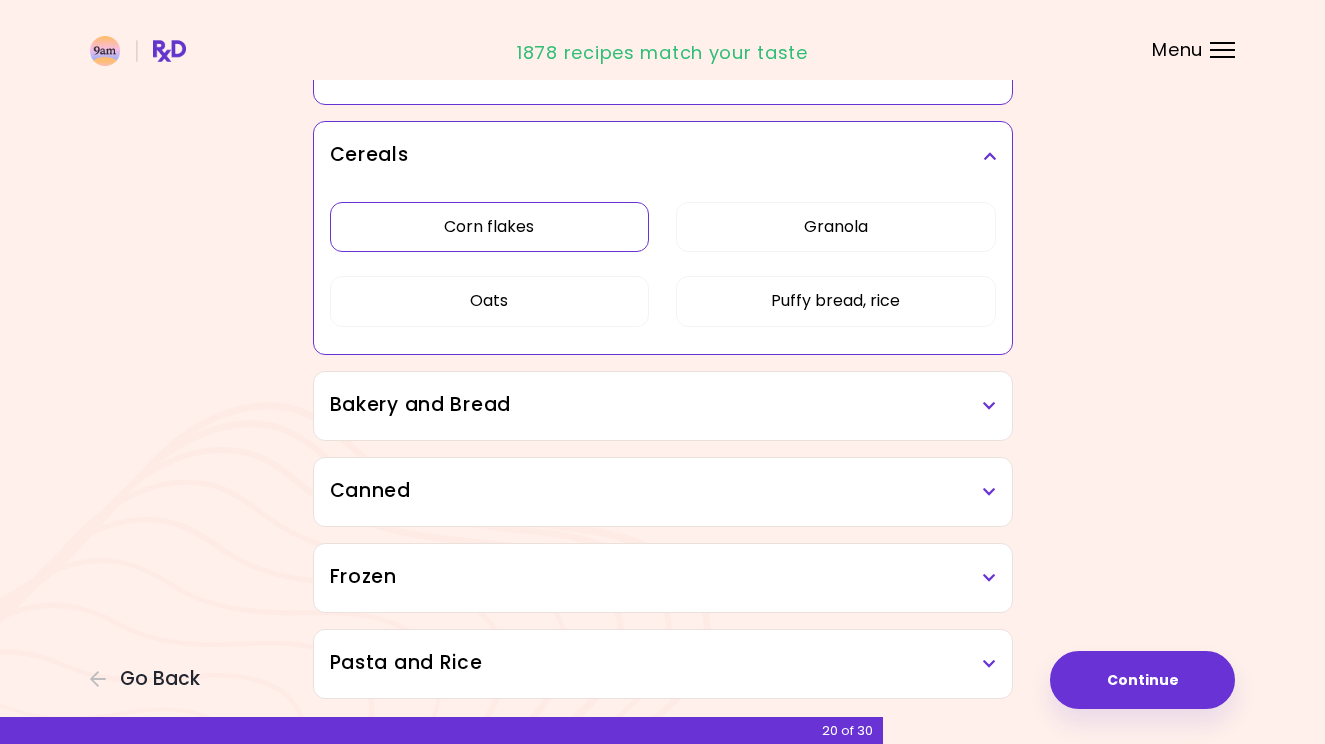 click at bounding box center (989, 406) 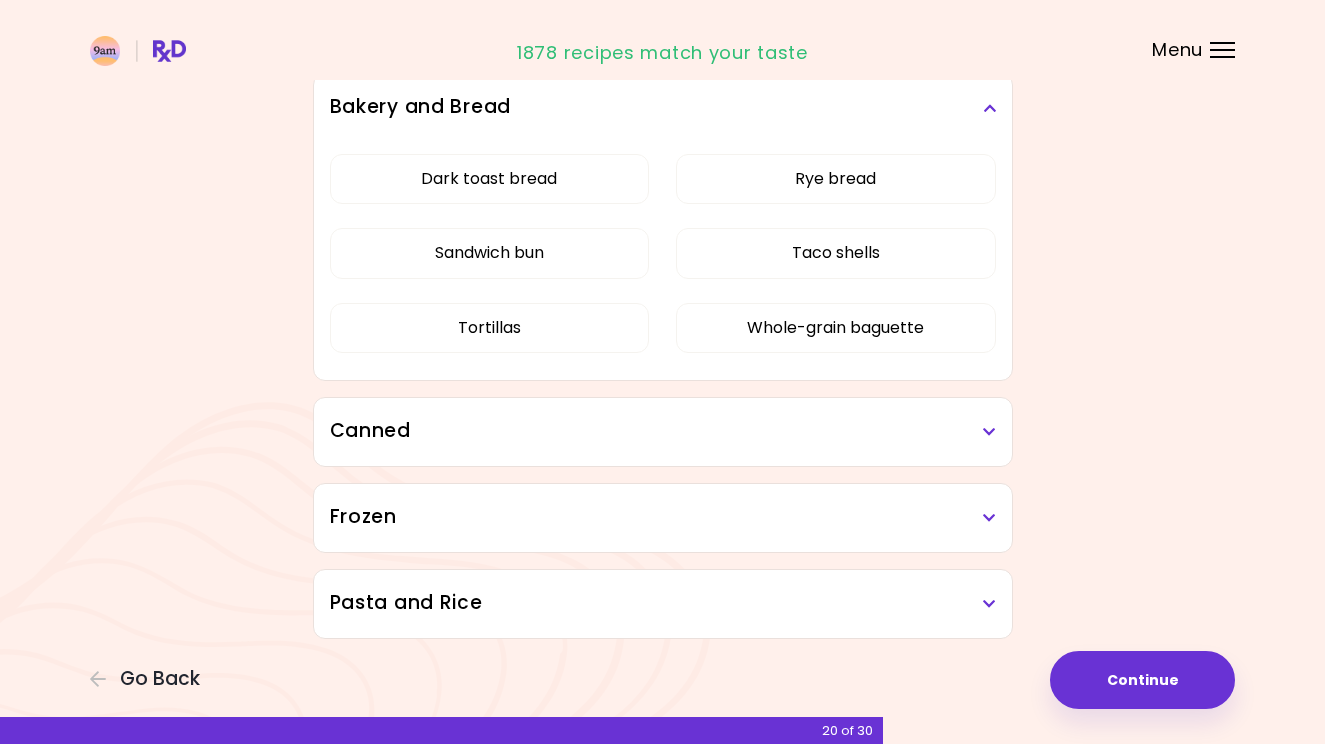 scroll, scrollTop: 6204, scrollLeft: 0, axis: vertical 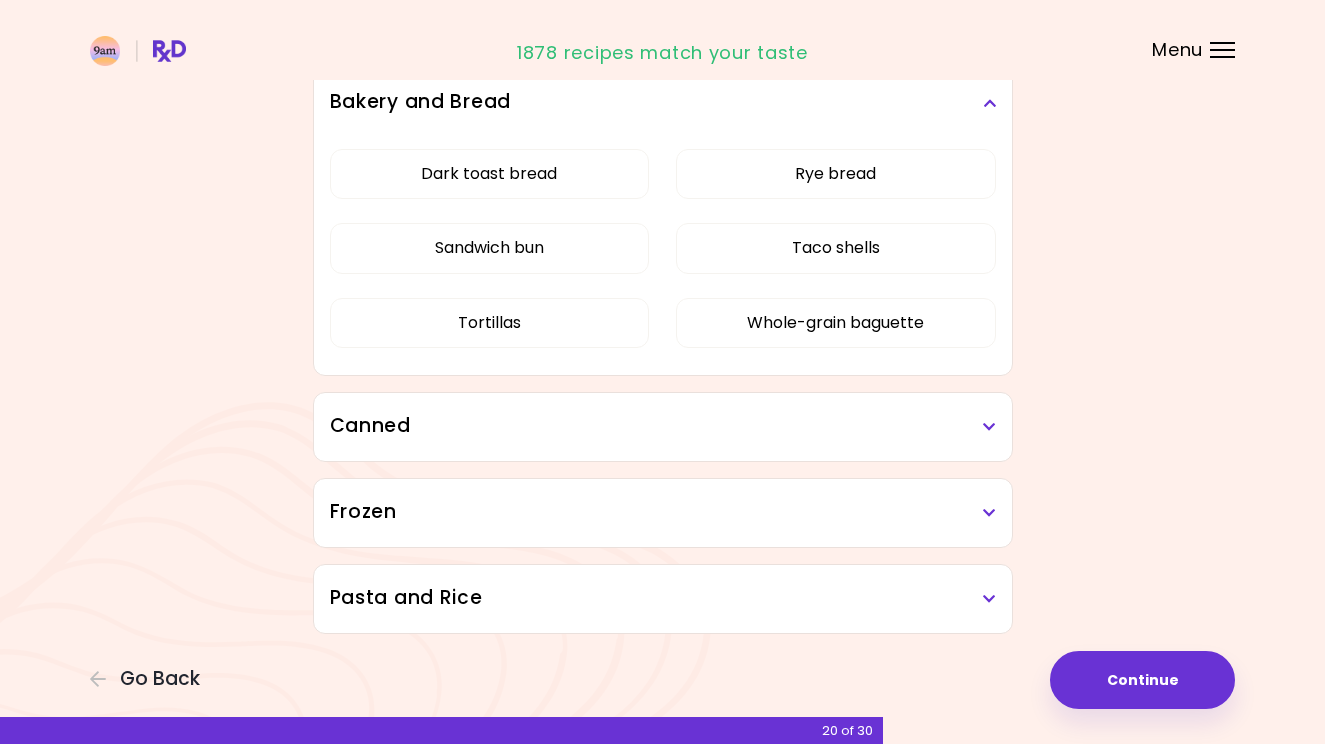 click at bounding box center (989, 427) 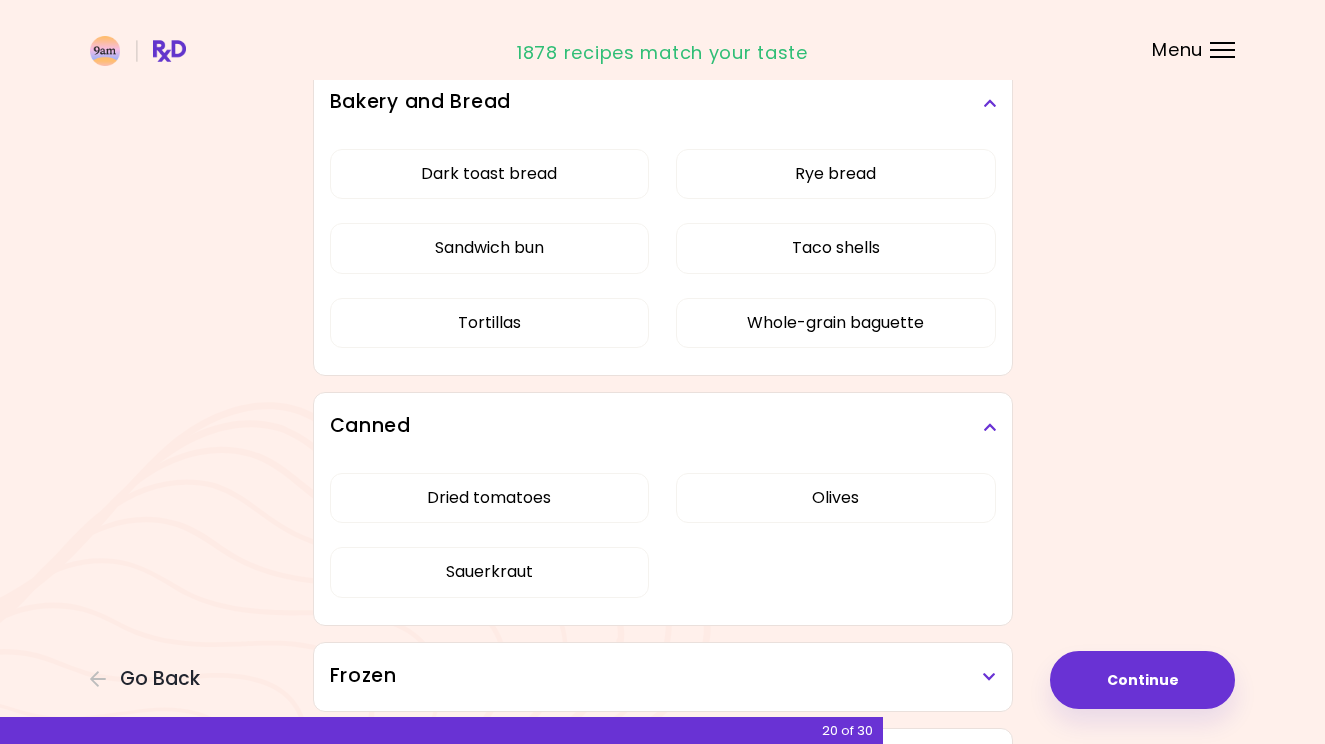 click on "Sandwich bun" at bounding box center [490, 248] 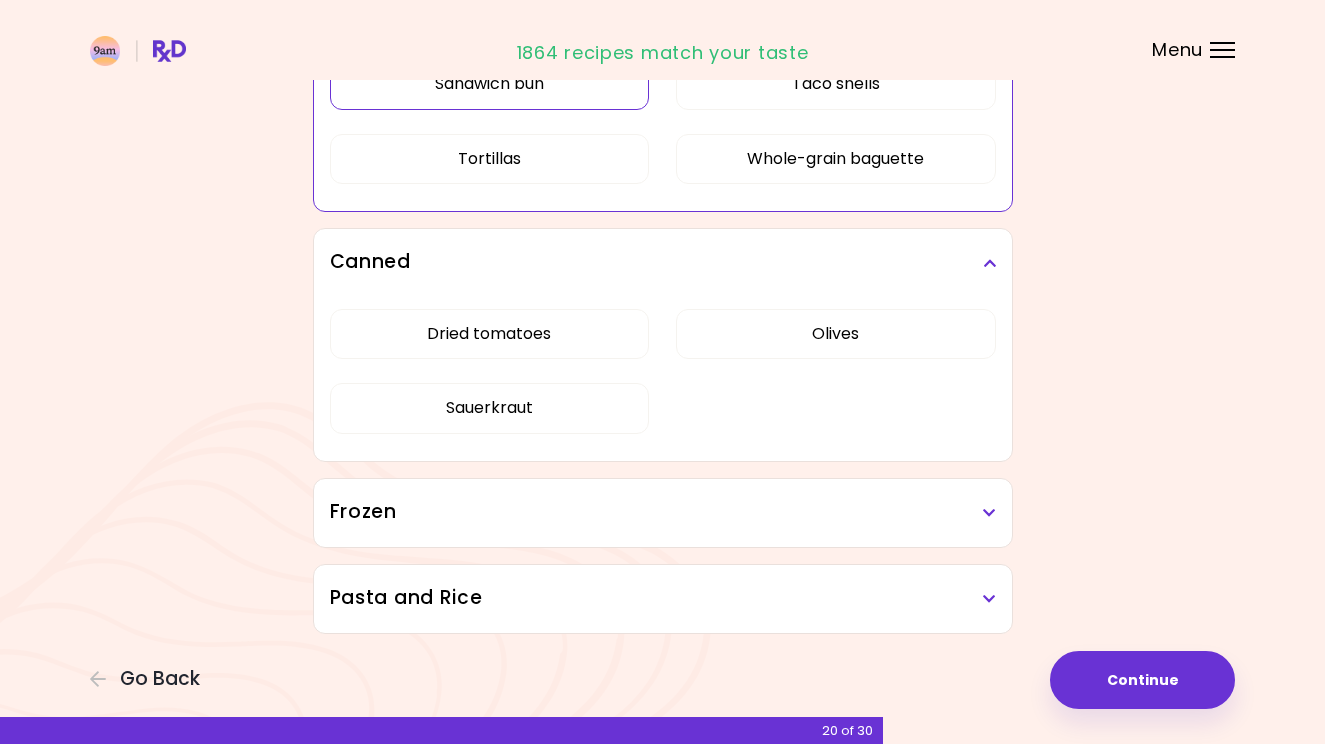 scroll, scrollTop: 6368, scrollLeft: 0, axis: vertical 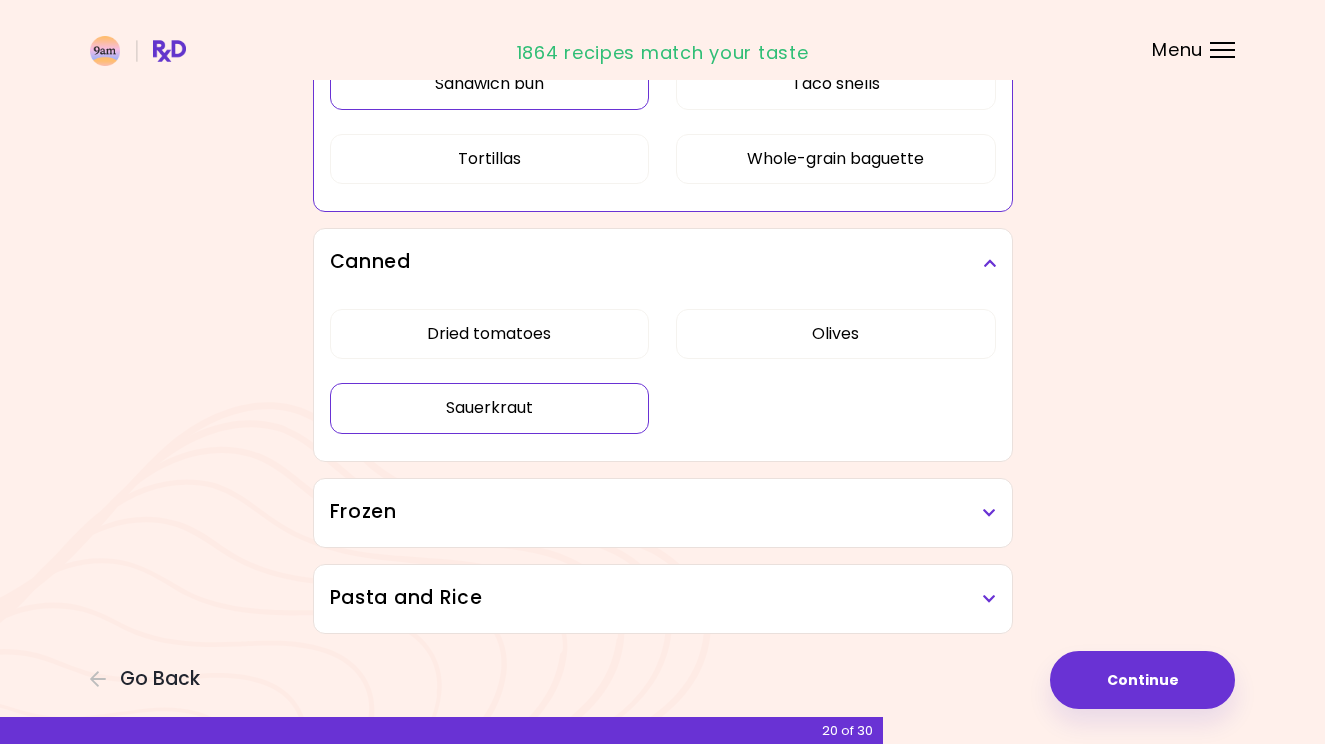 click on "Sauerkraut" at bounding box center (490, 408) 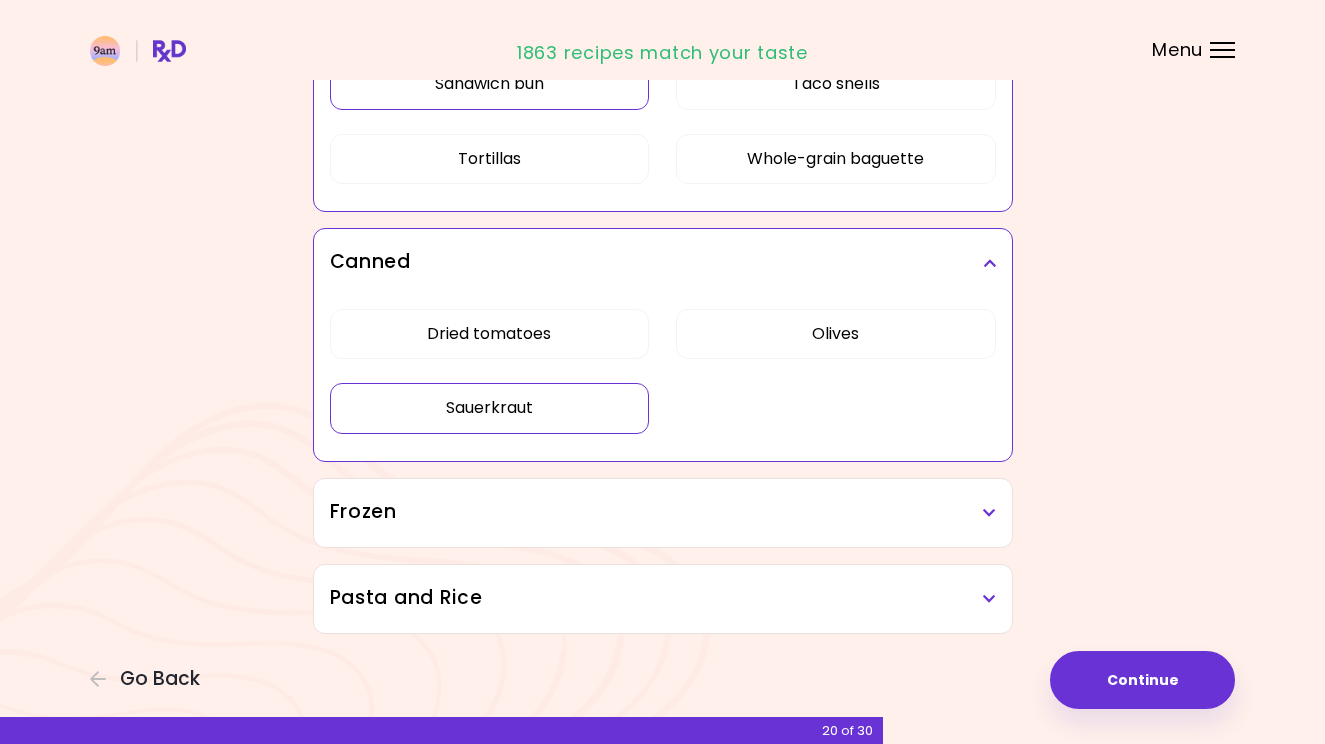 click on "Frozen" at bounding box center [663, 513] 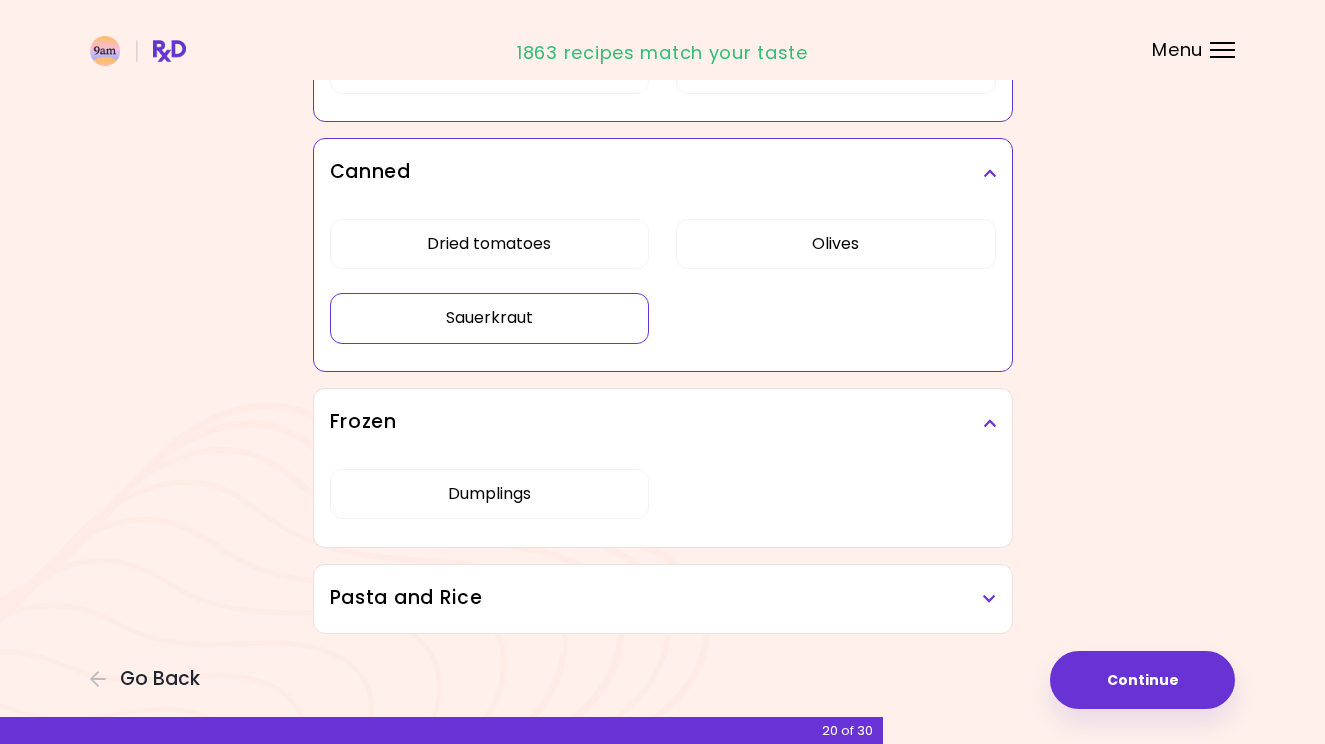 click on "Pasta and Rice" at bounding box center [663, 598] 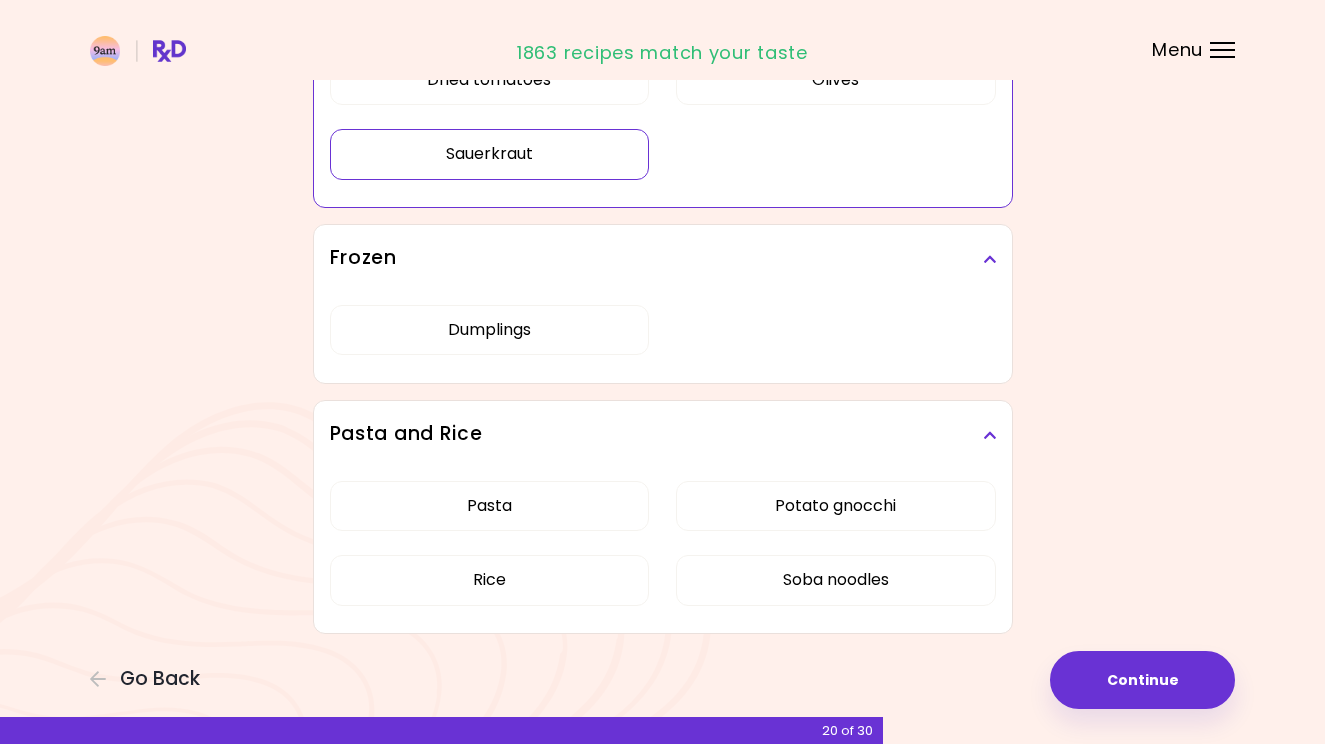 scroll, scrollTop: 6622, scrollLeft: 0, axis: vertical 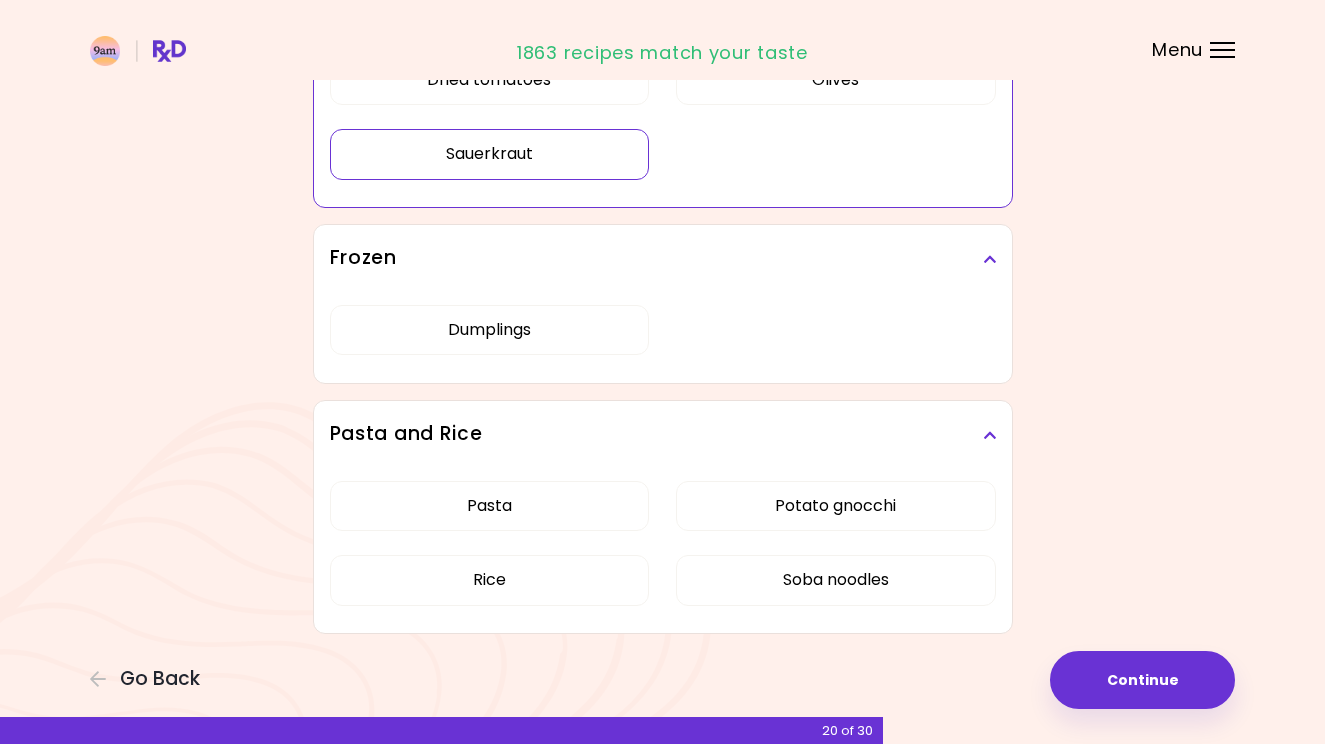 click on "Potato gnocchi" at bounding box center (836, 506) 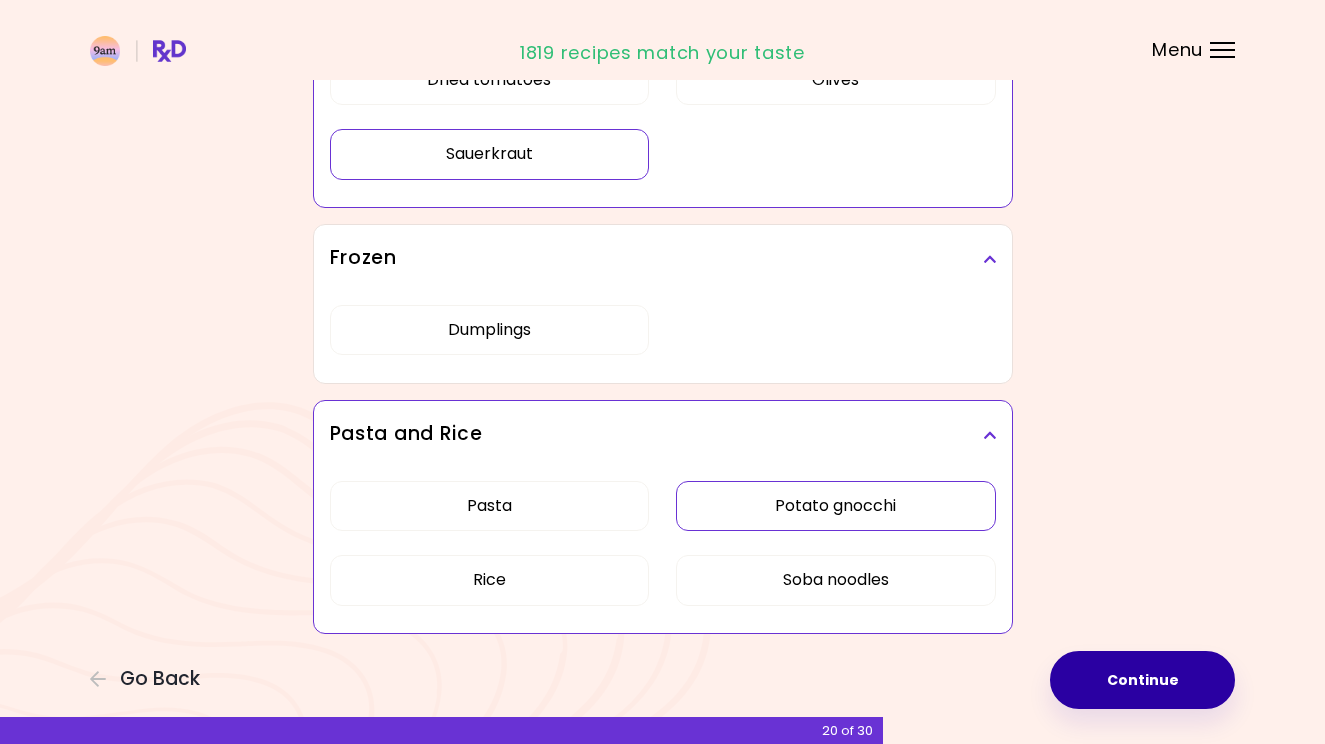 click on "Continue" at bounding box center [1142, 680] 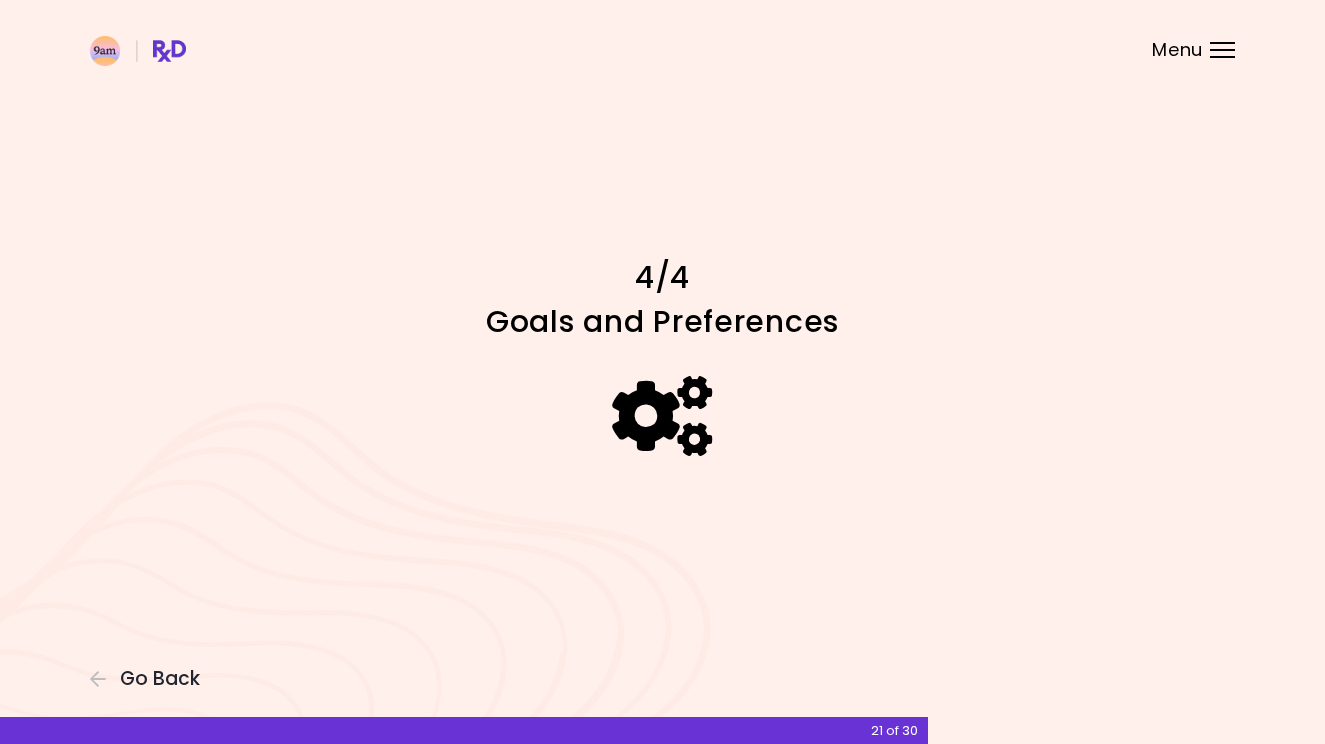 scroll, scrollTop: 0, scrollLeft: 0, axis: both 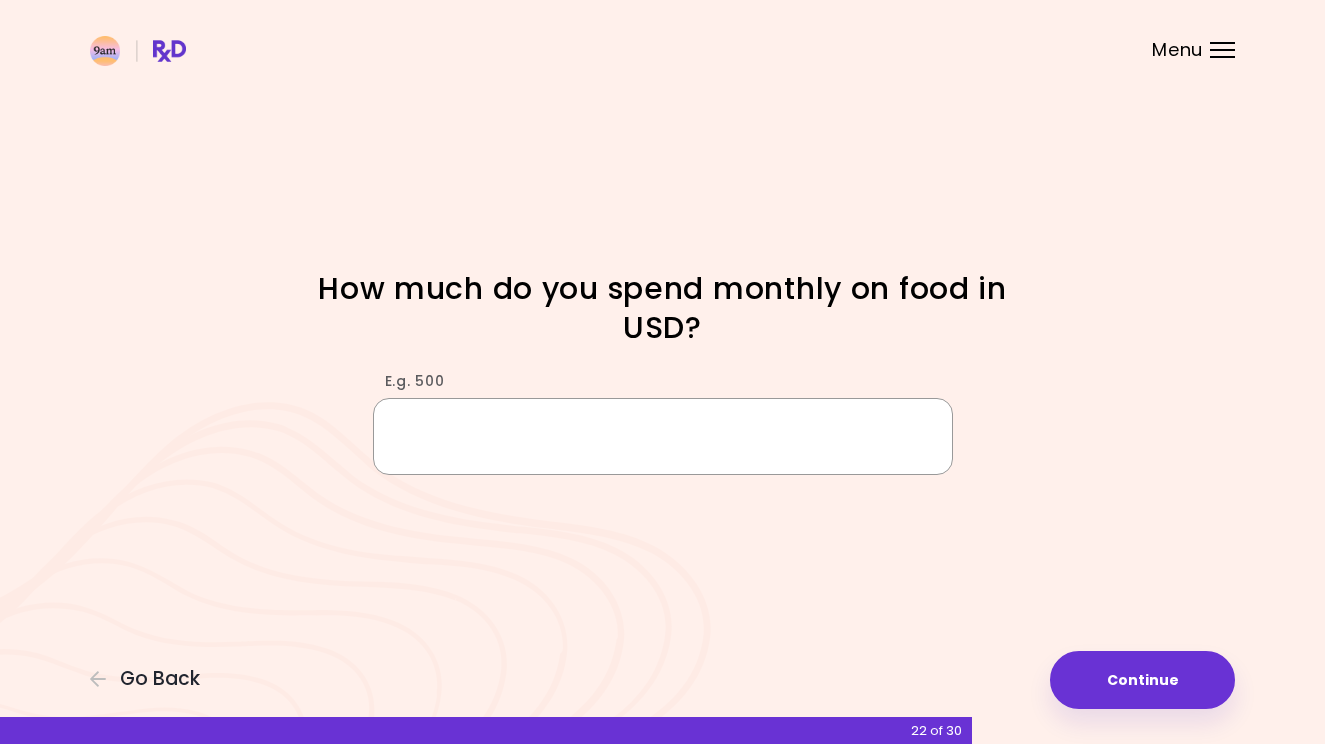 click on "E.g. 500" at bounding box center (663, 436) 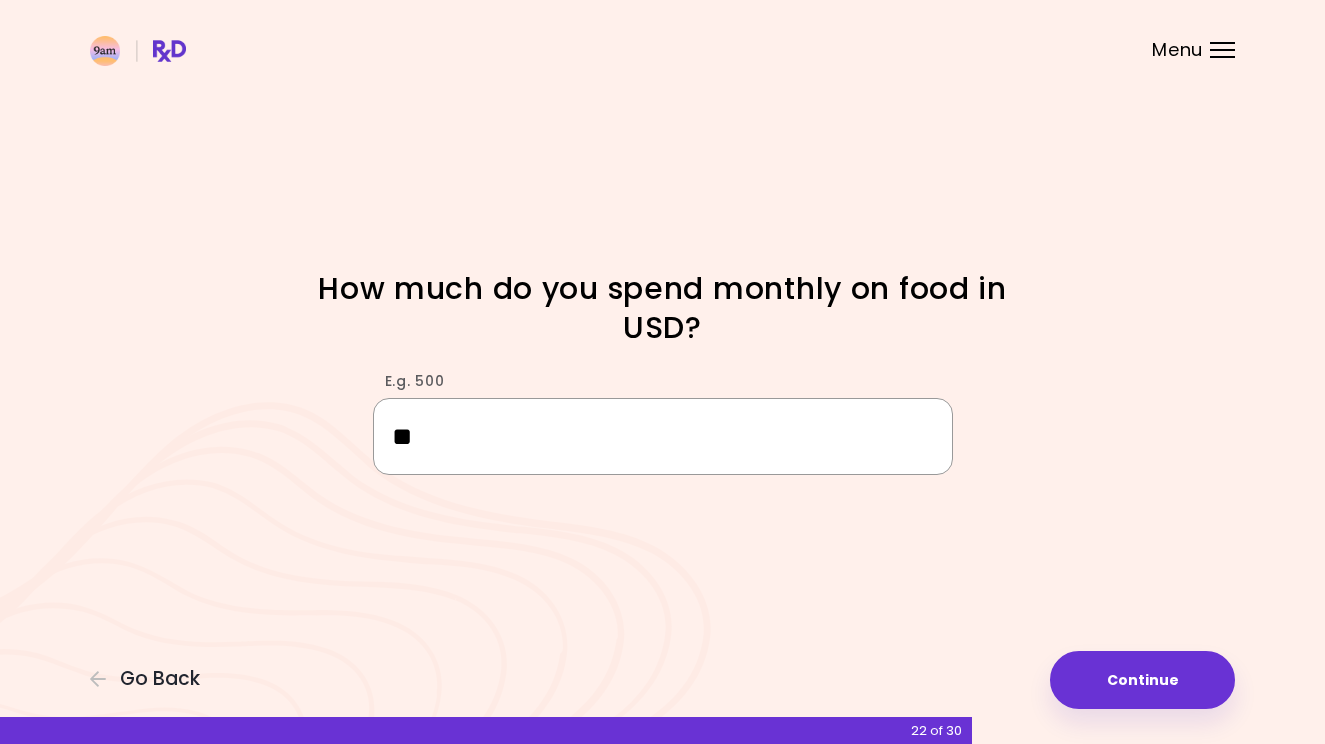 type on "***" 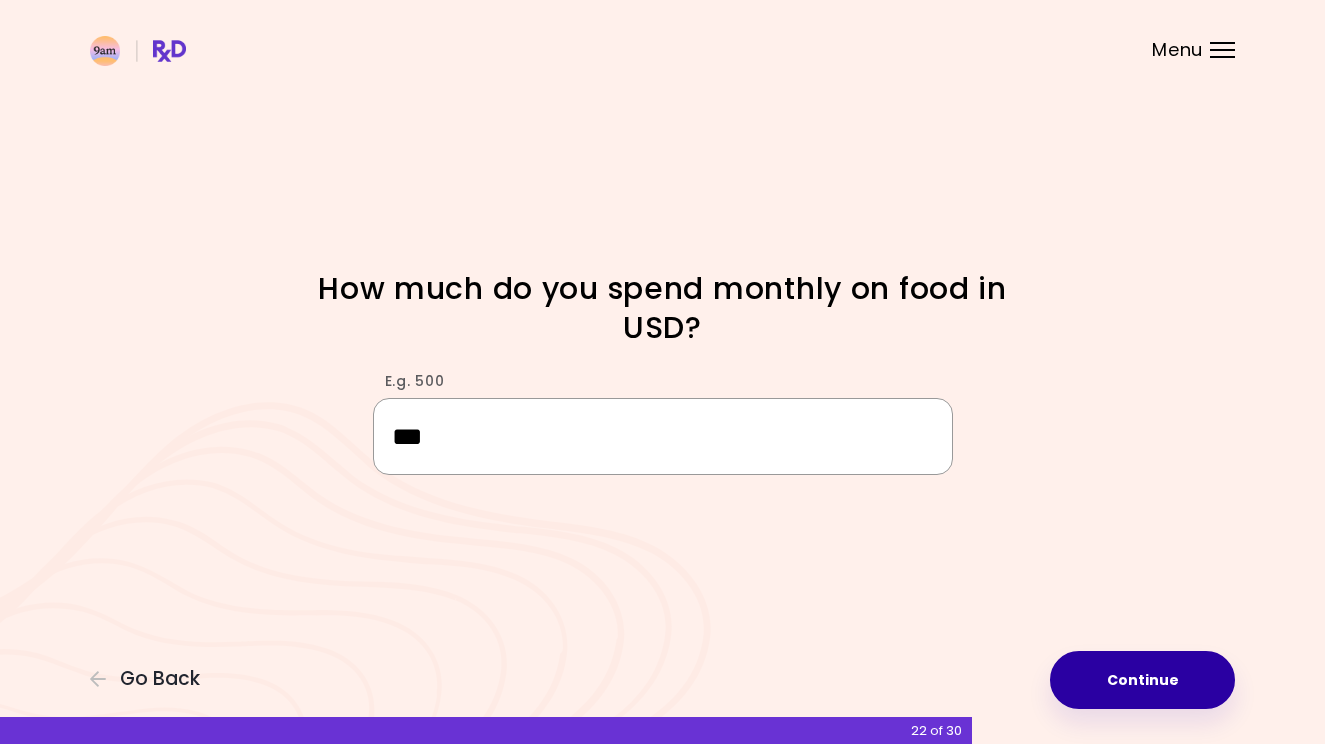 click on "Continue" at bounding box center [1142, 680] 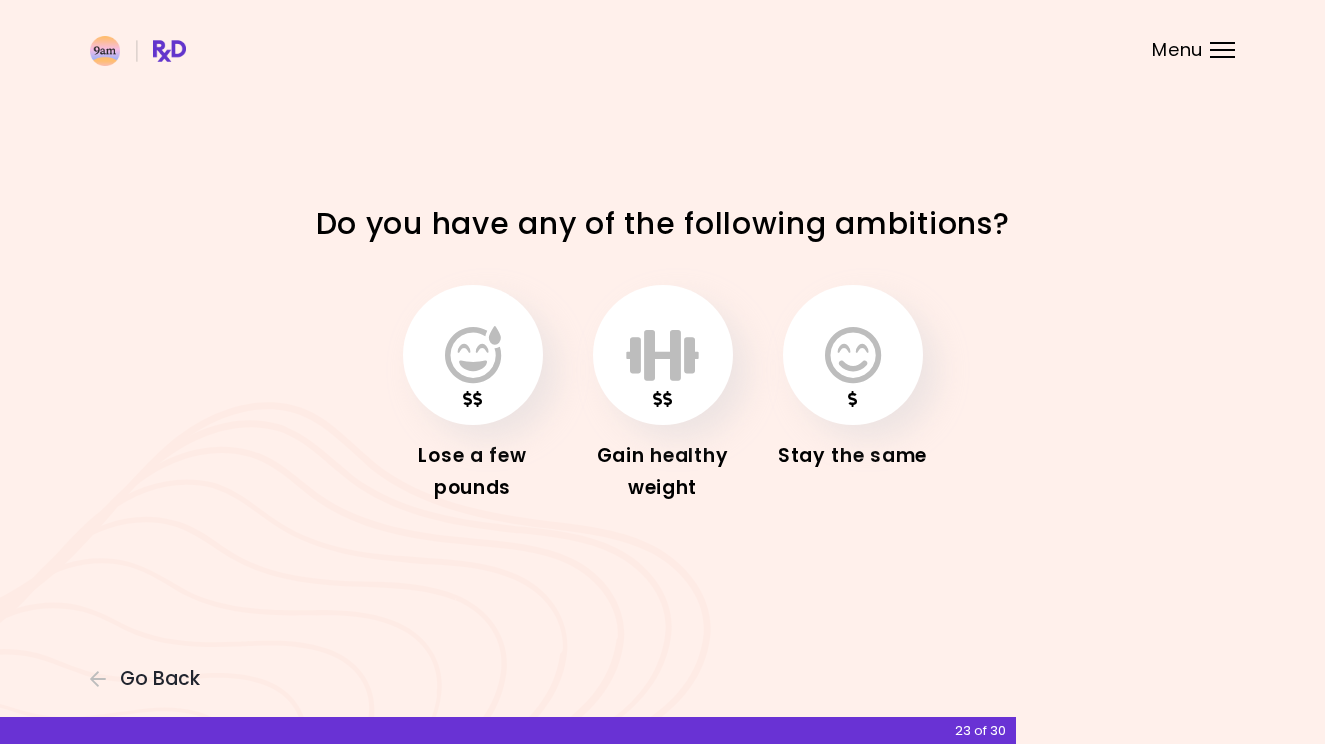 click at bounding box center (473, 355) 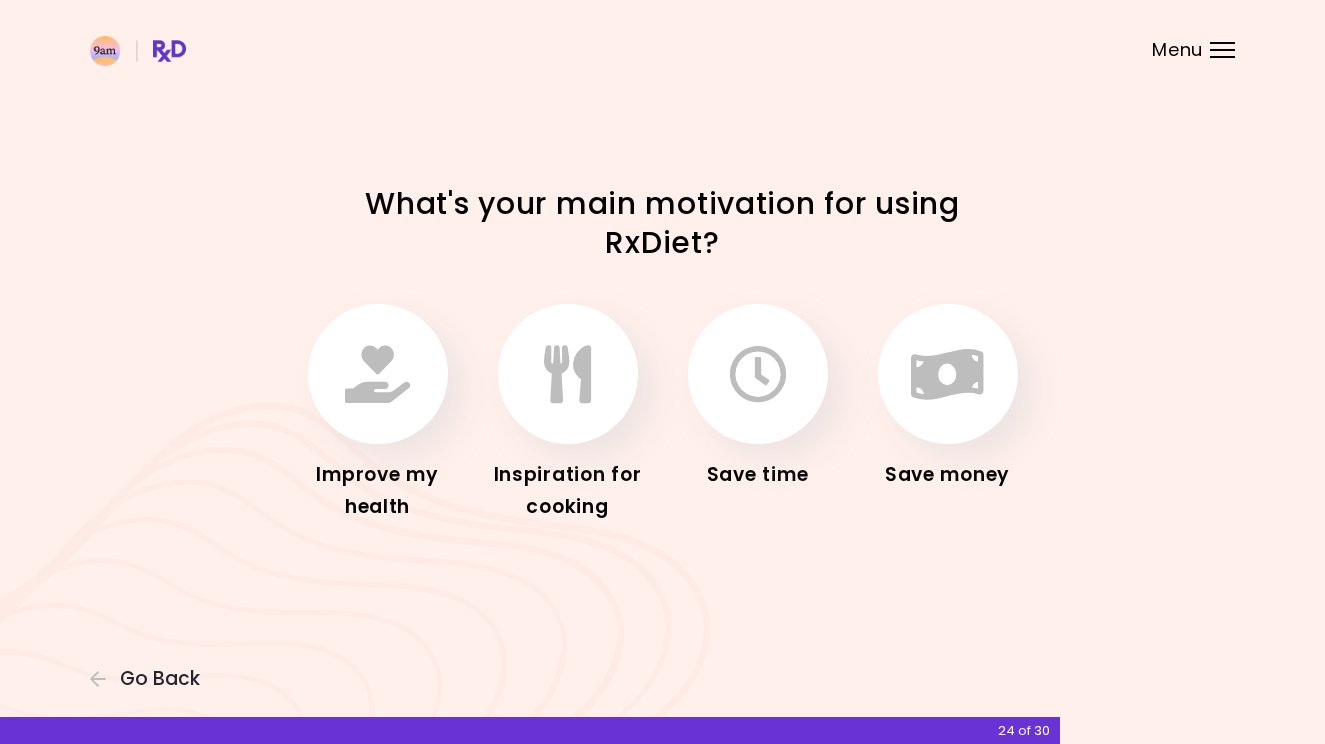 click on "Focusable invisible element What's your main motivation for using RxDiet? Improve my health Inspiration for cooking Save time Save money Go Back 24   of   30" at bounding box center [662, 372] 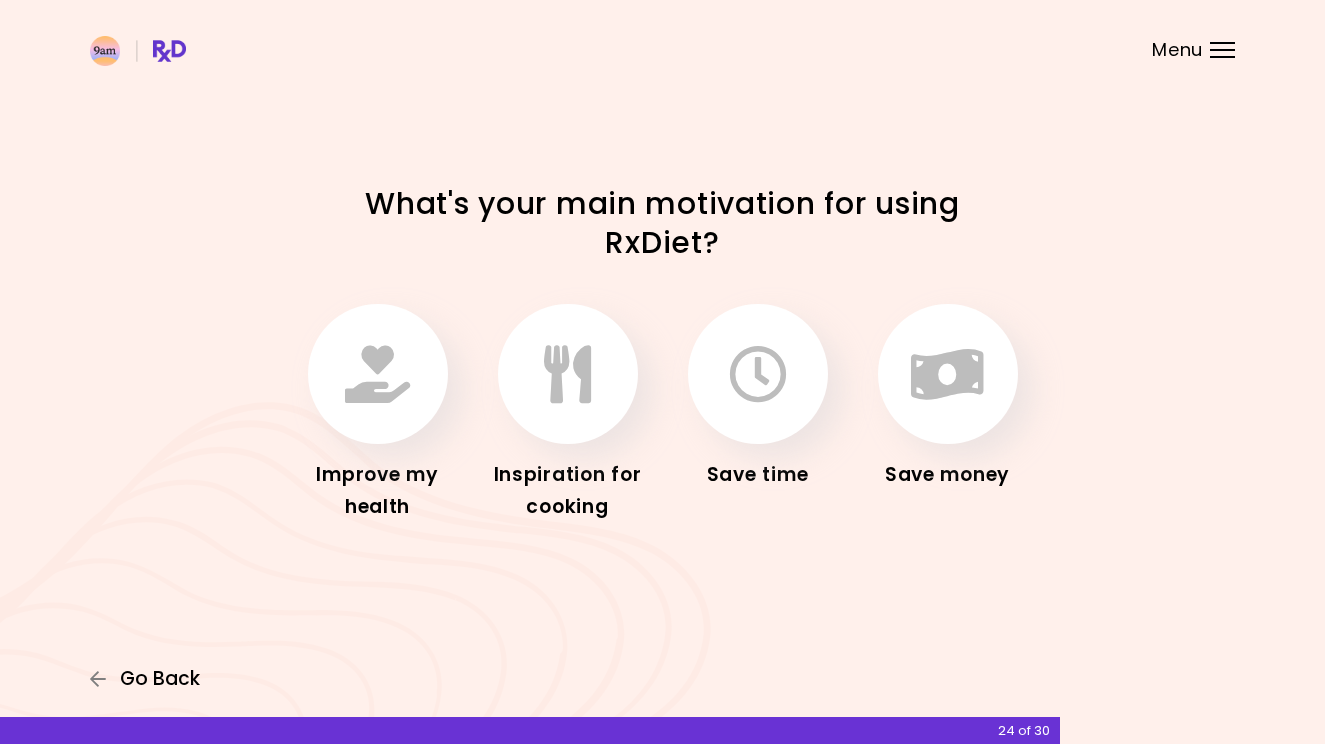 click on "Go Back" at bounding box center [160, 679] 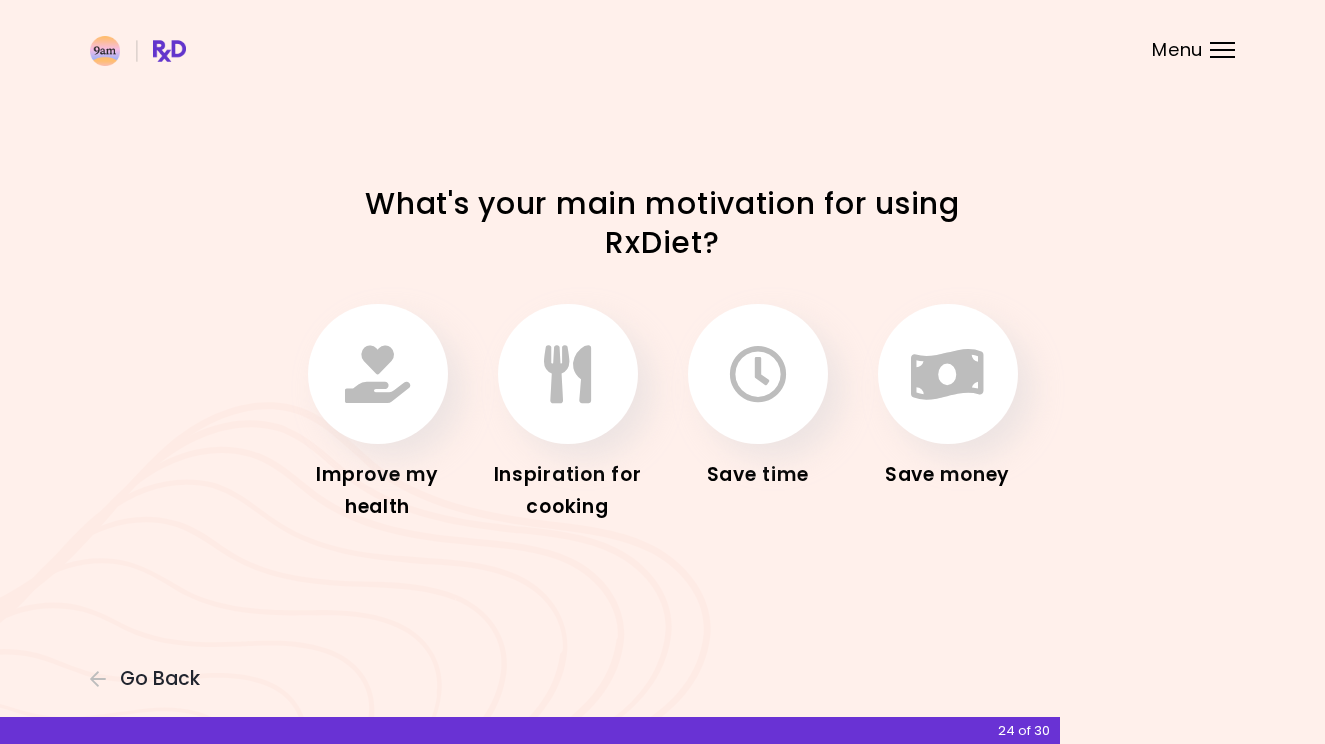 click at bounding box center (377, 374) 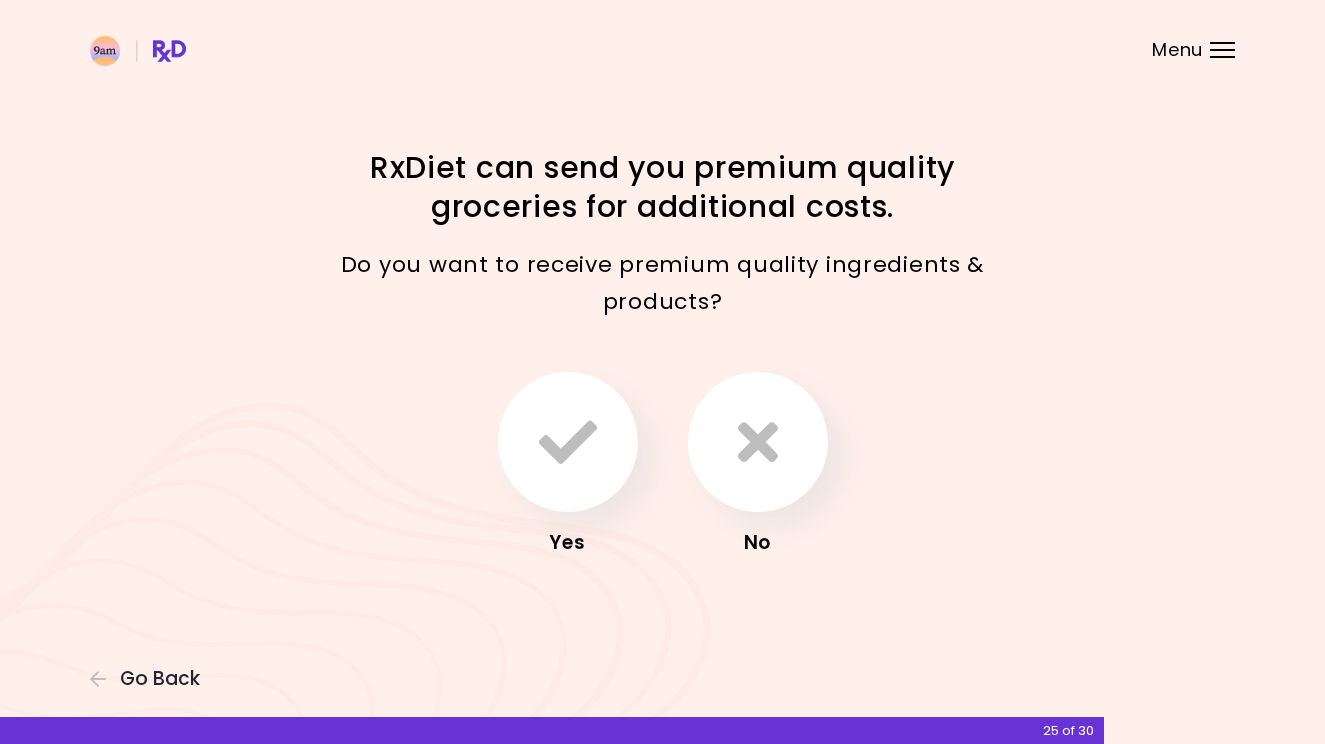 click on "Go Back" at bounding box center [160, 679] 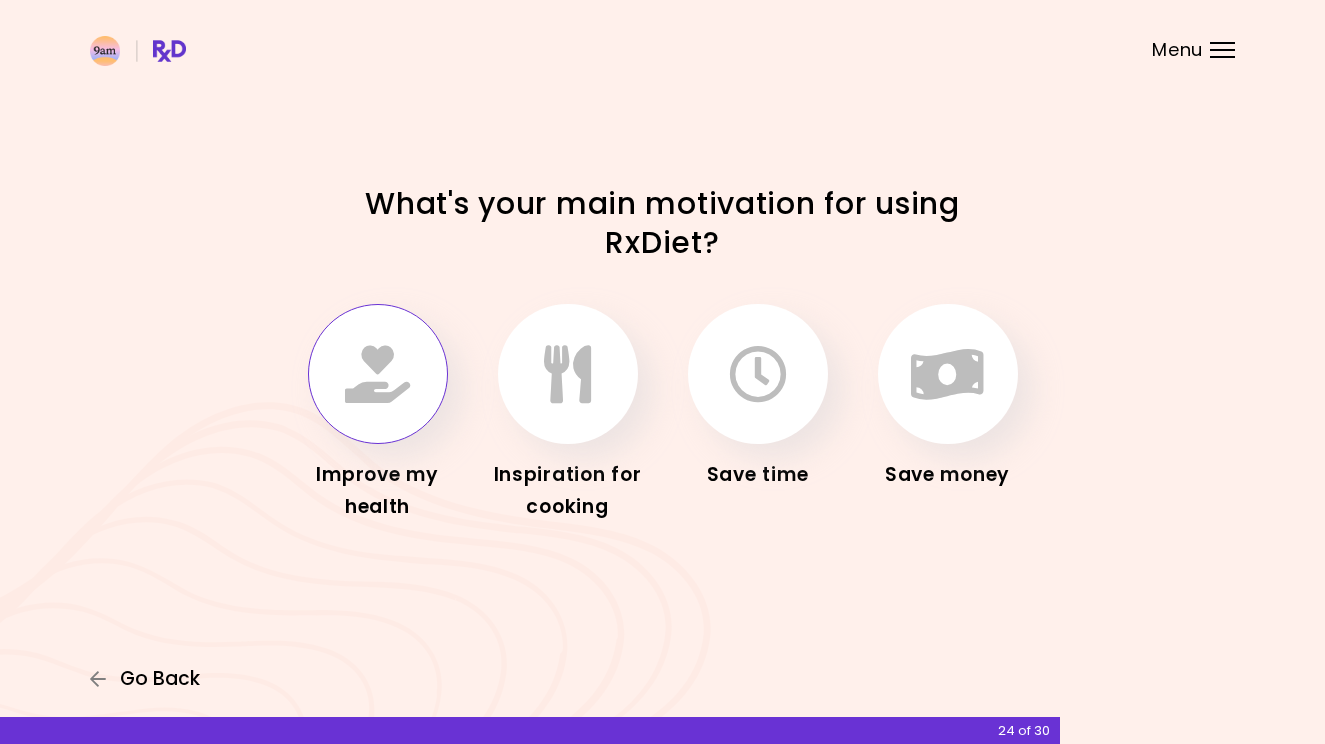 click on "Go Back" at bounding box center [160, 679] 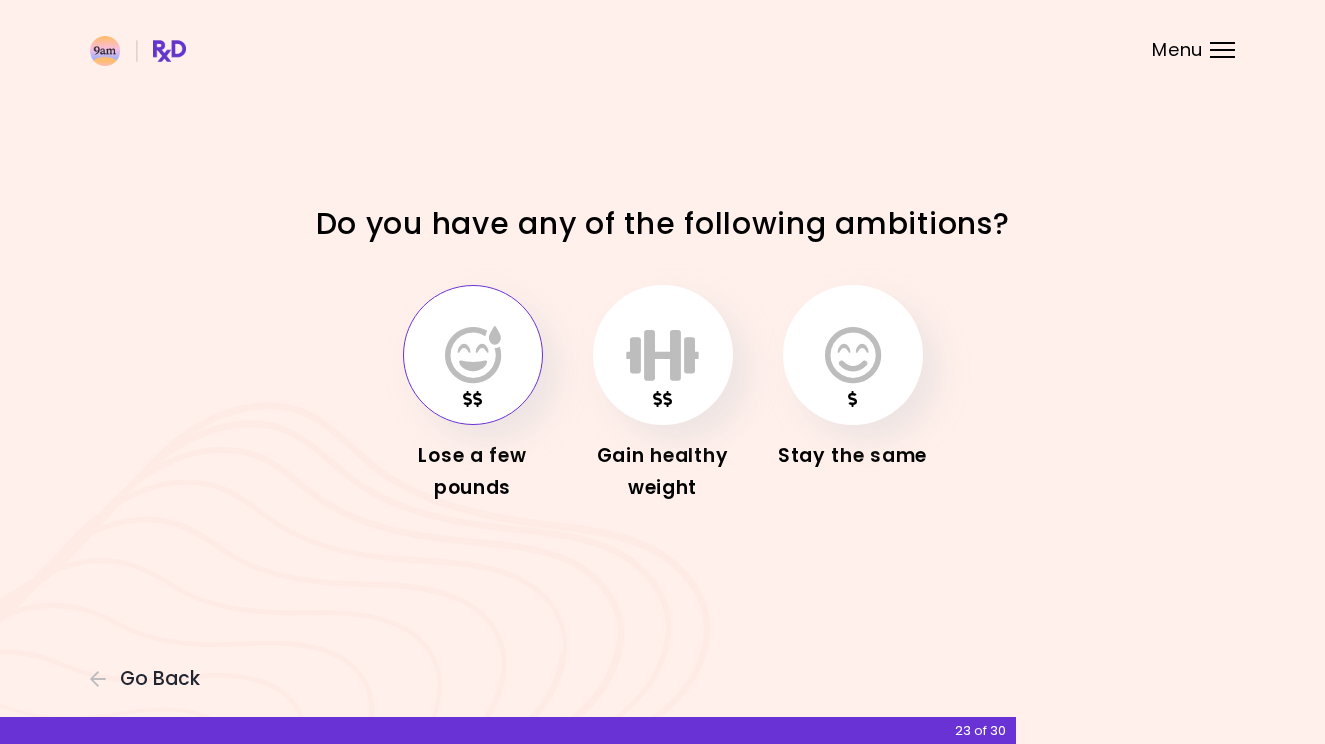 click on "Go Back" at bounding box center (160, 679) 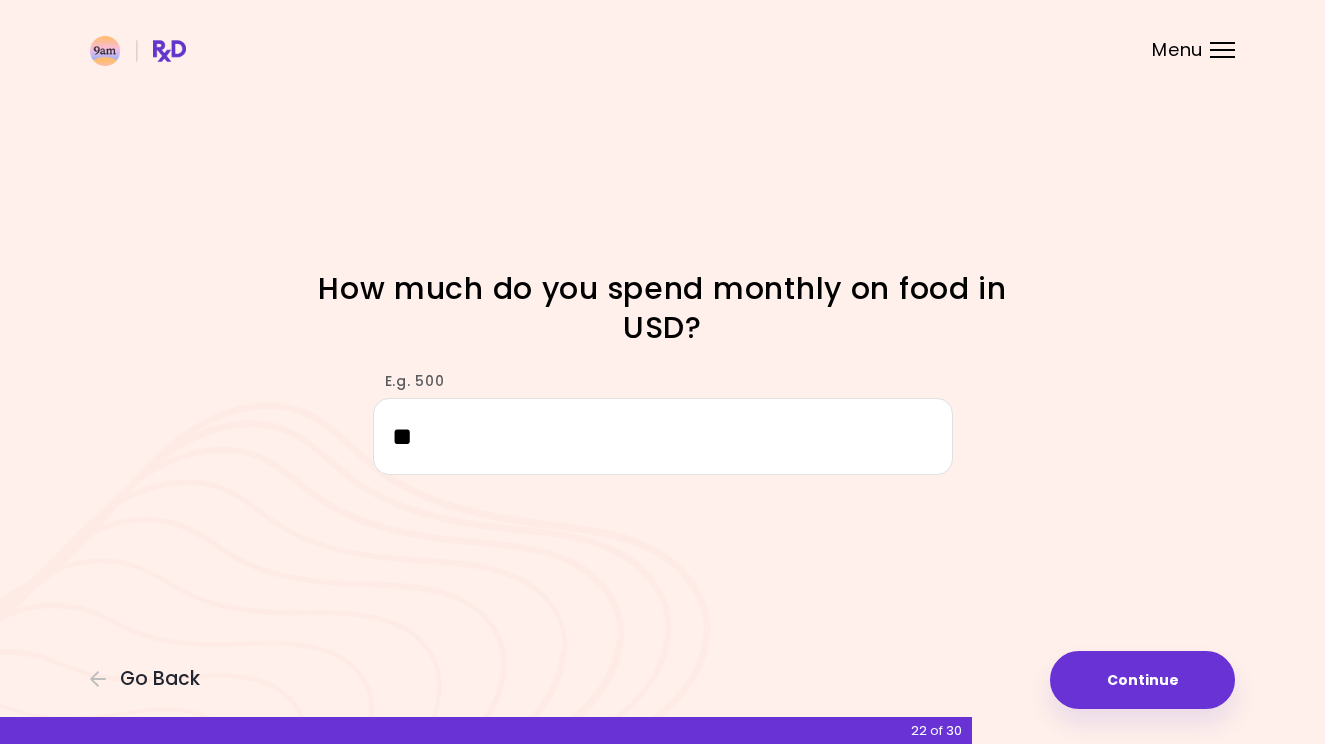 type on "*" 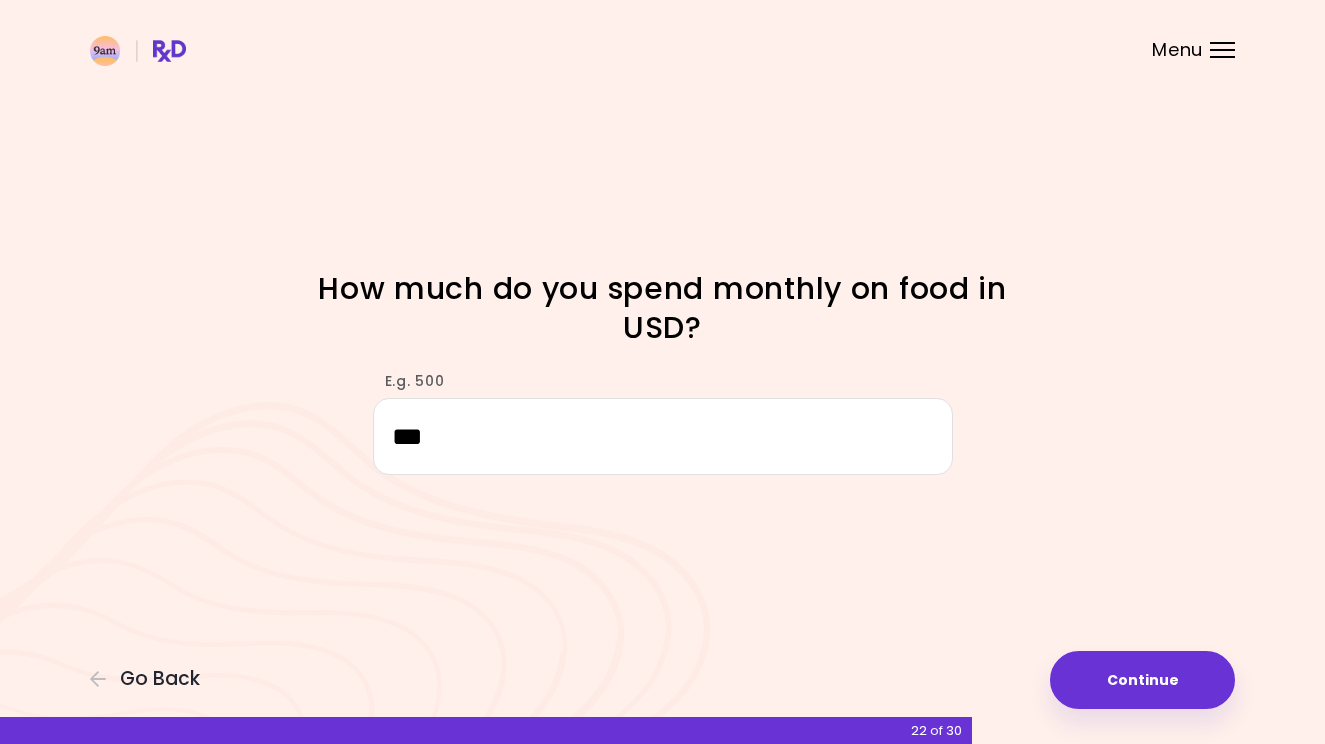 click on "Continue" at bounding box center (1142, 680) 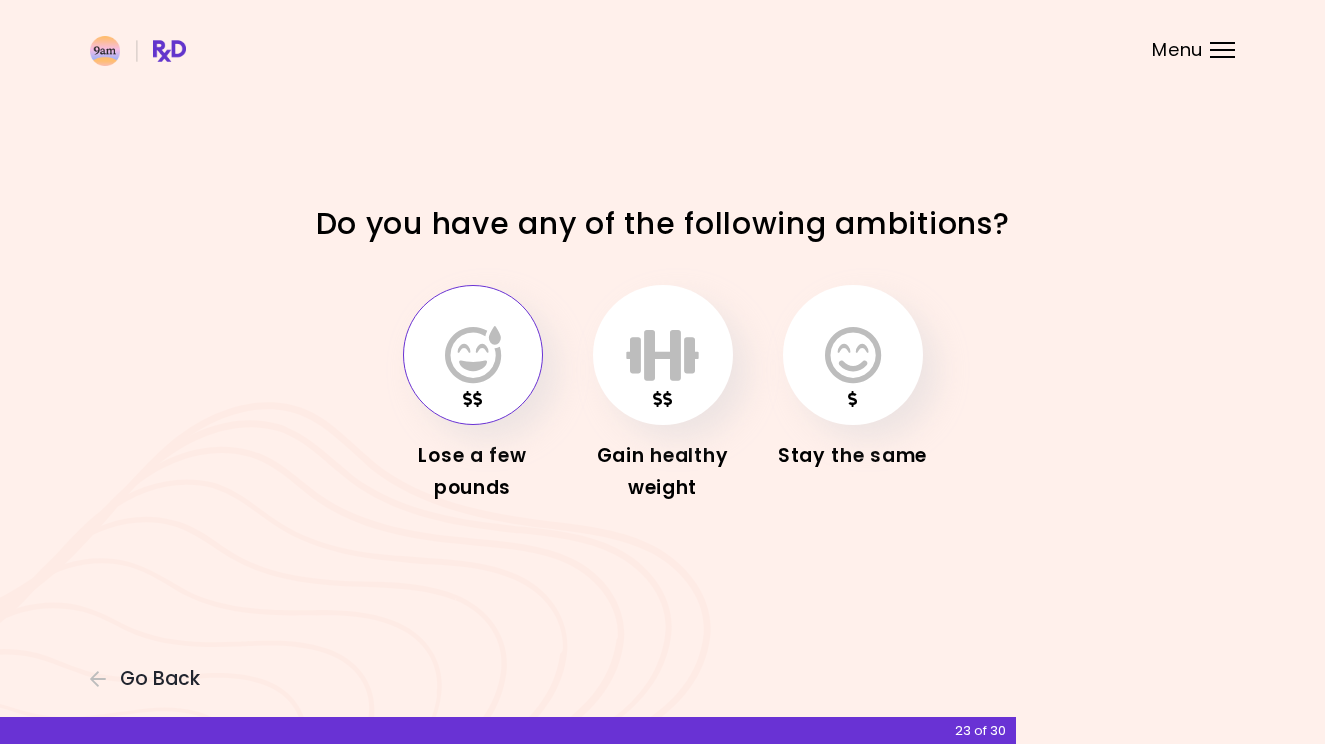 click at bounding box center [473, 355] 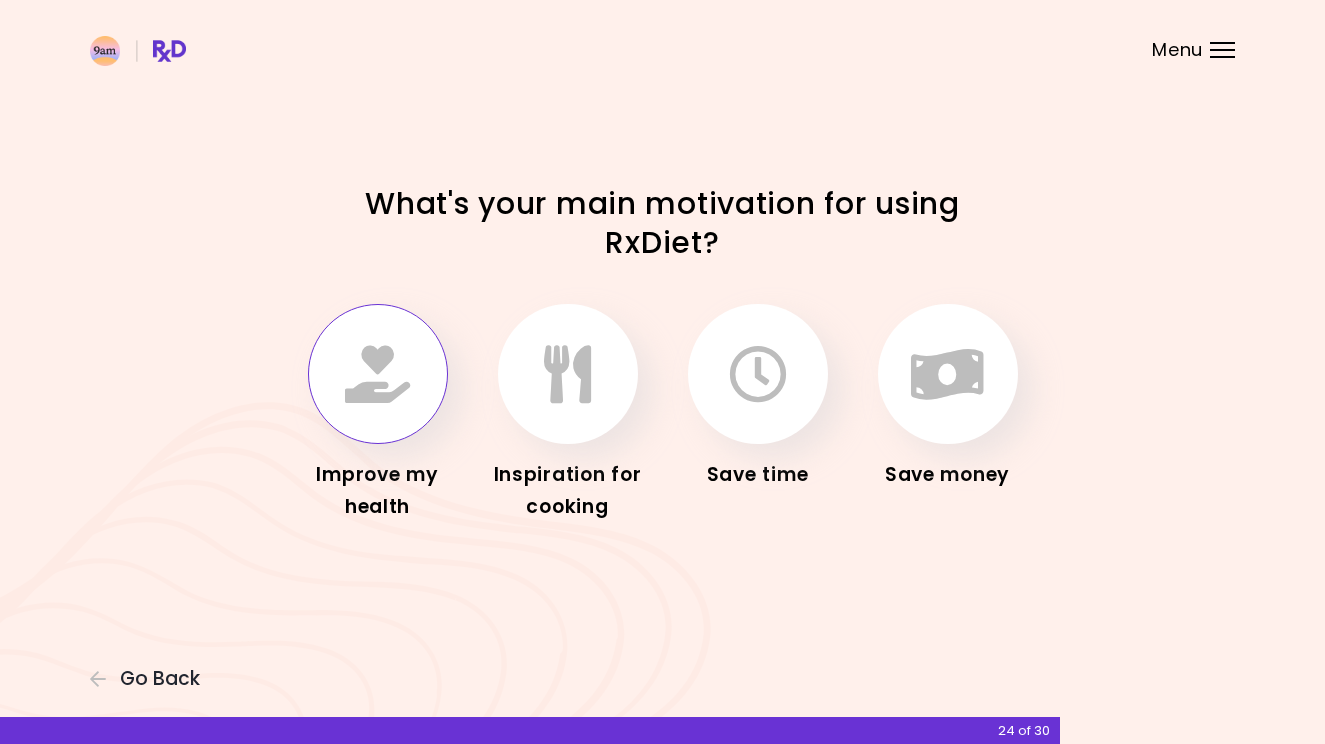 click at bounding box center [377, 374] 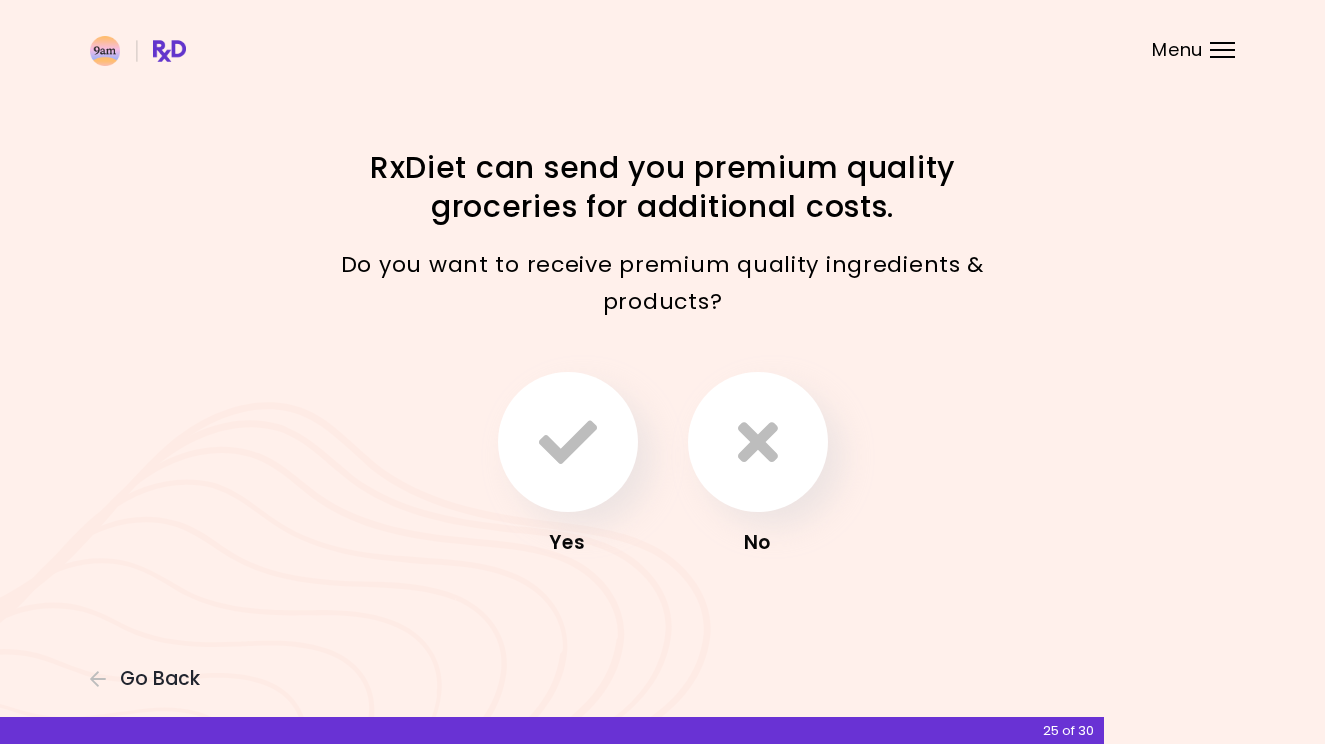 click at bounding box center (758, 442) 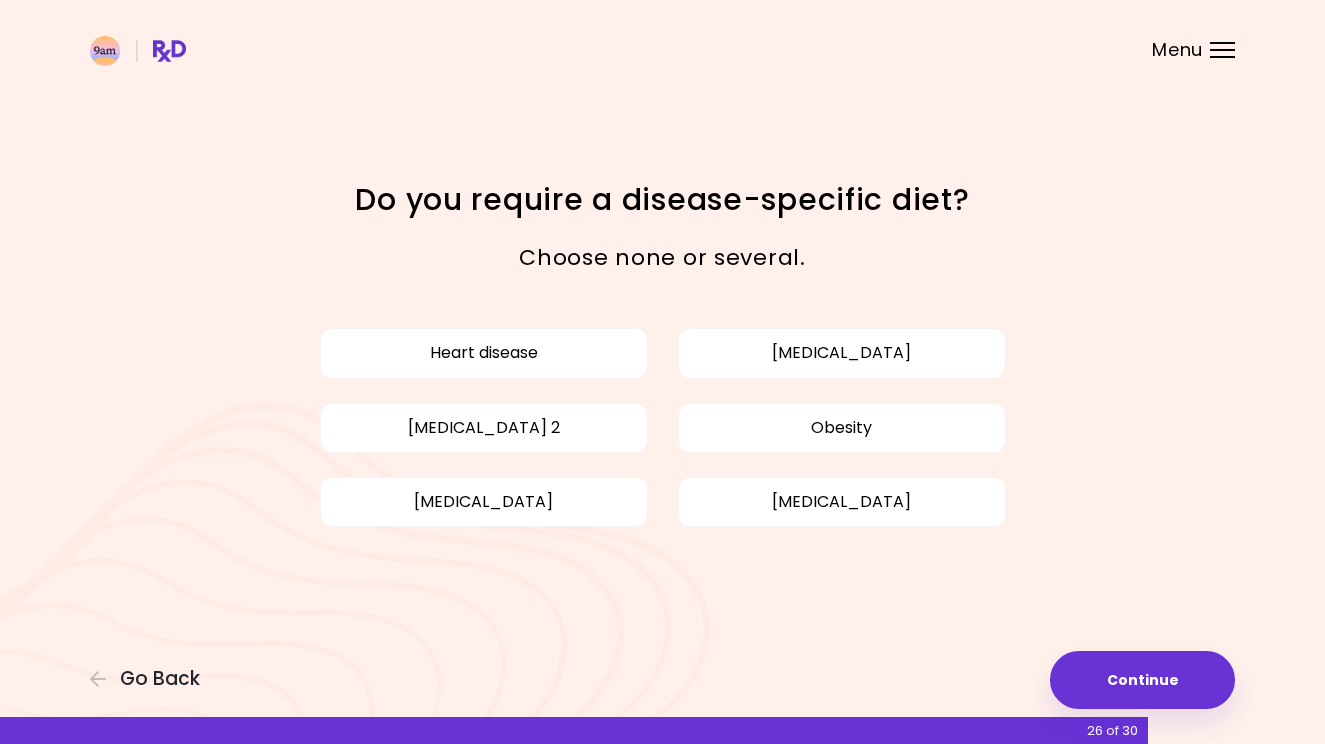 click on "[MEDICAL_DATA]" at bounding box center (484, 502) 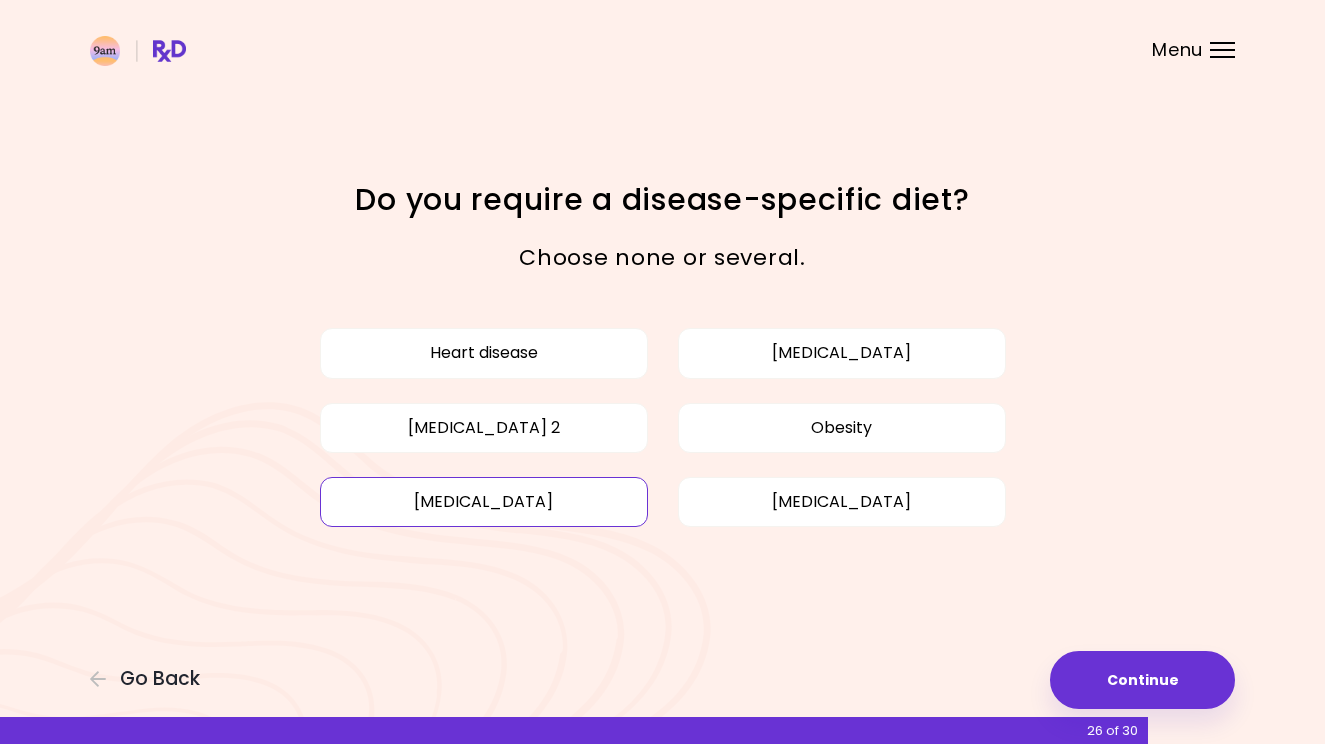 click on "Obesity" at bounding box center (842, 428) 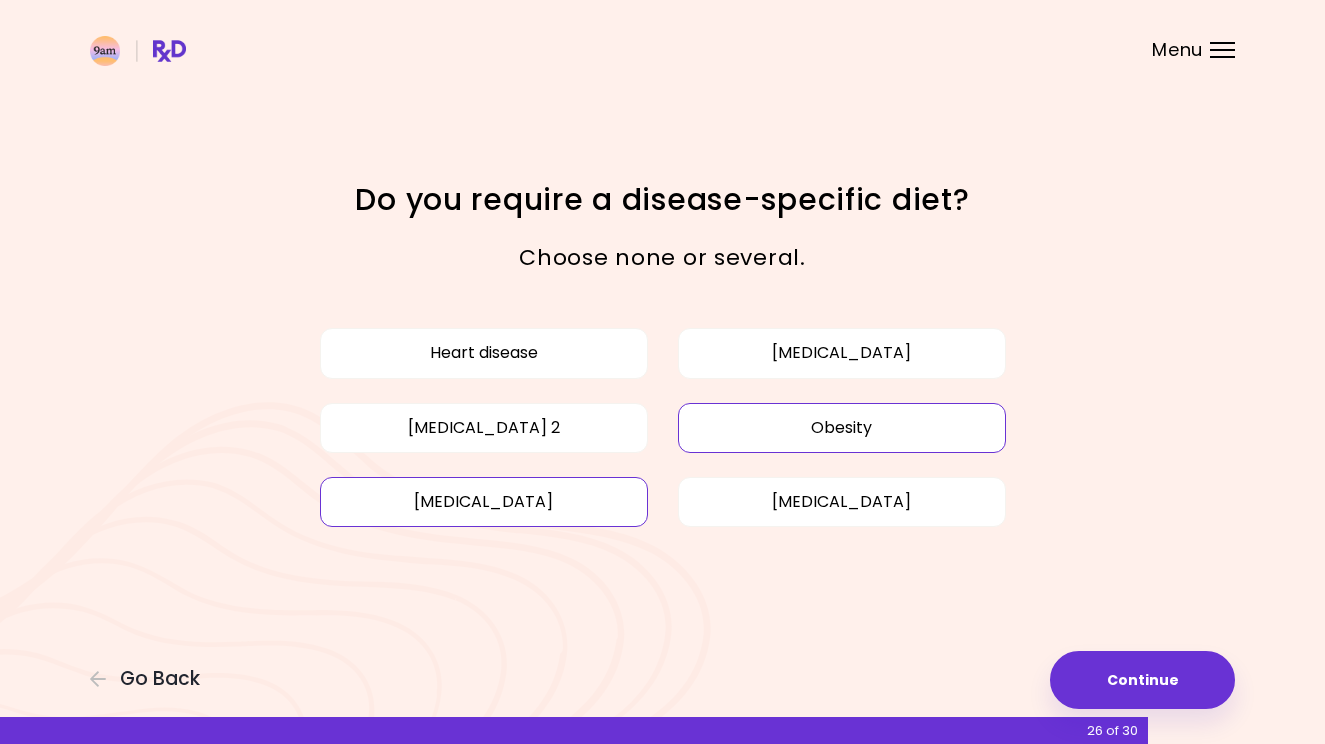 click on "[MEDICAL_DATA]" at bounding box center (842, 353) 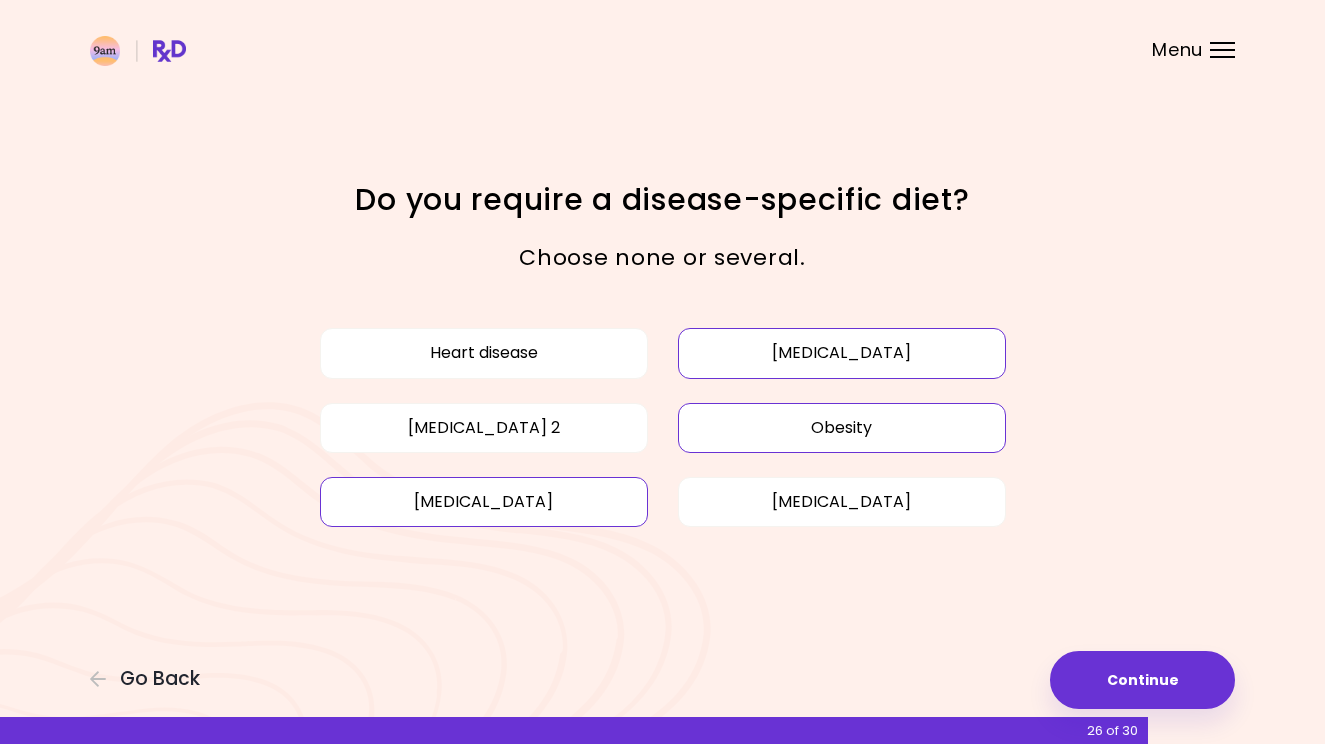 click on "[MEDICAL_DATA]" at bounding box center (842, 353) 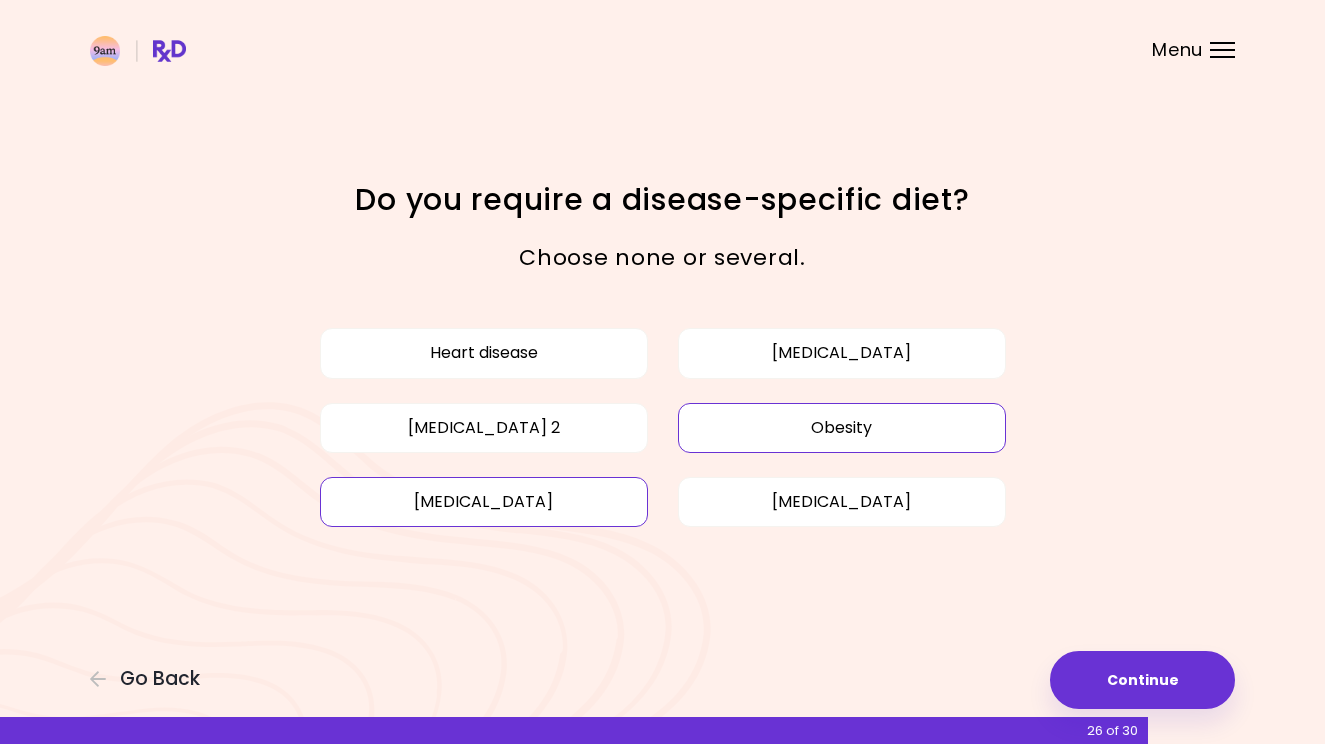 click on "[MEDICAL_DATA]" at bounding box center [842, 353] 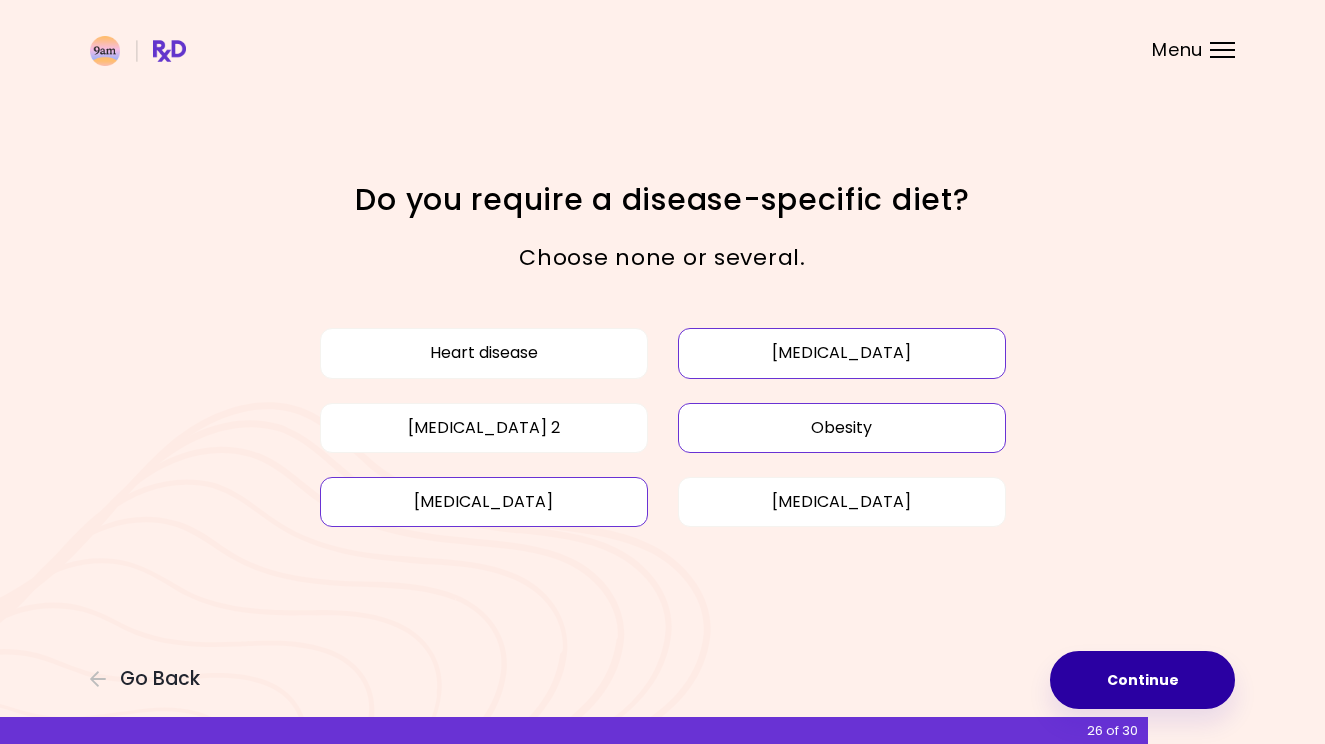click on "Continue" at bounding box center (1142, 680) 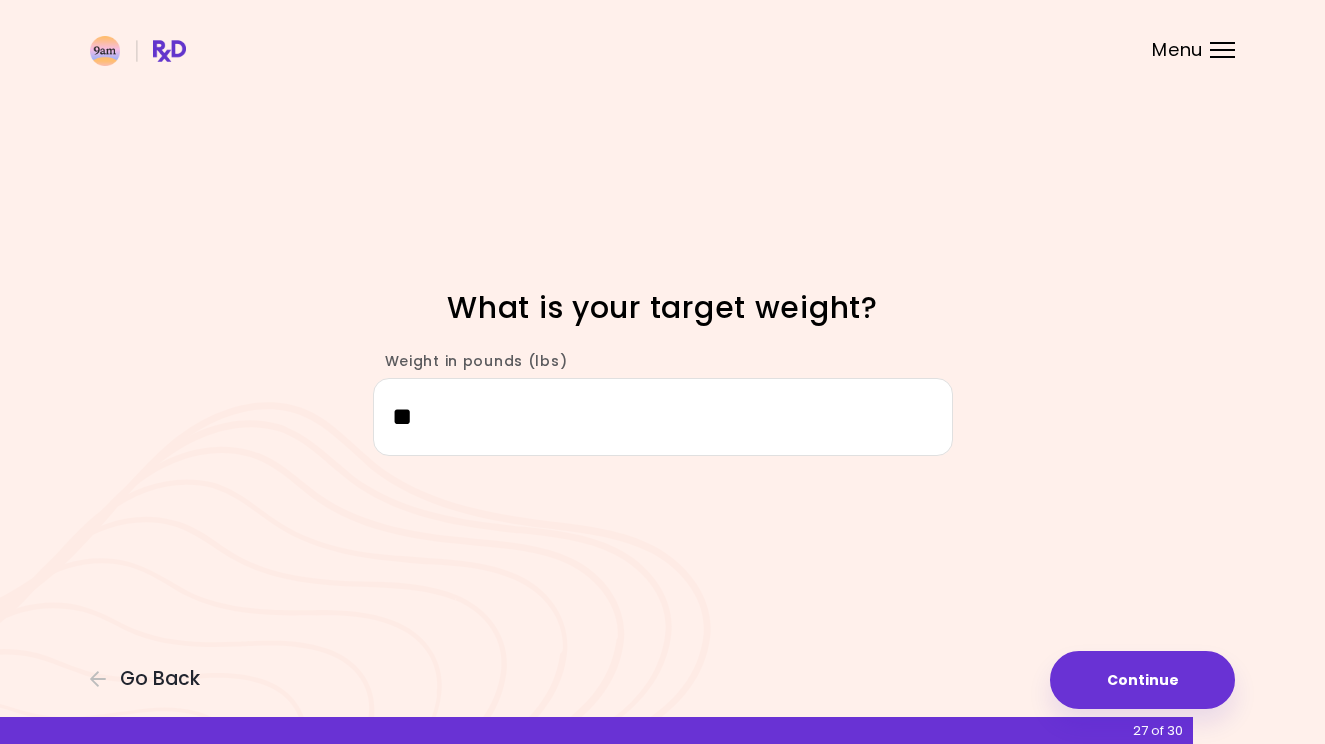 type on "***" 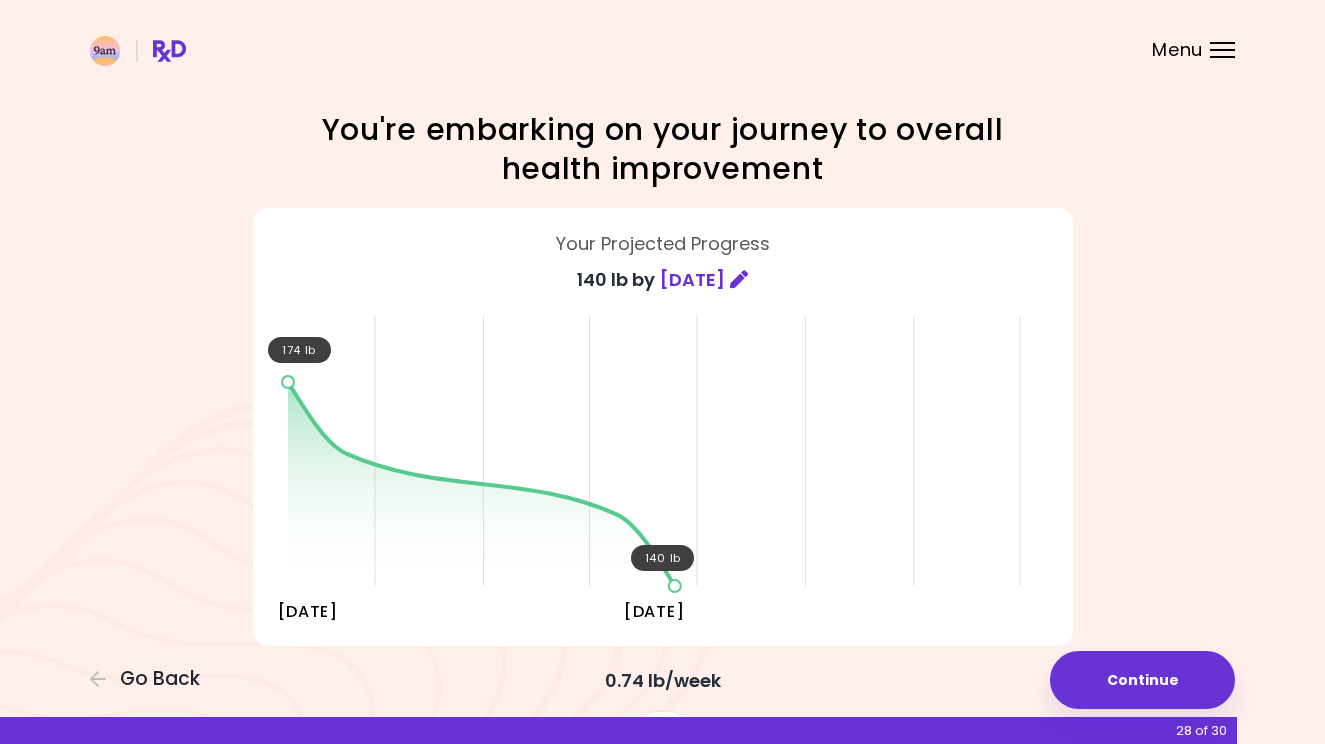 click on "Continue" at bounding box center [1142, 680] 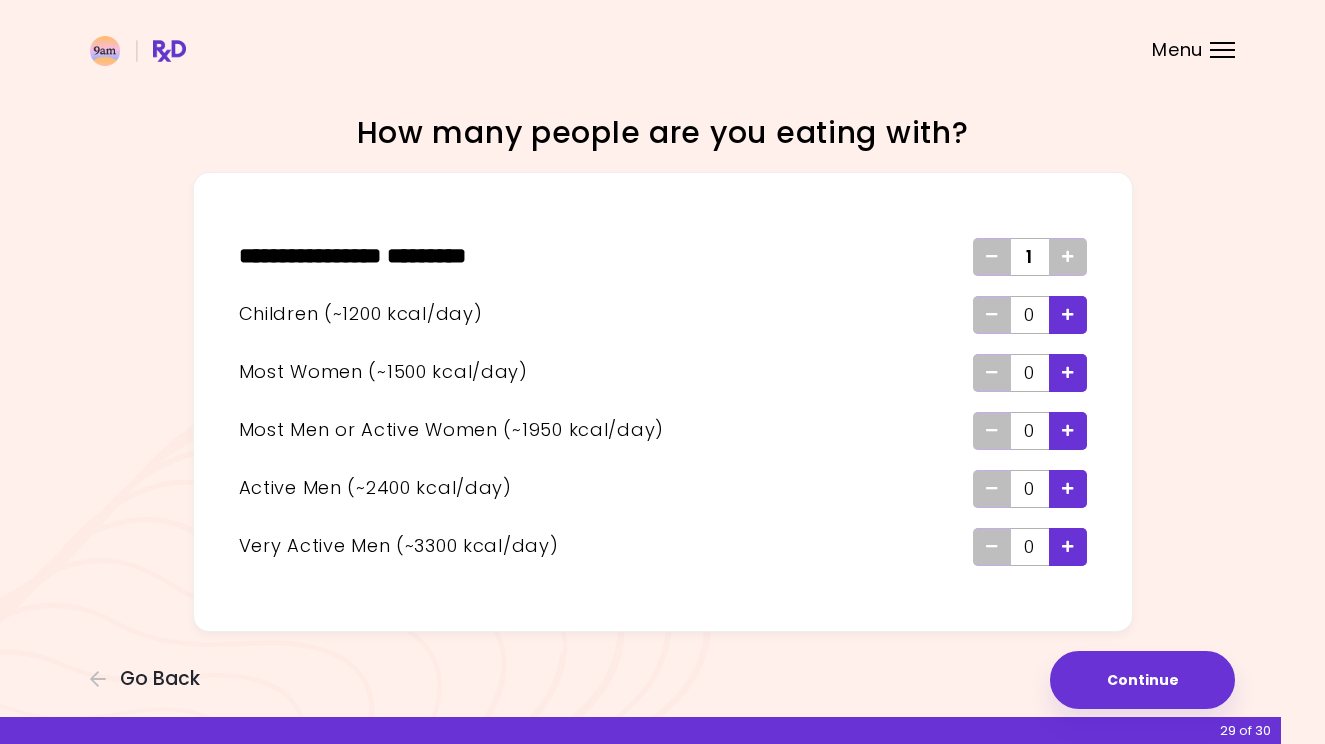 click at bounding box center [1068, 373] 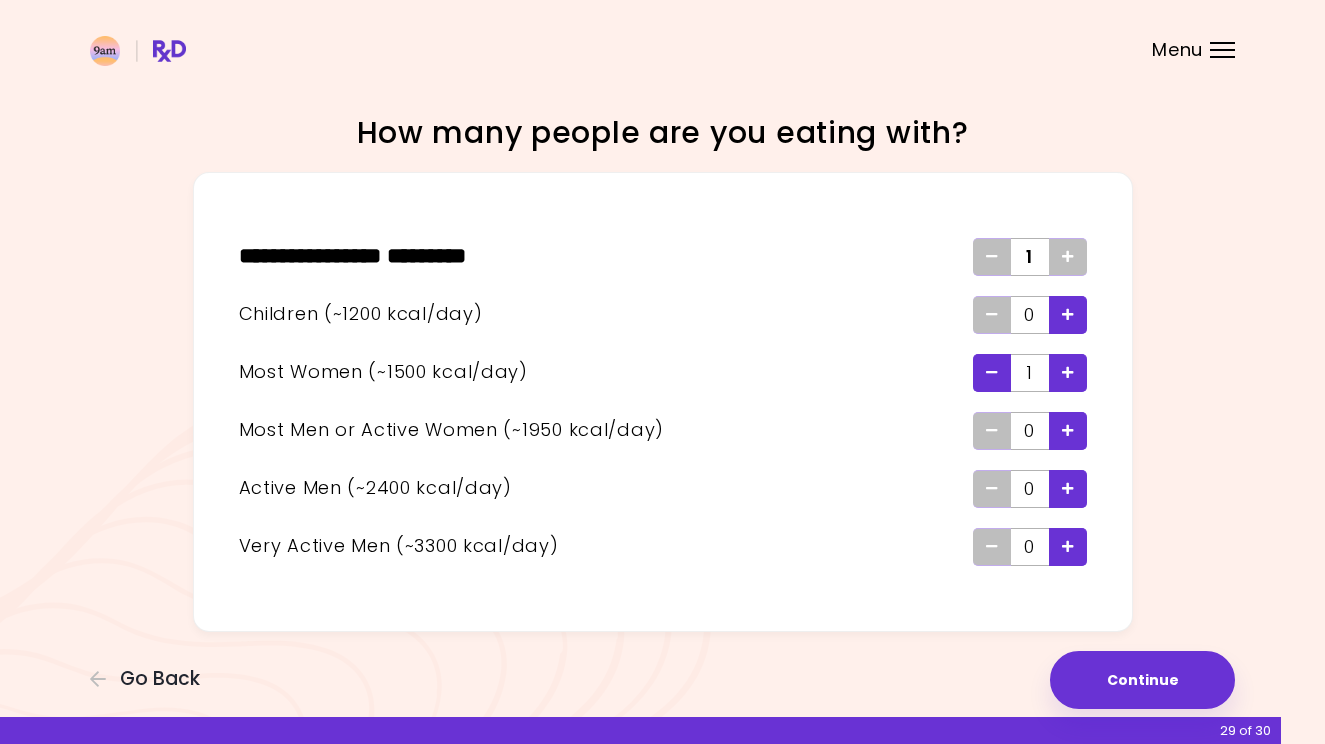 click at bounding box center (992, 372) 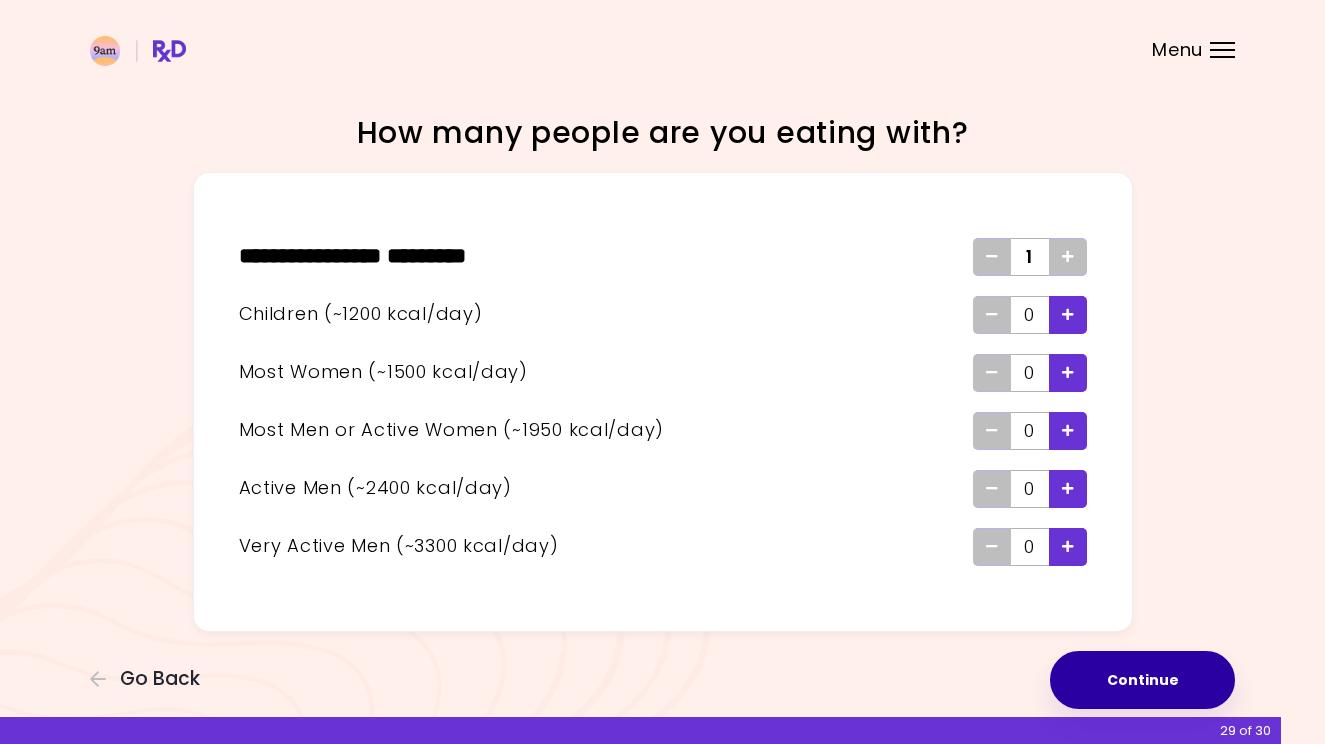 click on "Continue" at bounding box center [1142, 680] 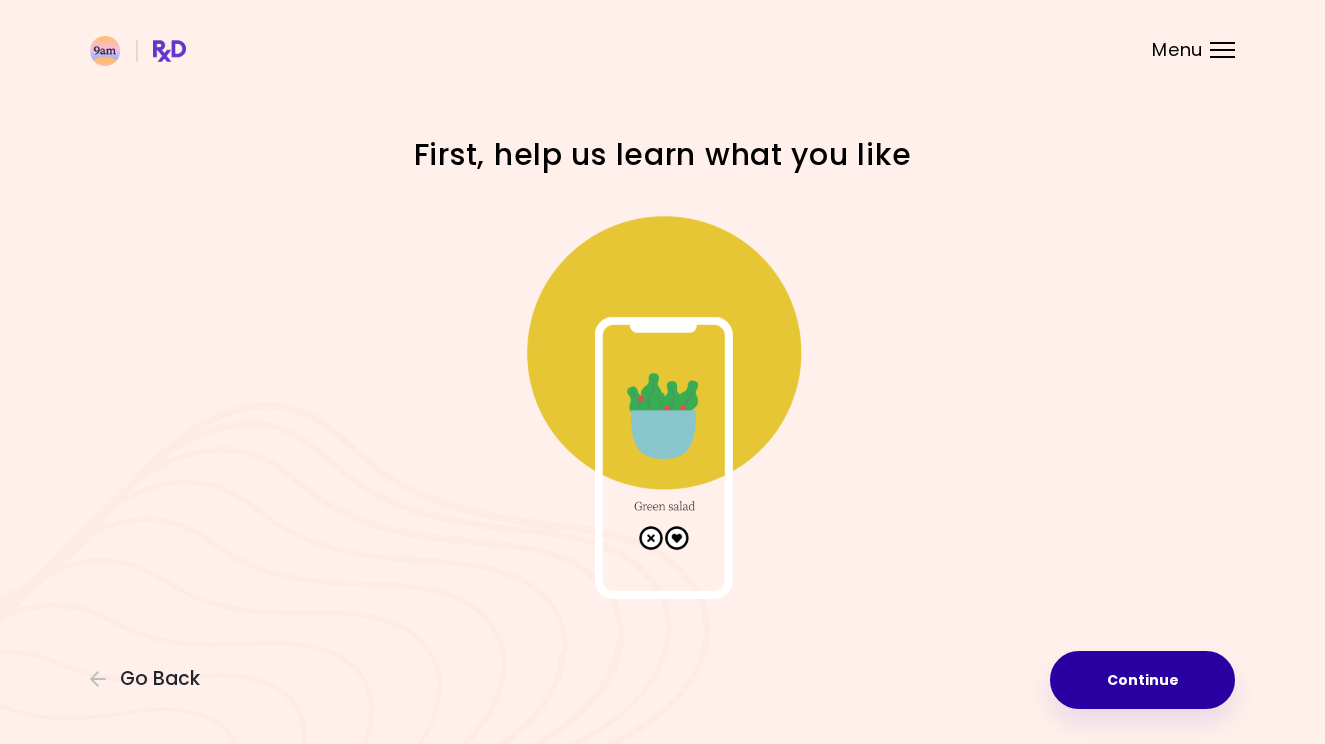 click on "Continue" at bounding box center (1142, 680) 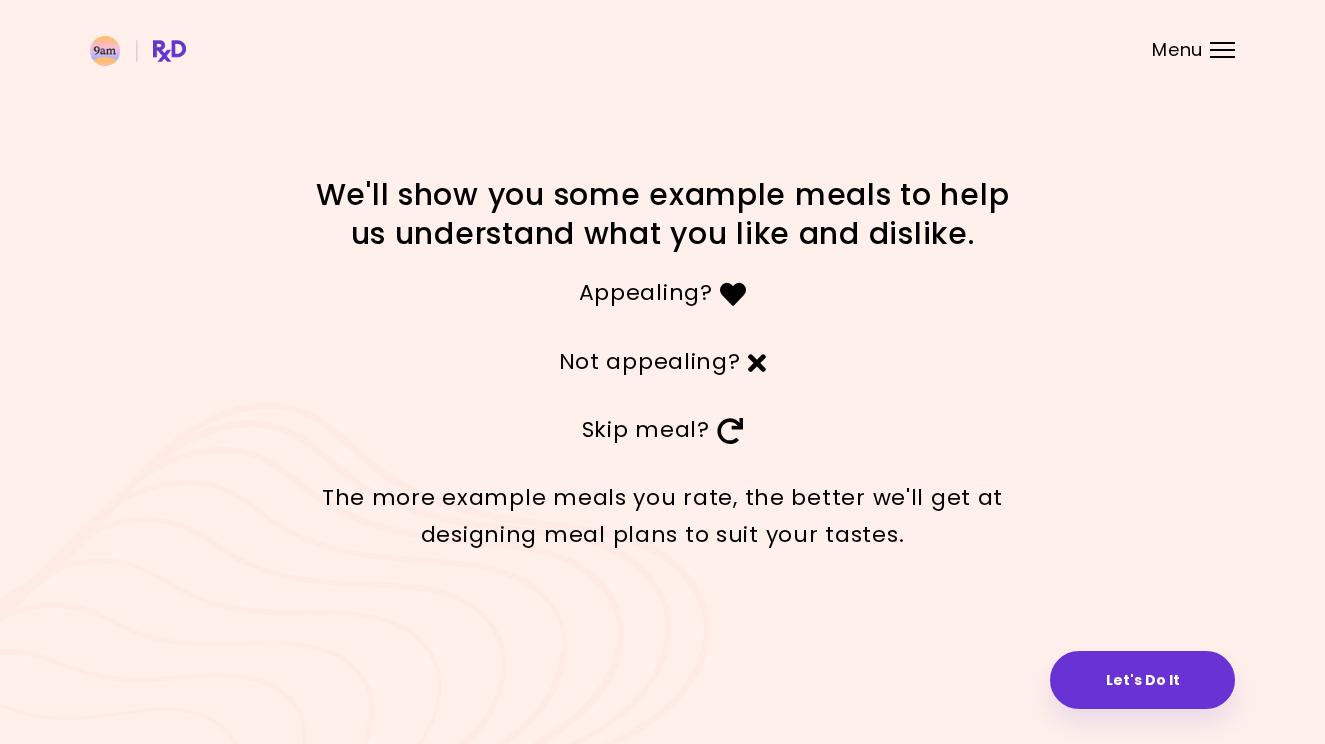 click on "Let's Do It" at bounding box center [1142, 680] 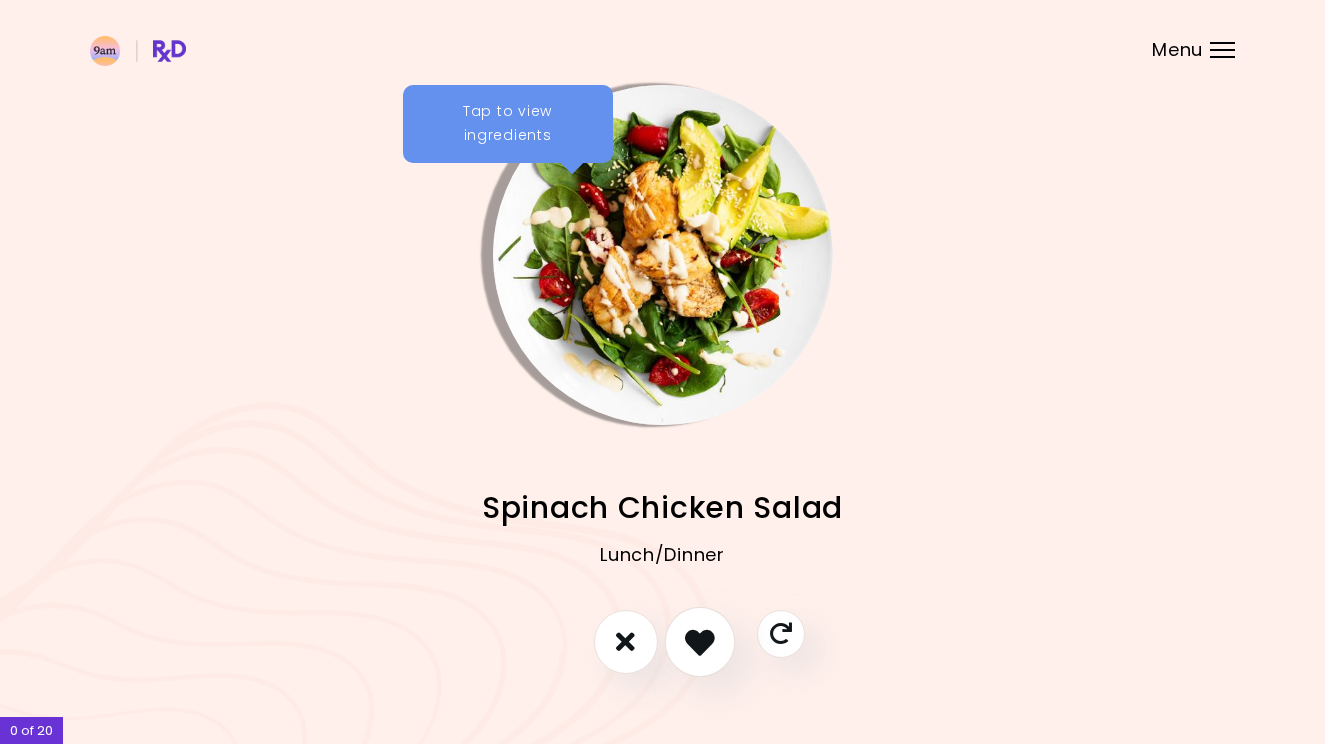 click at bounding box center [700, 642] 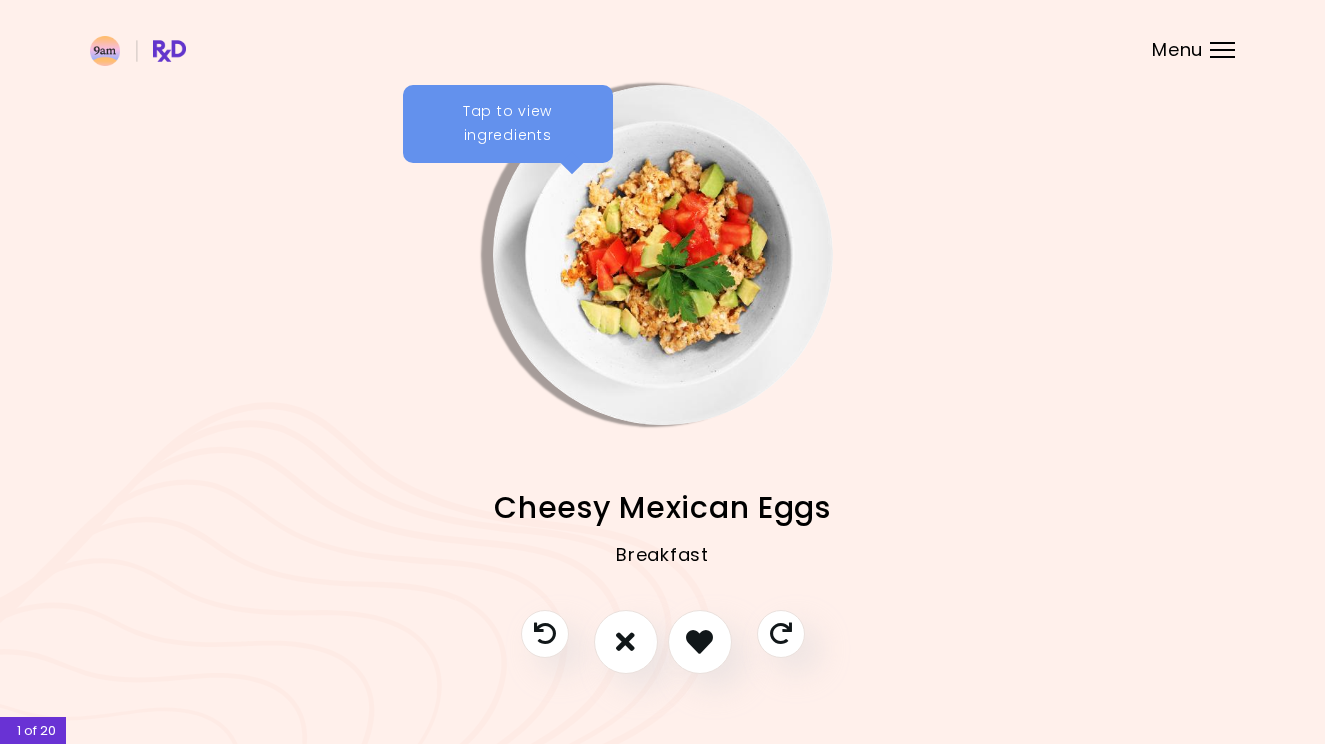 click at bounding box center [699, 641] 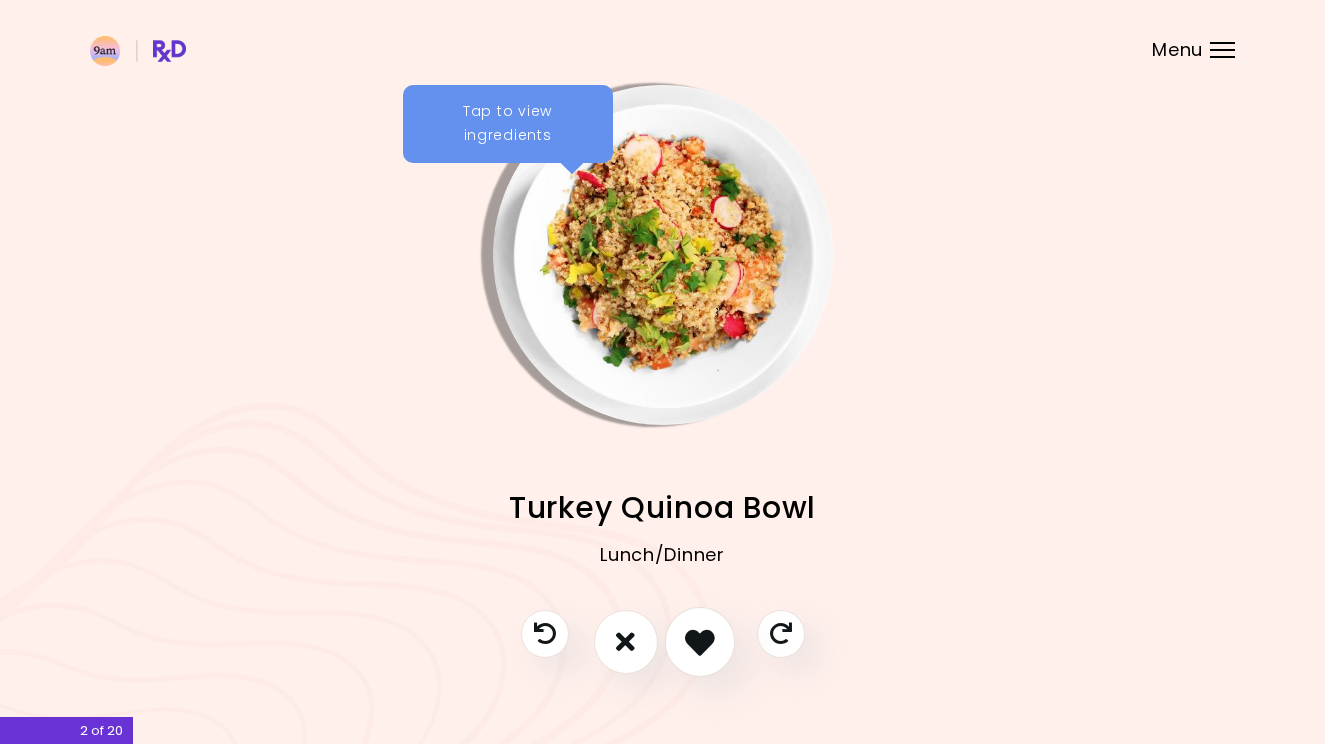 click at bounding box center [700, 642] 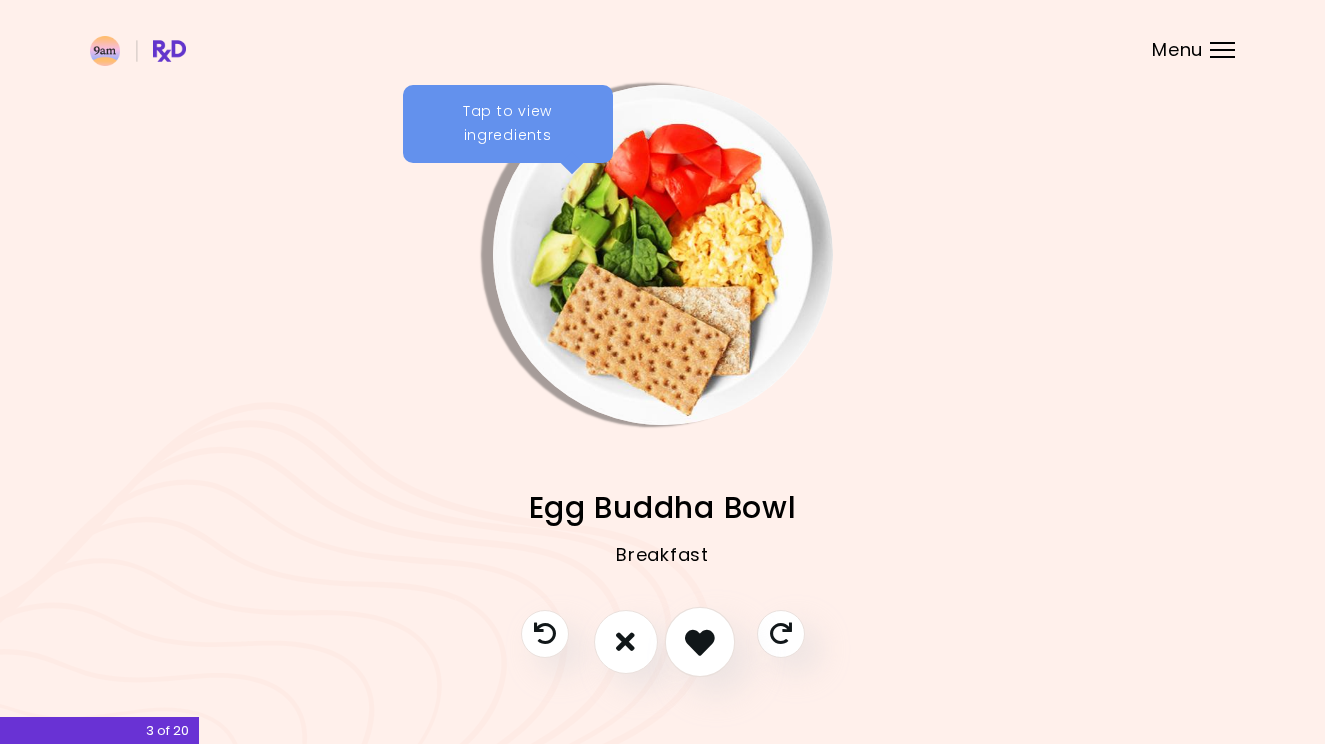 click at bounding box center (700, 642) 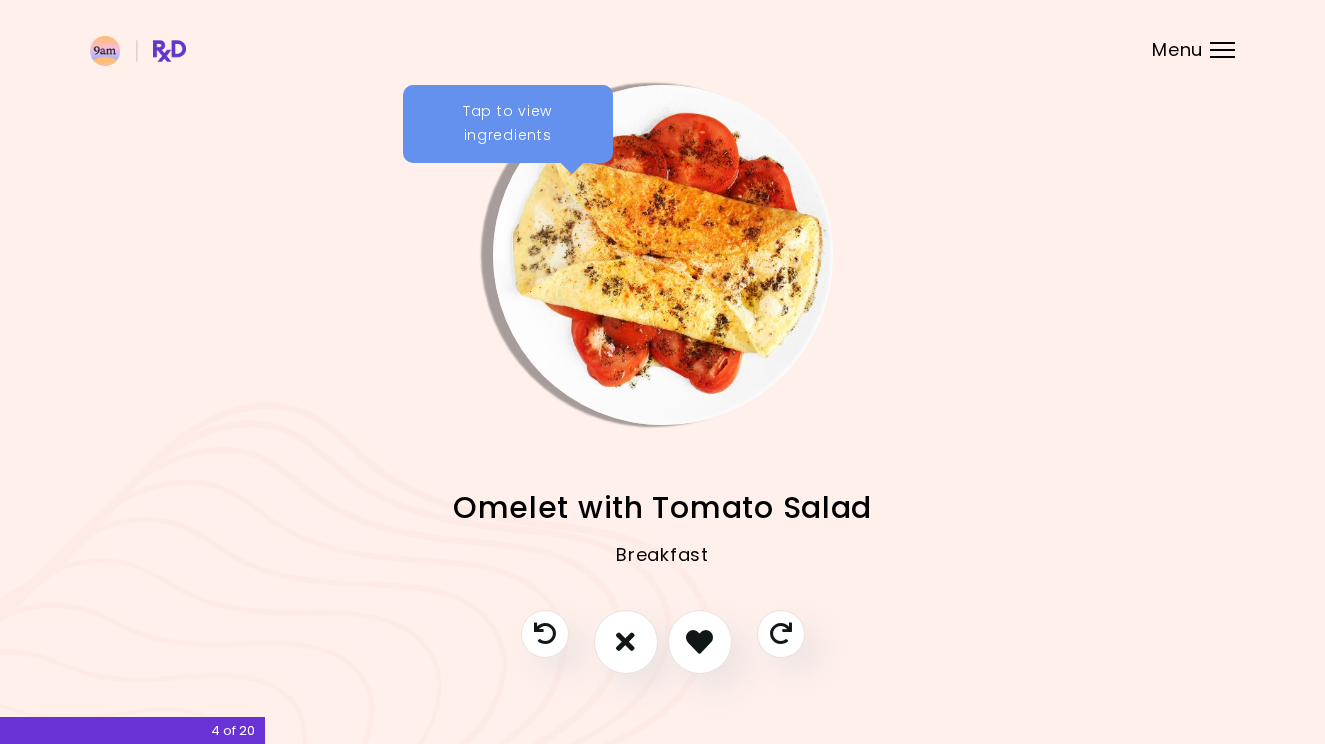 click at bounding box center [699, 641] 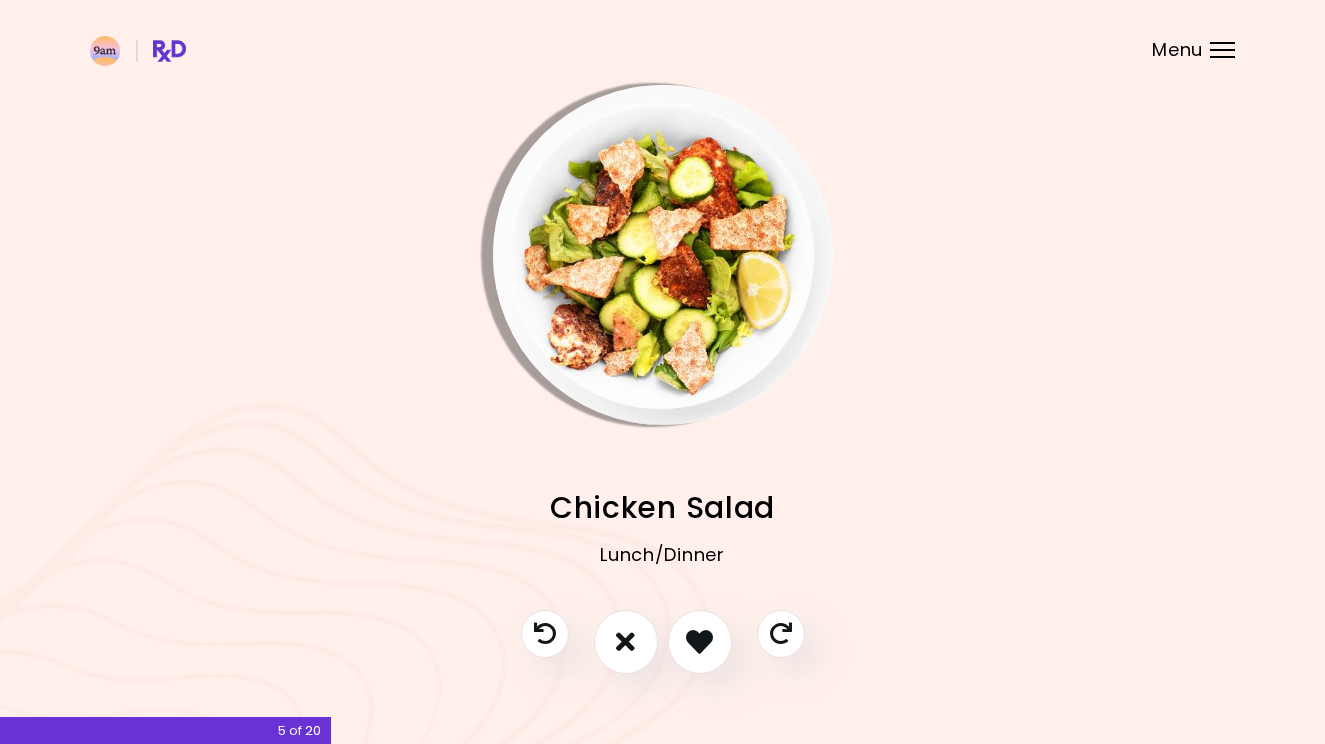 click at bounding box center [699, 641] 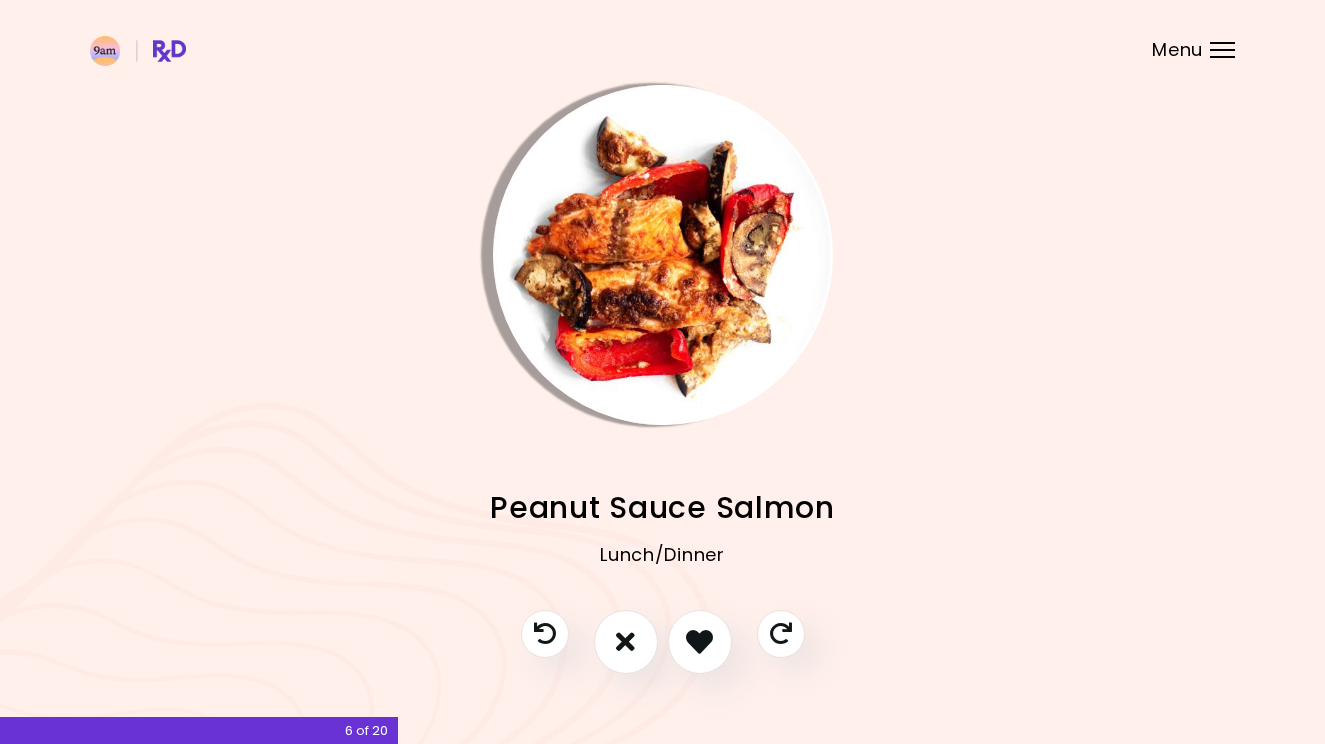 click at bounding box center [699, 641] 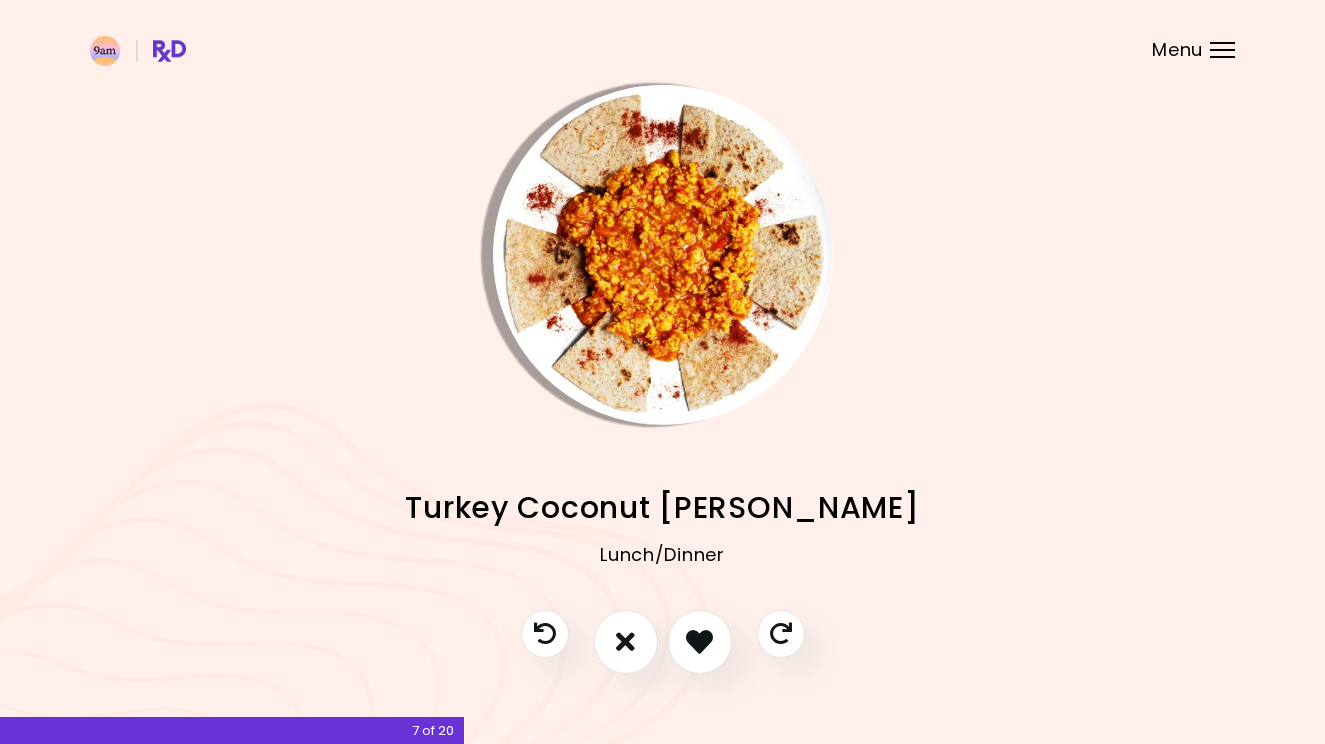 click at bounding box center [699, 641] 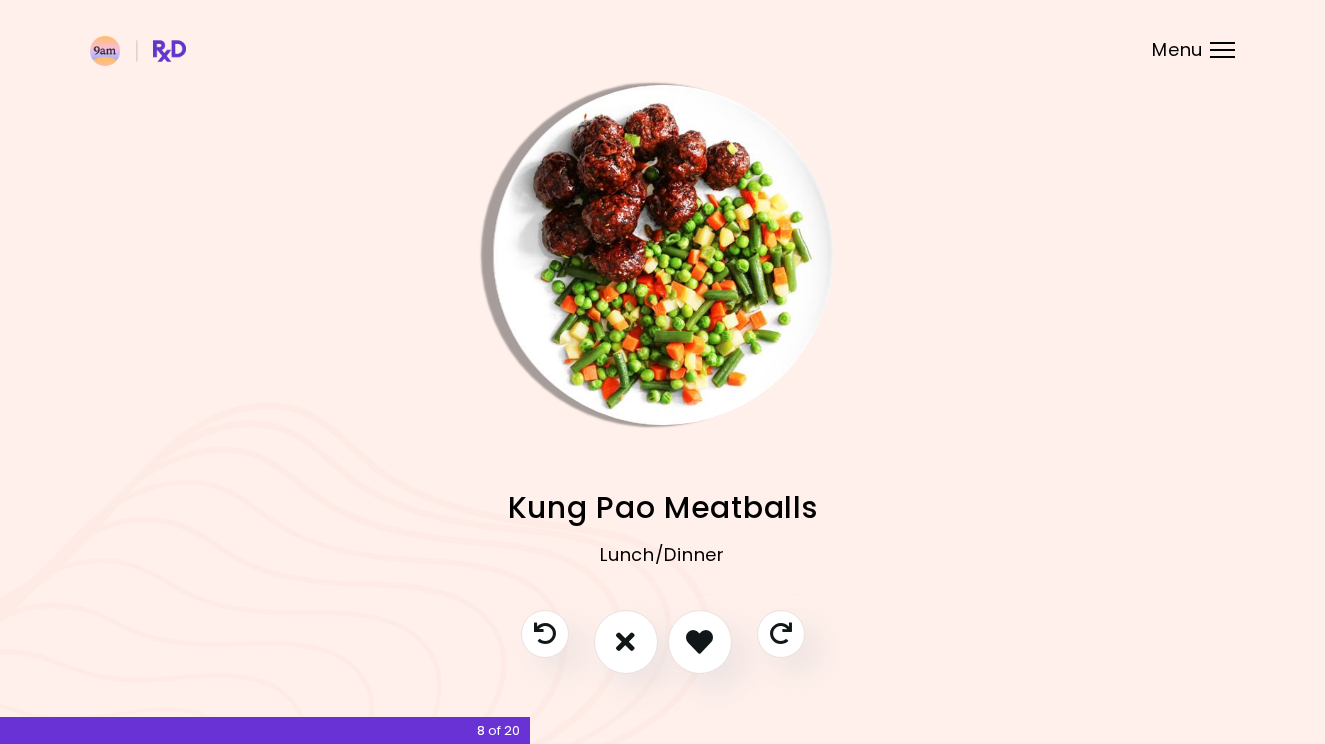 click at bounding box center (699, 641) 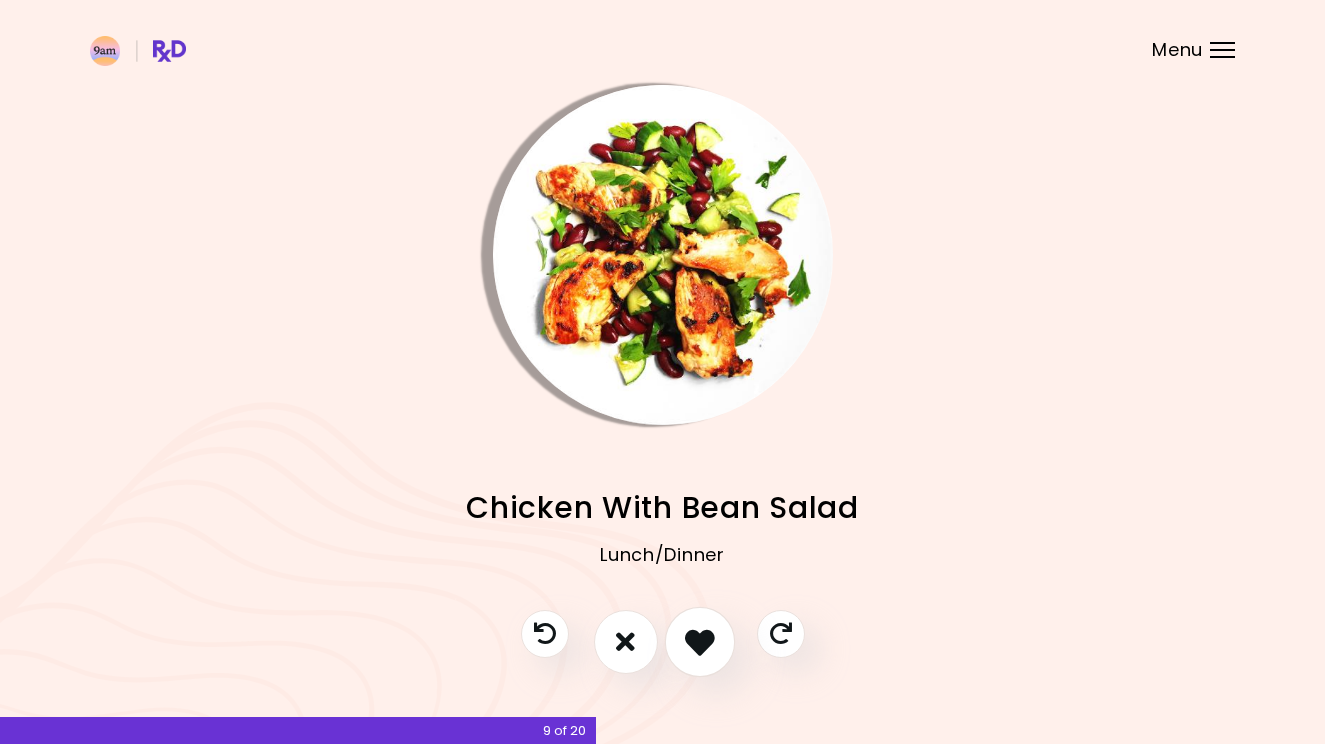 click at bounding box center (699, 642) 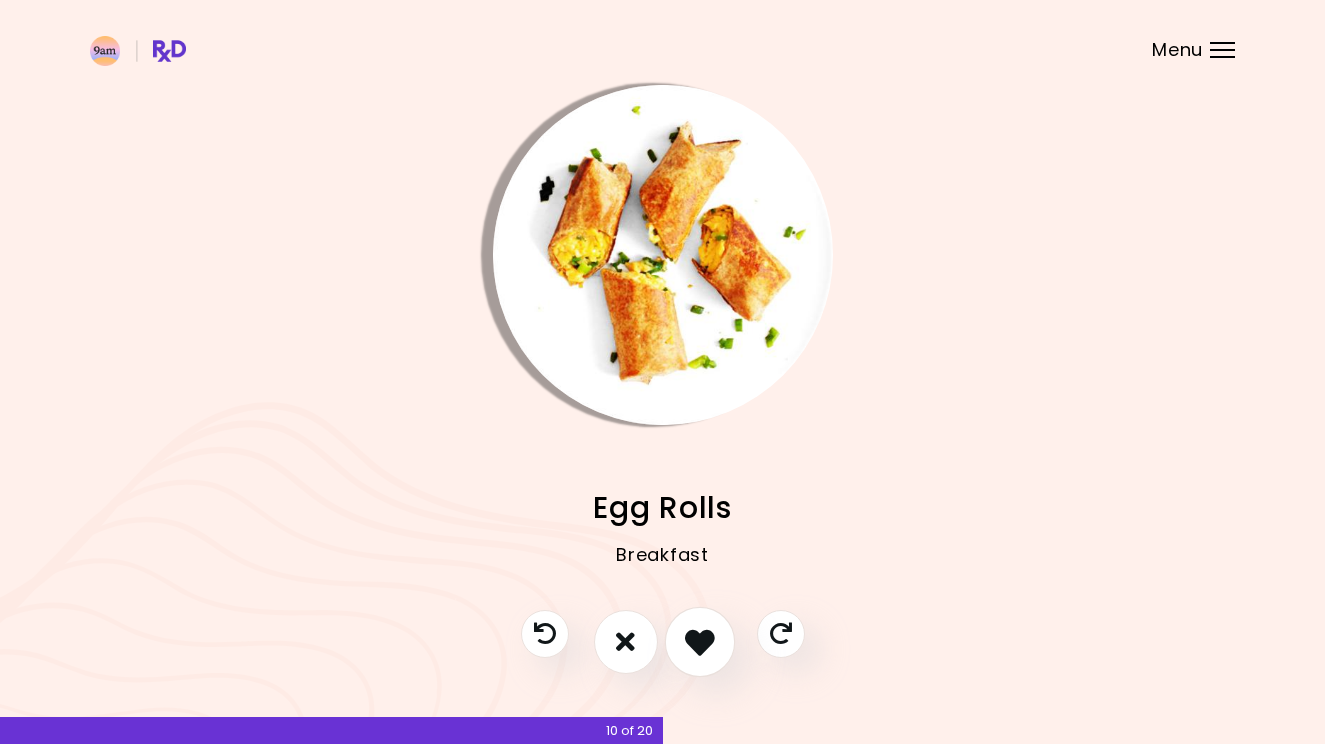 click at bounding box center [700, 642] 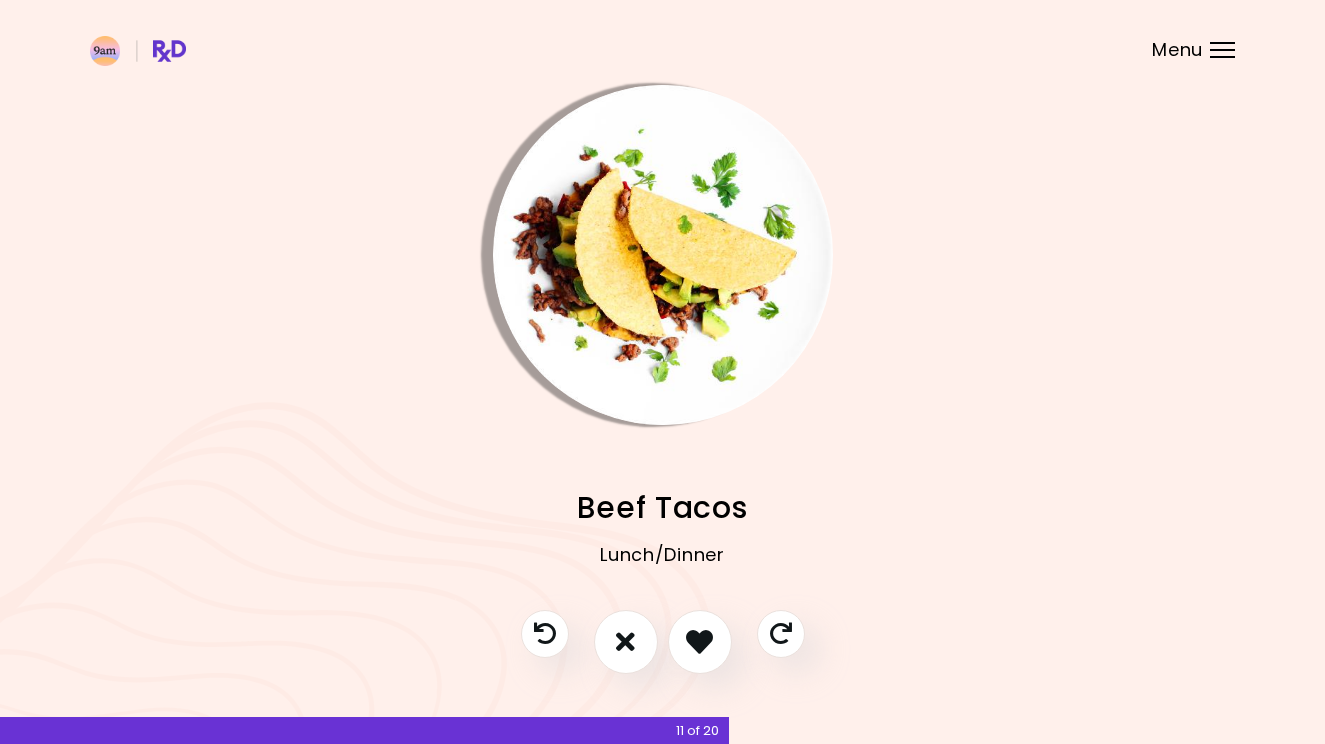 click at bounding box center (699, 641) 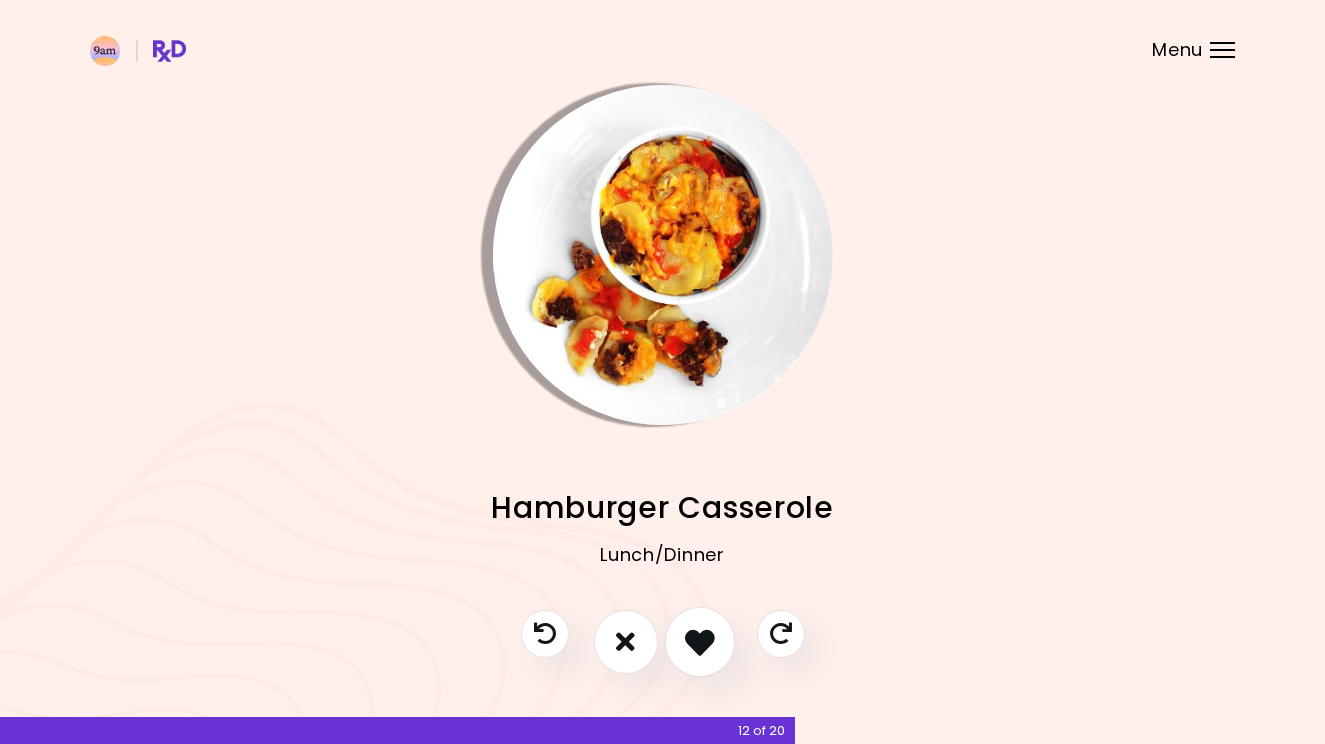 click at bounding box center (700, 642) 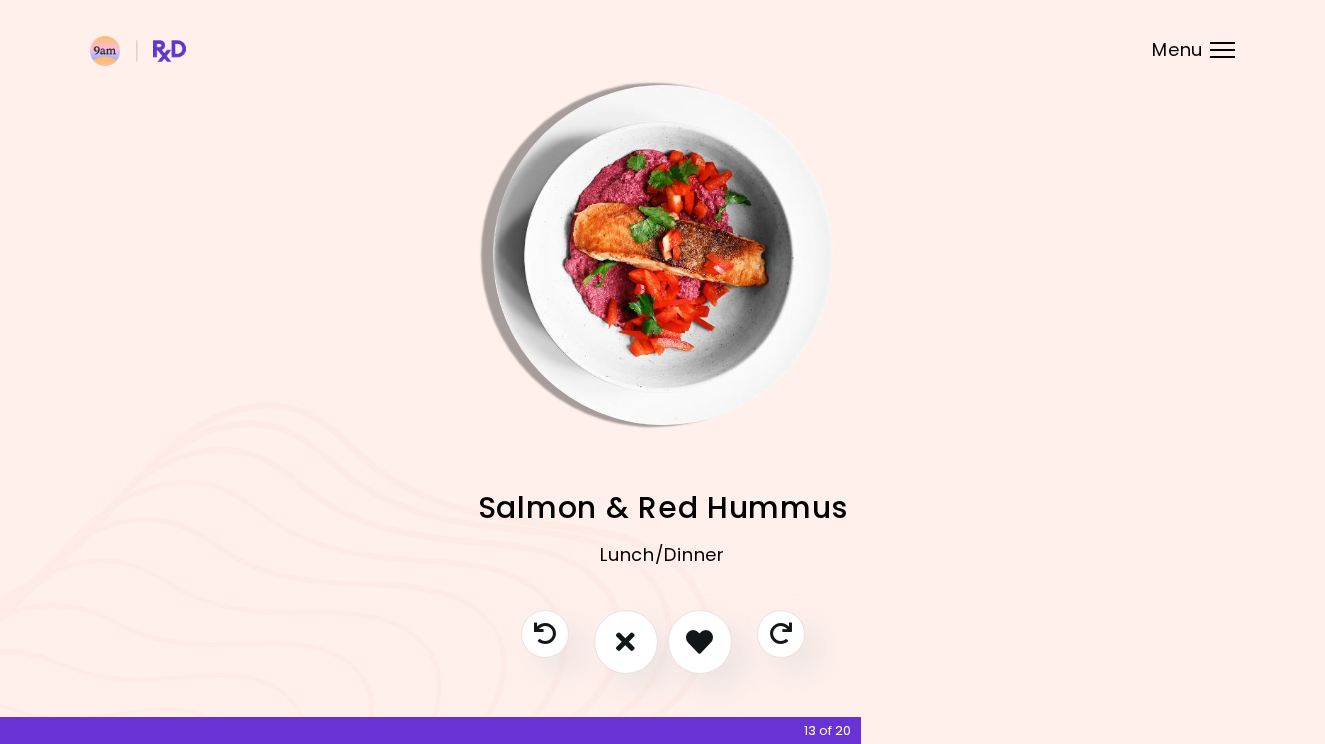 click at bounding box center (699, 641) 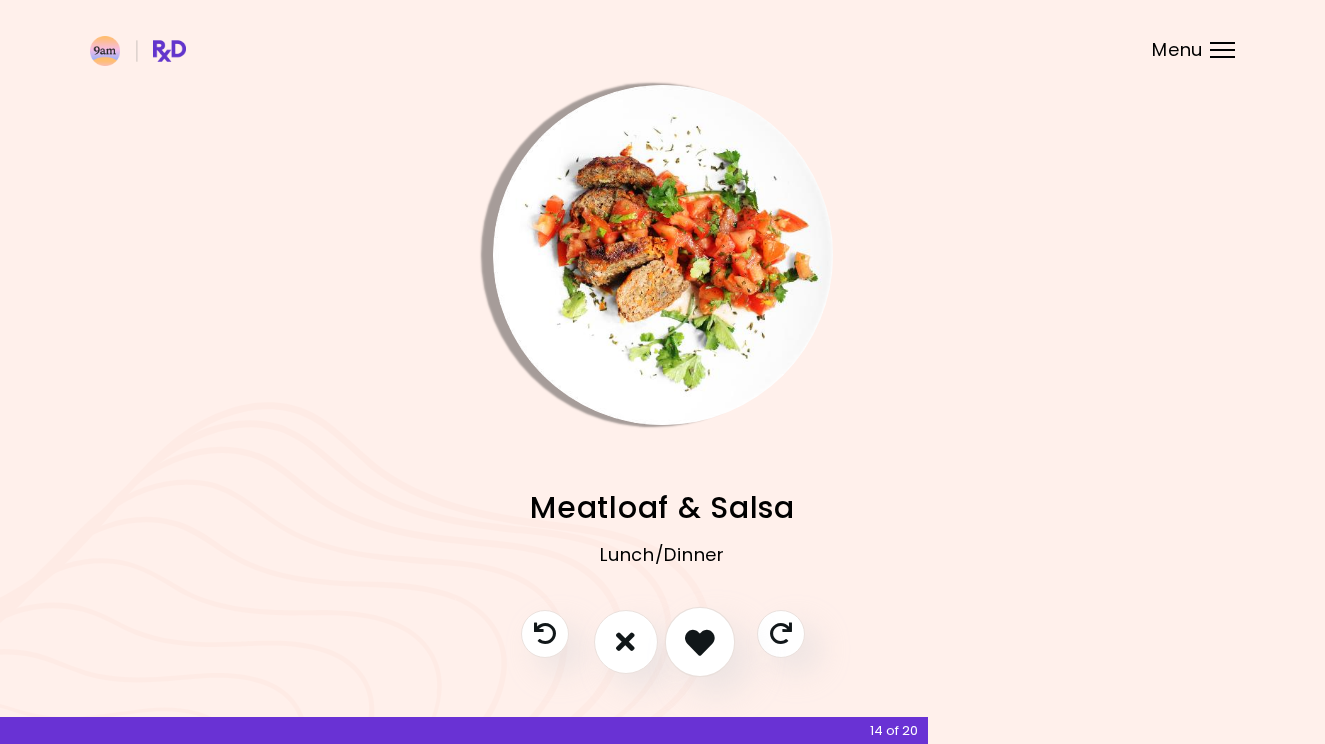 click at bounding box center (700, 642) 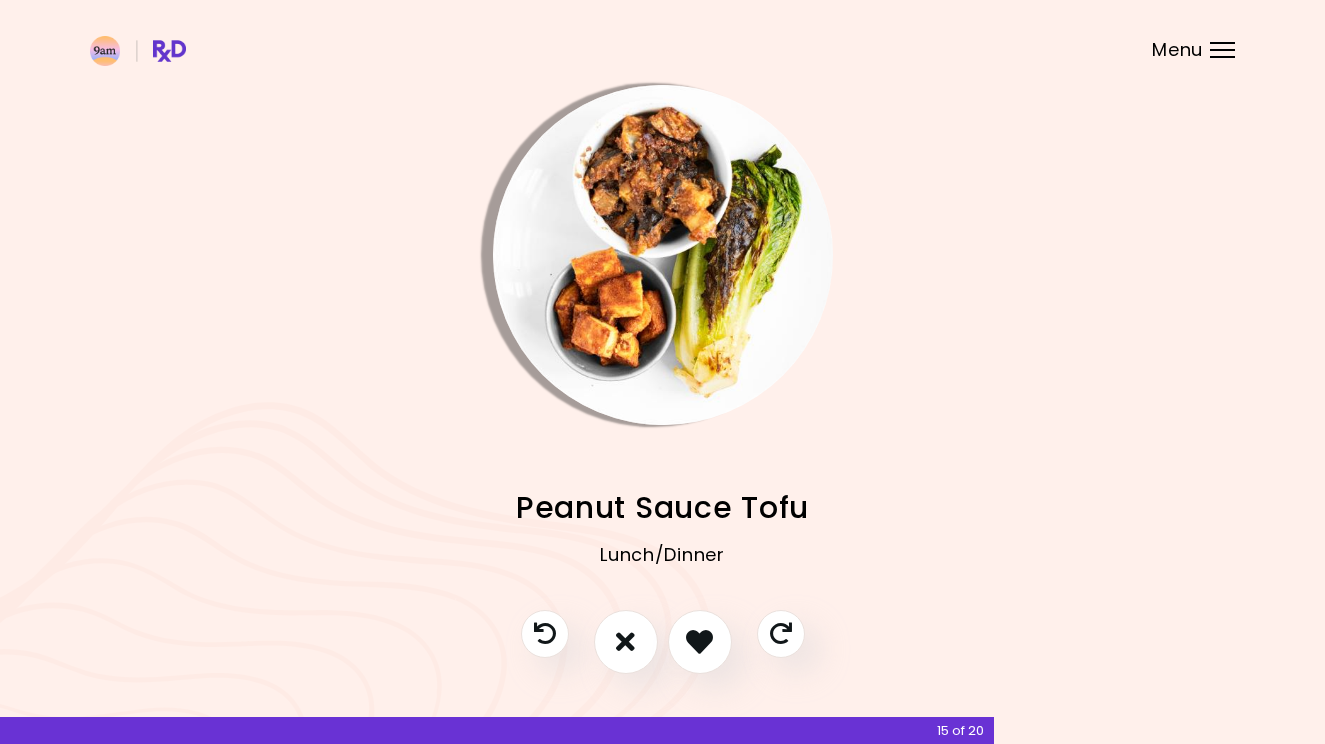 click at bounding box center (700, 642) 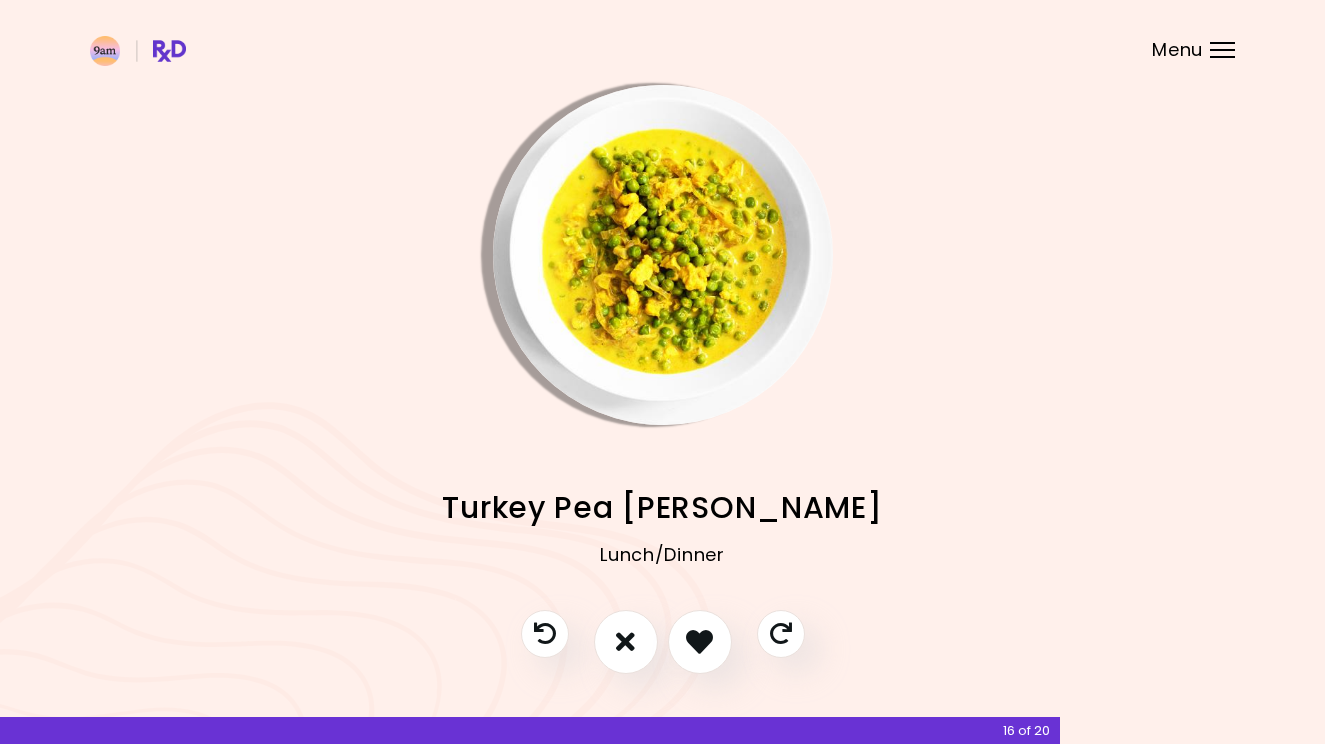 click at bounding box center [700, 642] 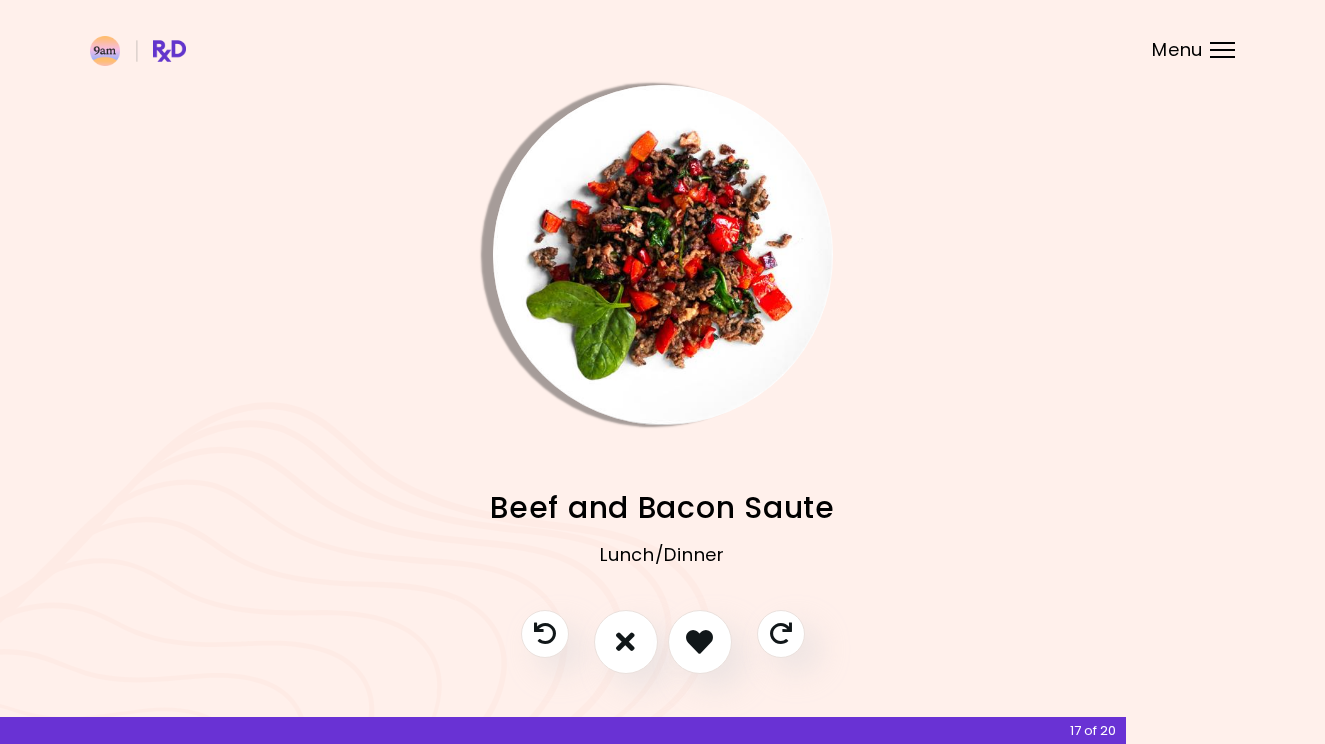 click at bounding box center [699, 641] 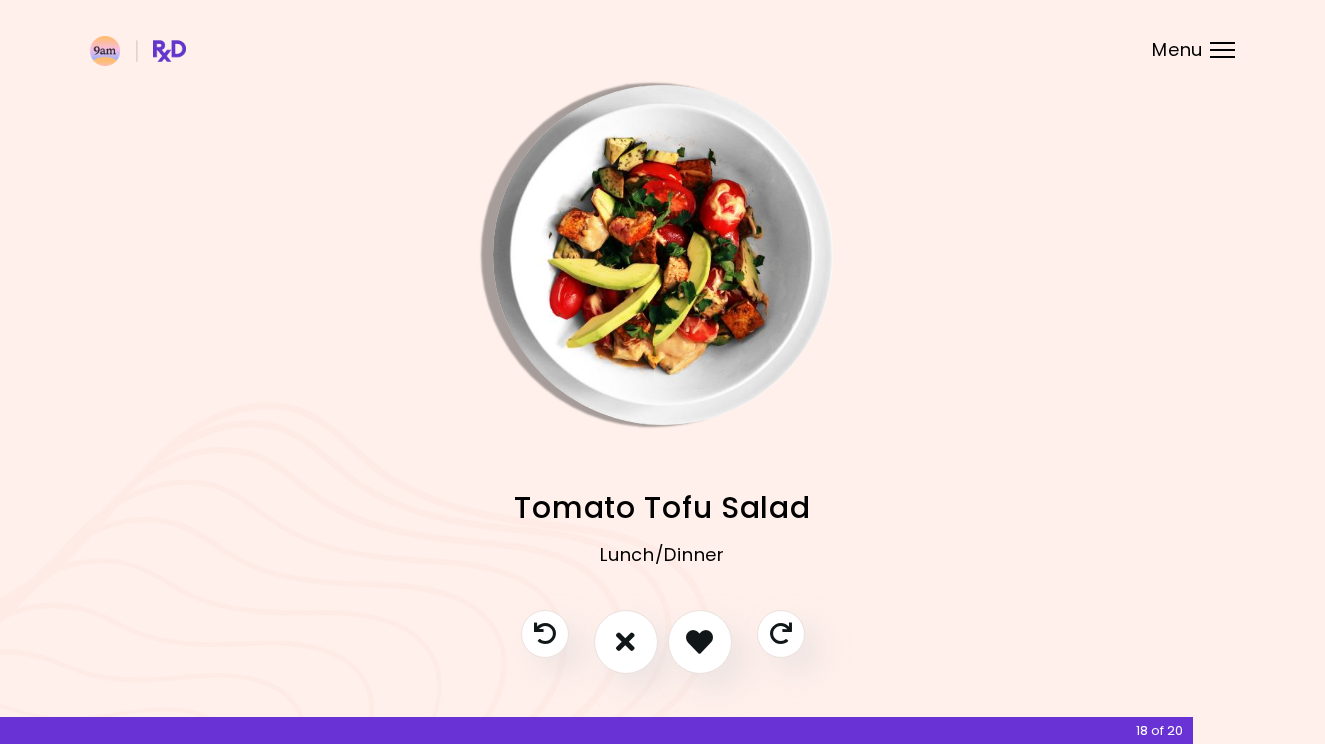 click at bounding box center [699, 641] 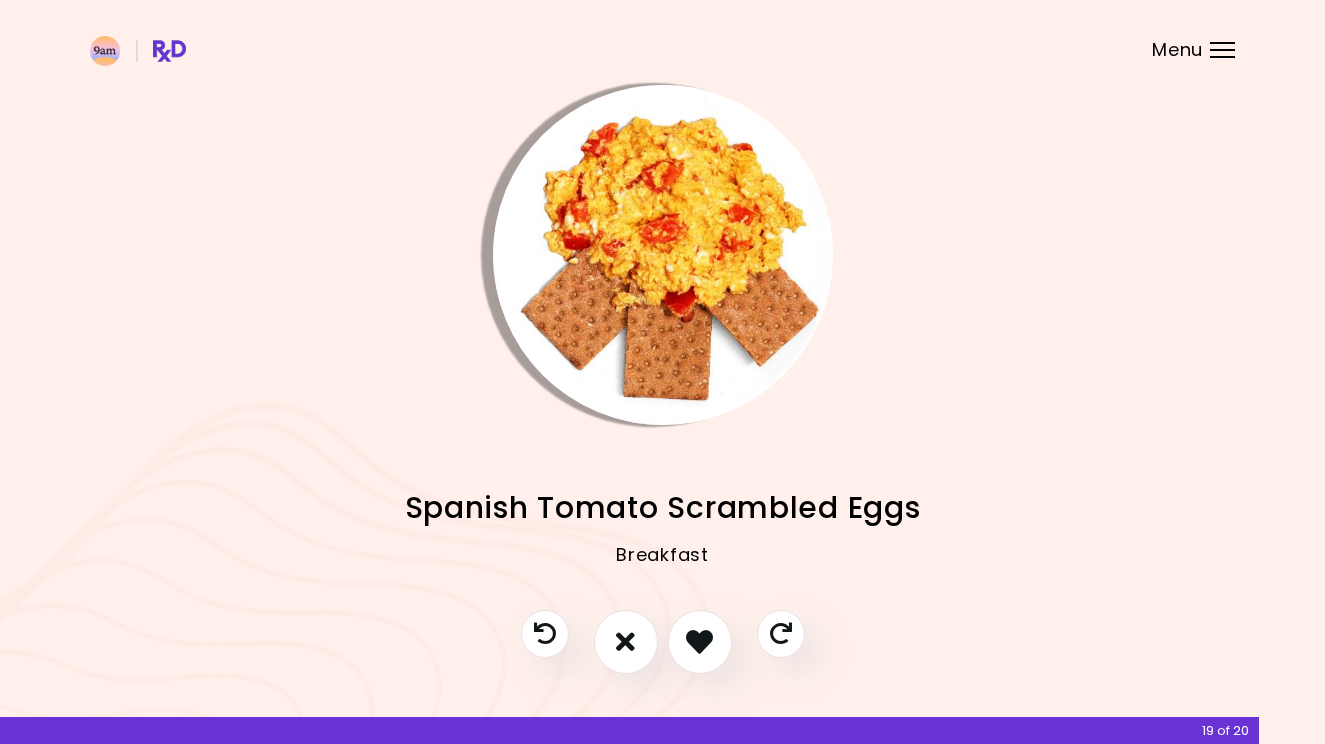 click at bounding box center [700, 642] 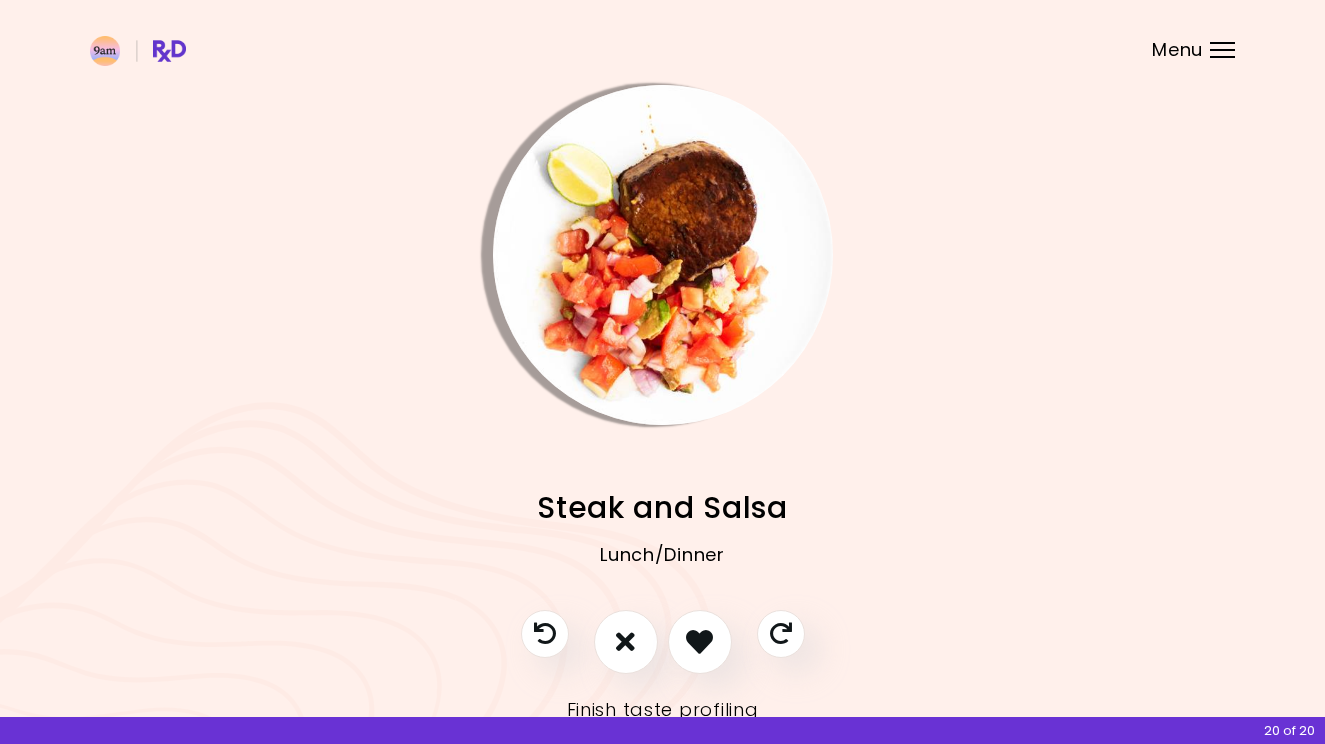 click at bounding box center (699, 641) 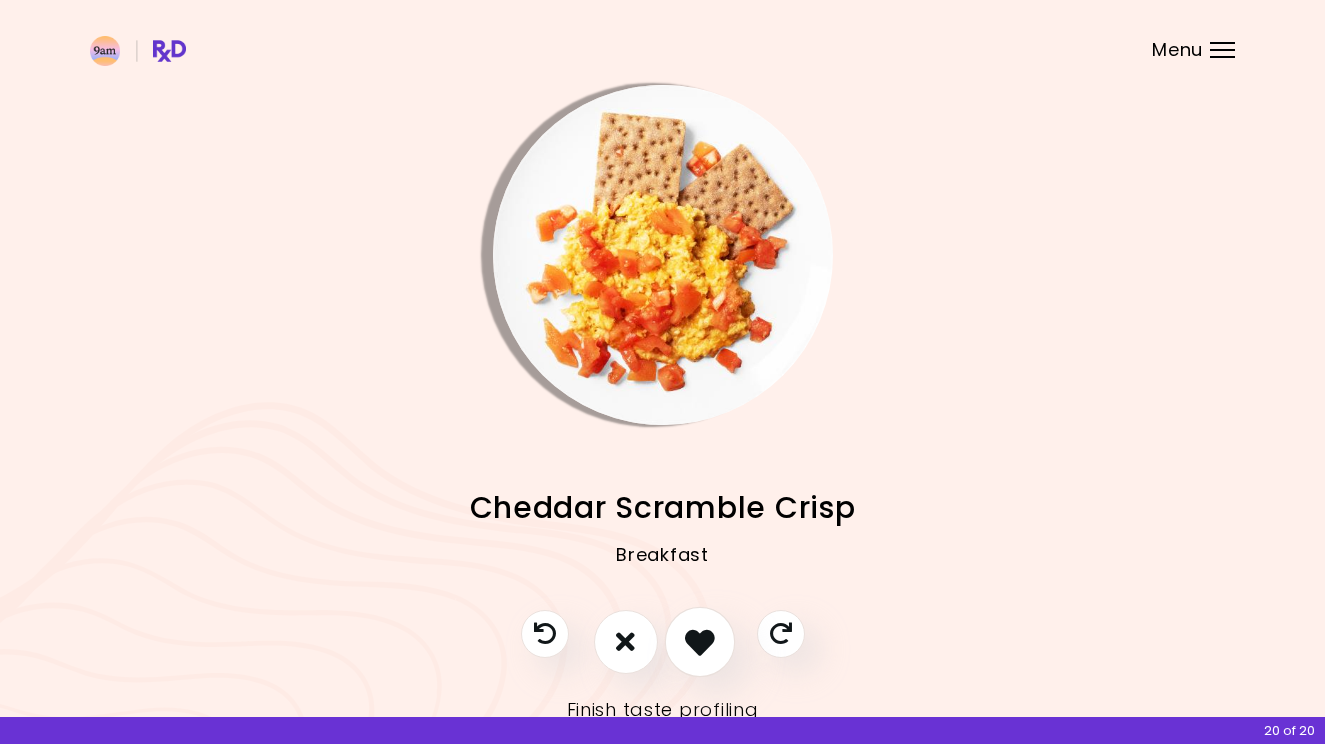 click at bounding box center (700, 642) 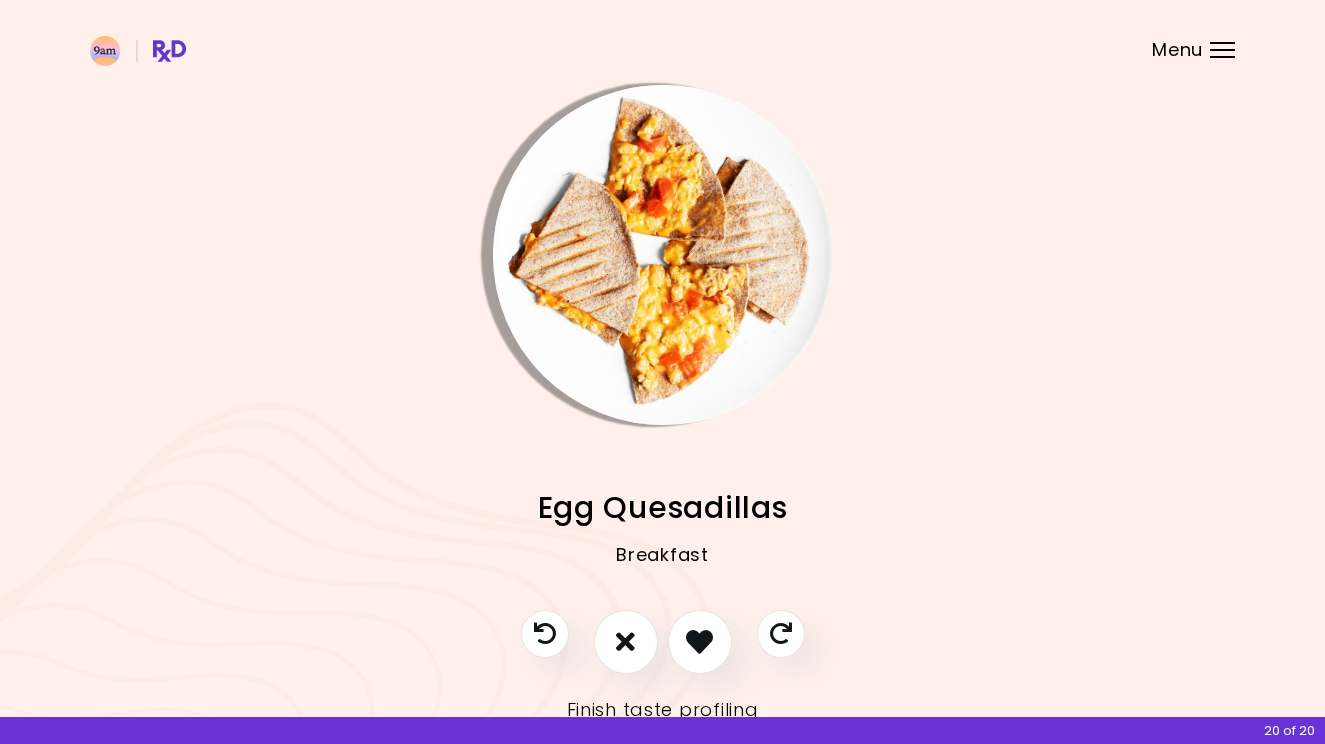 click at bounding box center (699, 641) 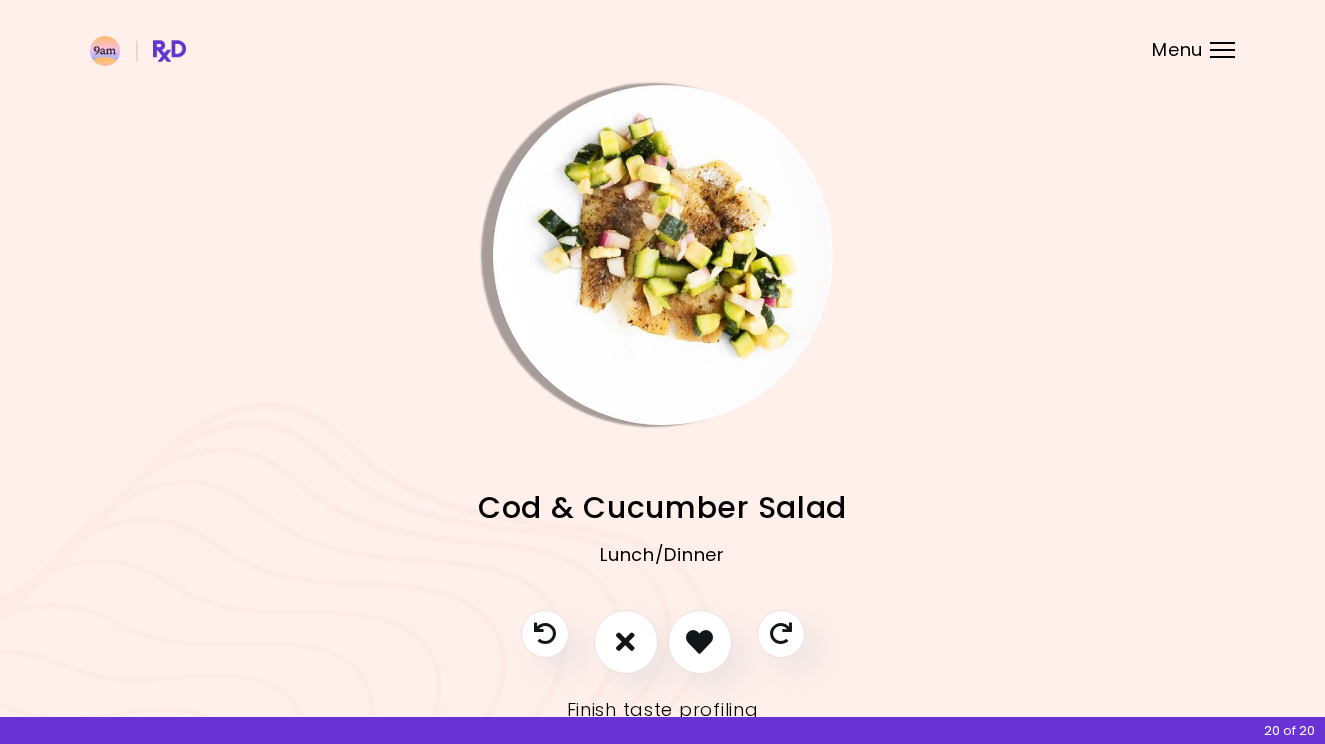 click at bounding box center [699, 641] 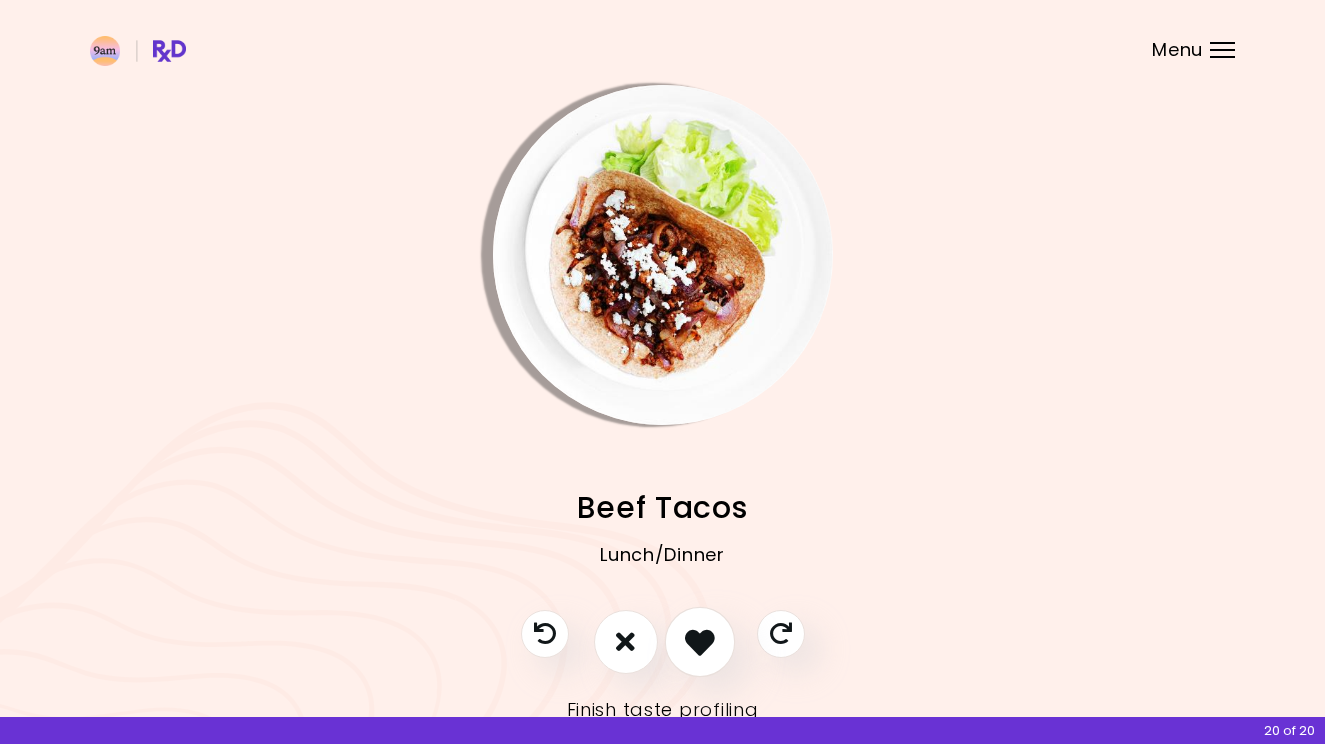 click at bounding box center (700, 642) 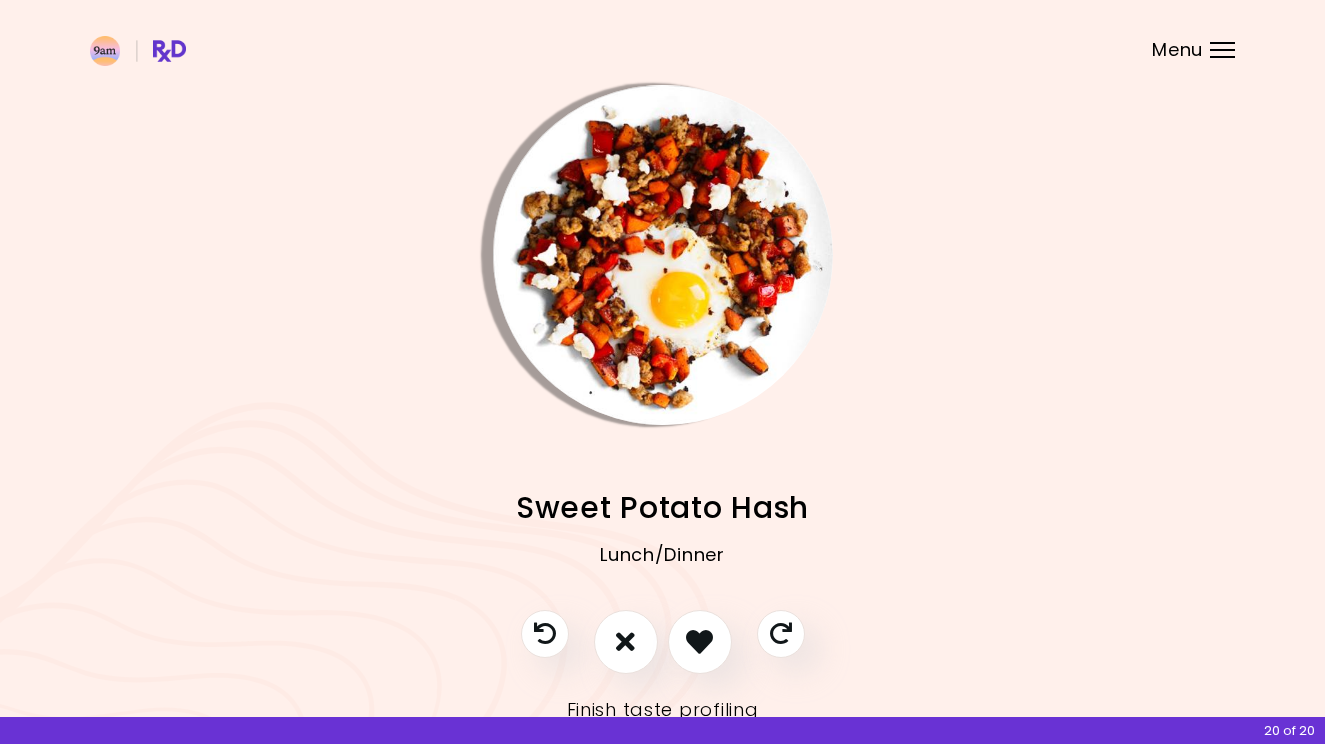 click at bounding box center [699, 641] 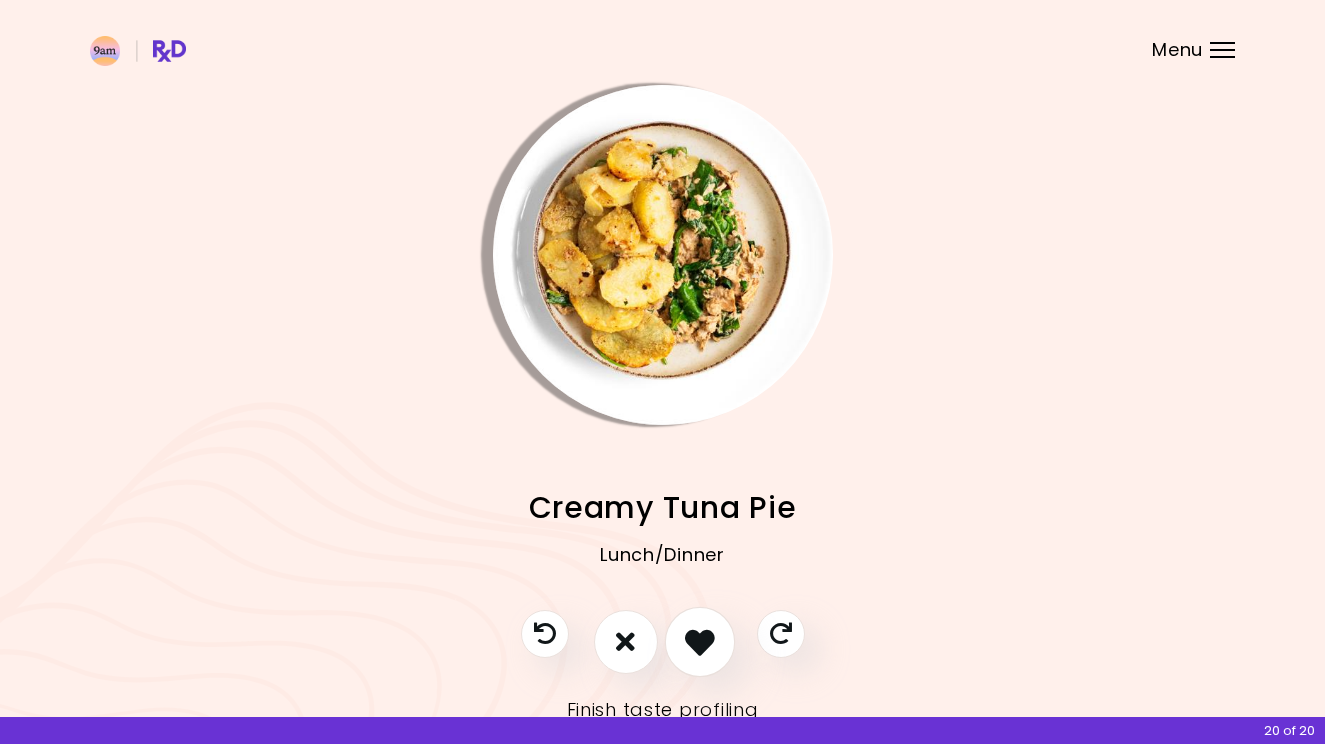 click at bounding box center (700, 642) 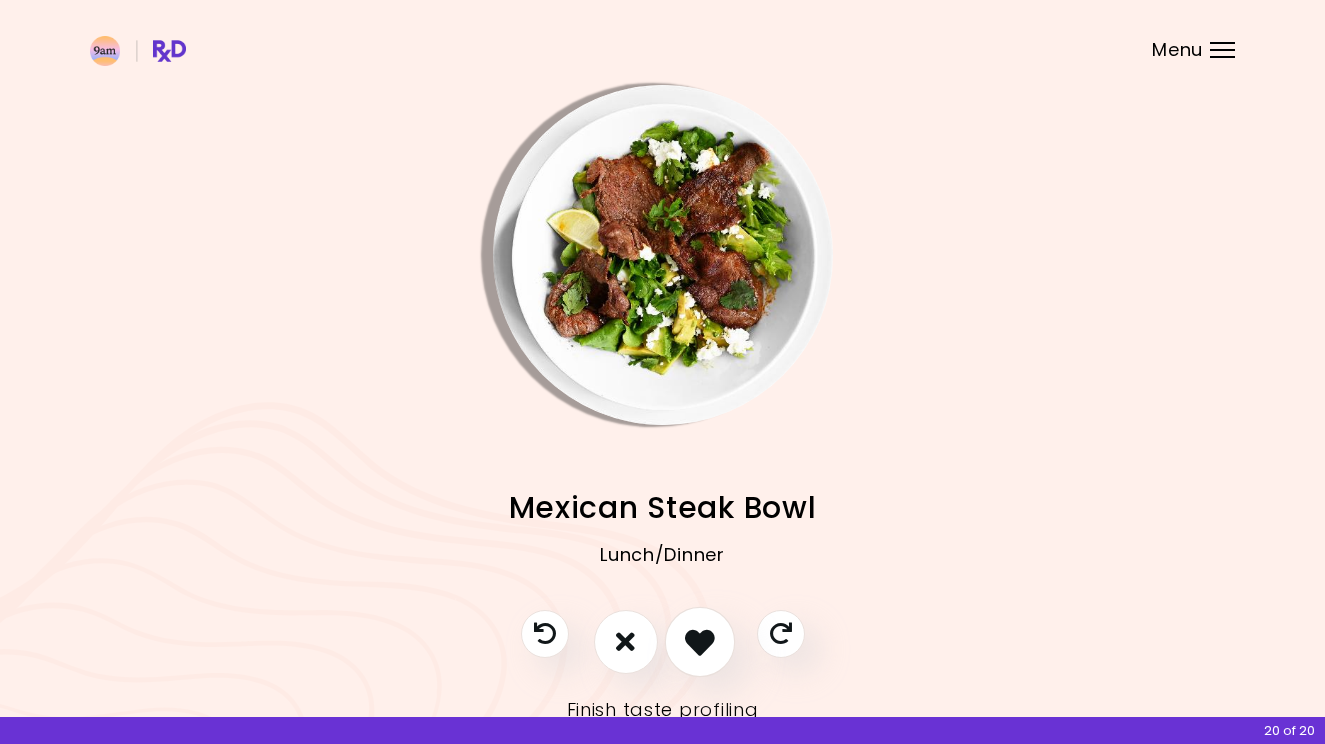 click at bounding box center (700, 642) 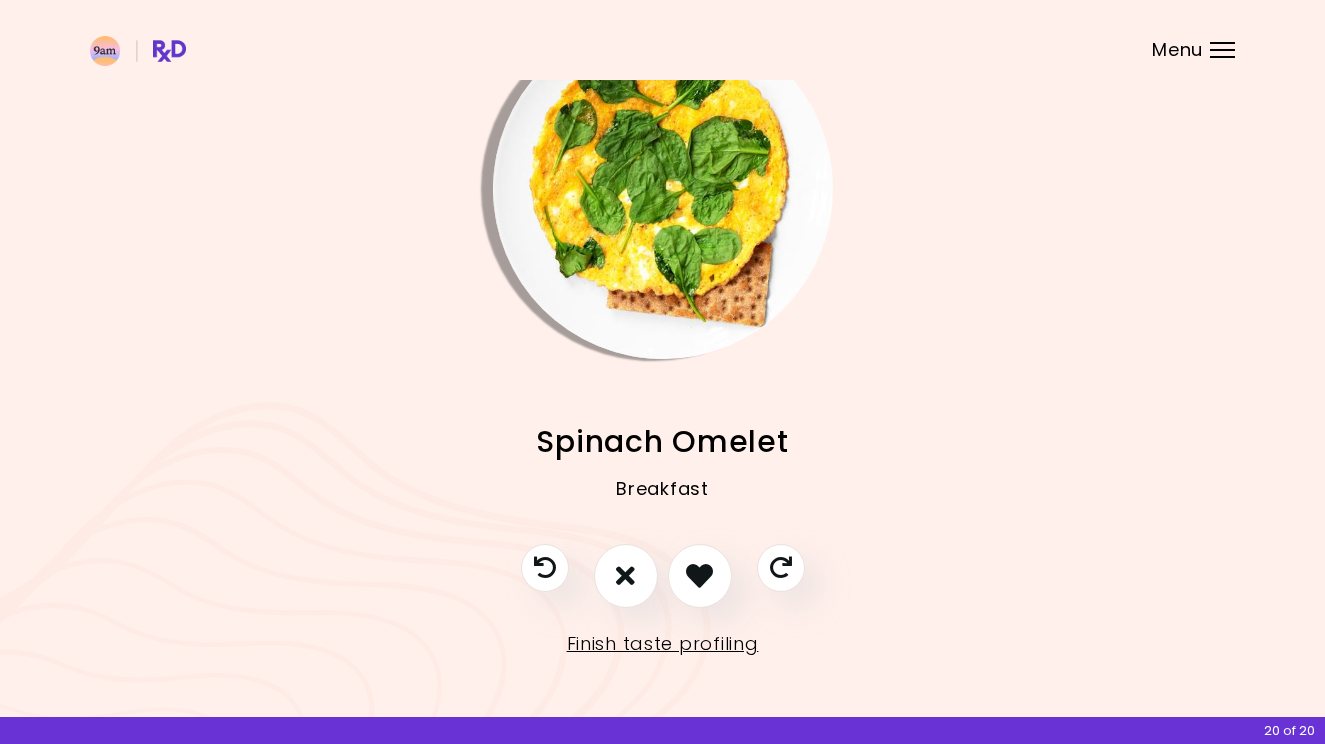 scroll, scrollTop: 65, scrollLeft: 0, axis: vertical 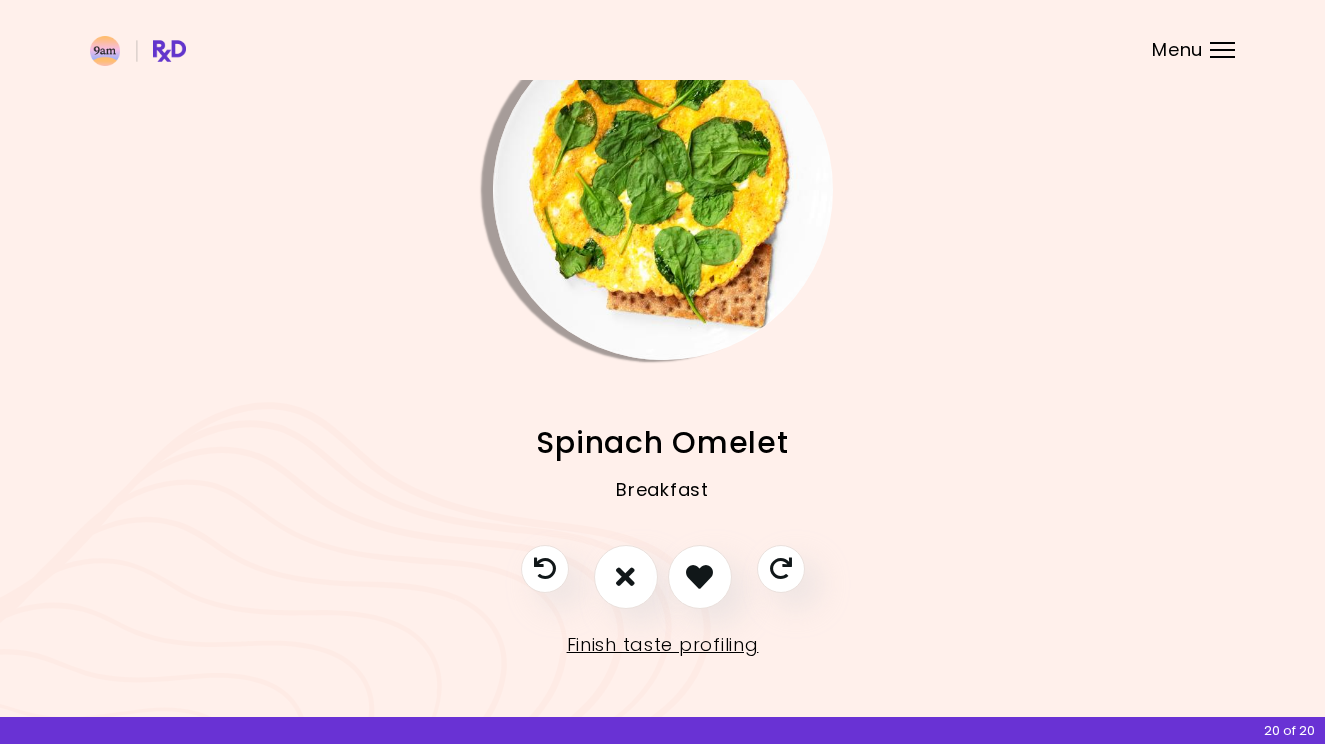 click at bounding box center [699, 576] 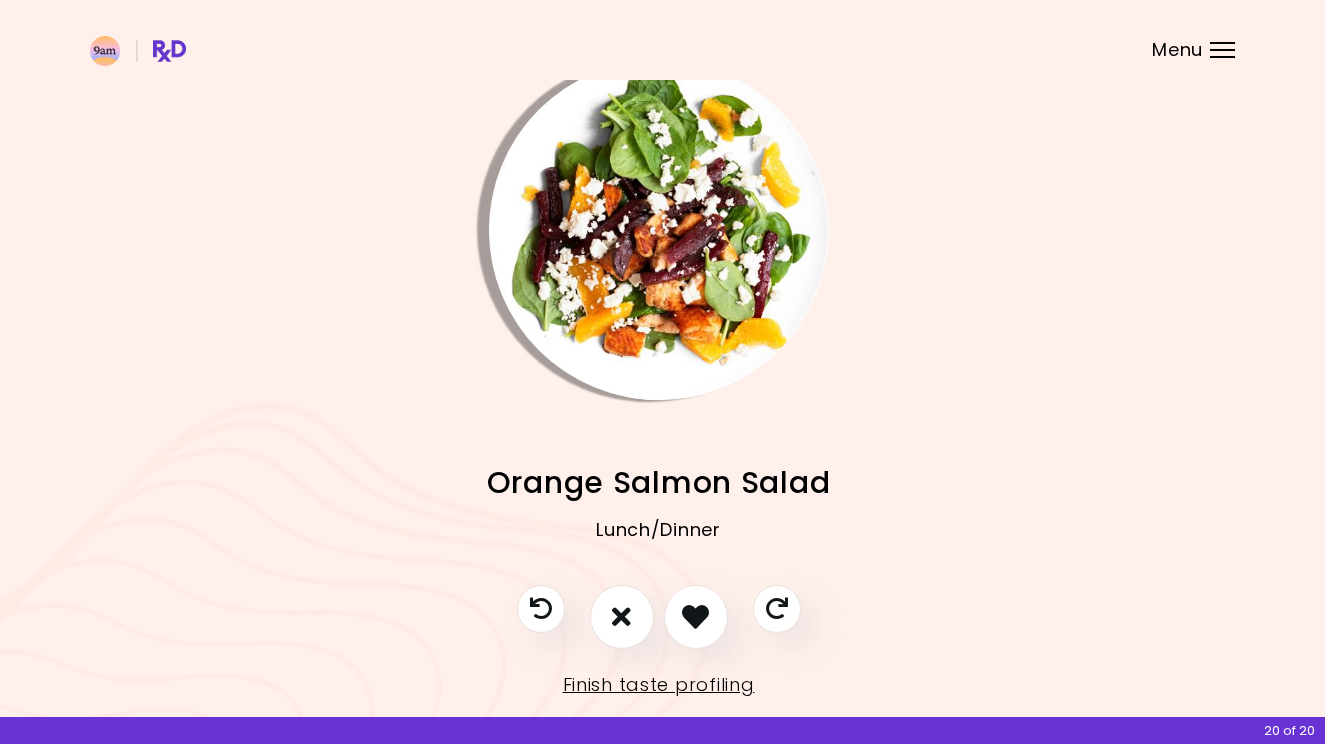 scroll, scrollTop: 42, scrollLeft: 1, axis: both 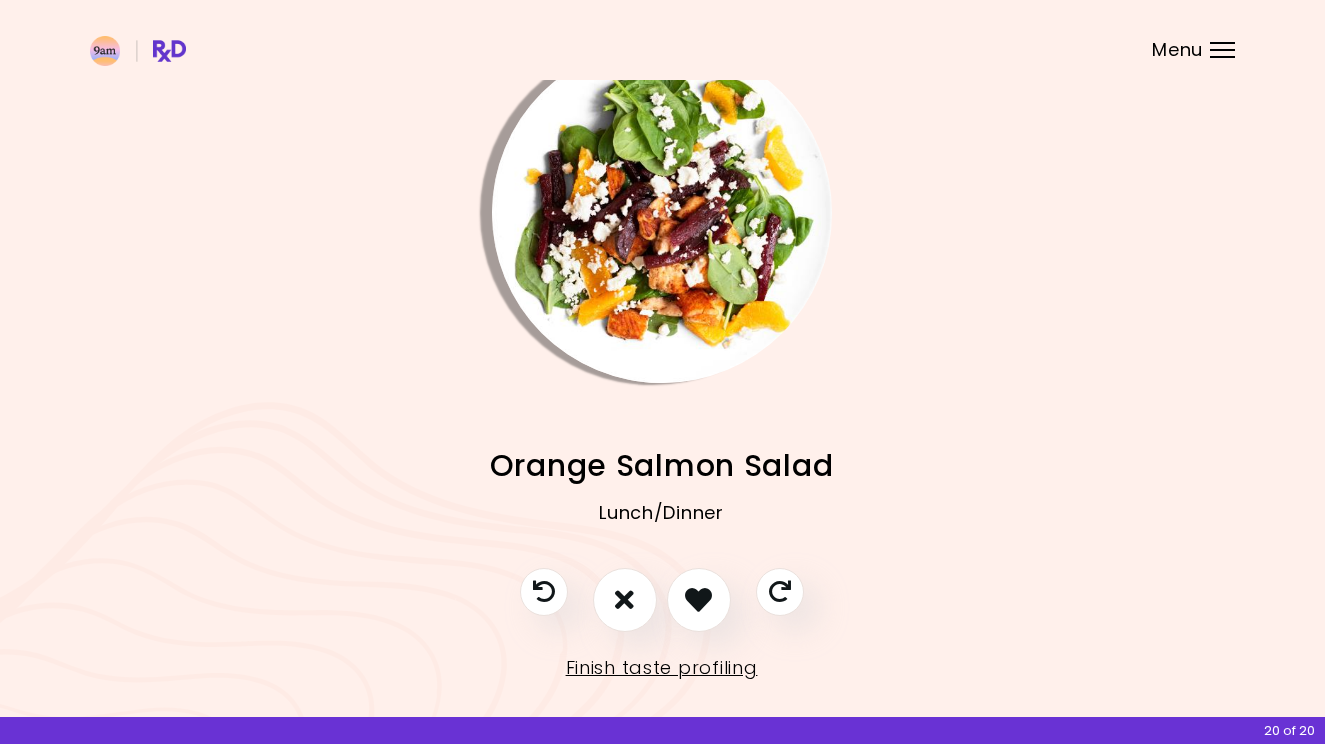 click at bounding box center [698, 599] 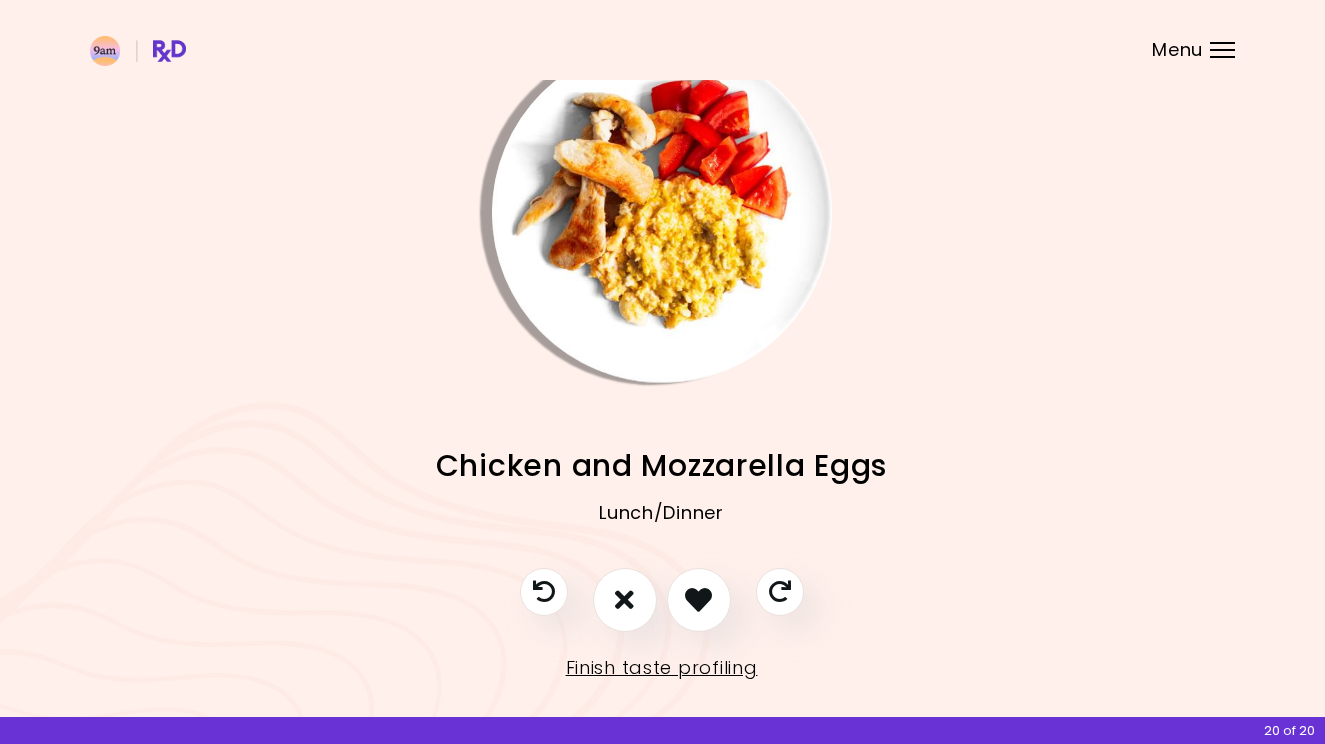 click on "Finish taste profiling" at bounding box center (662, 668) 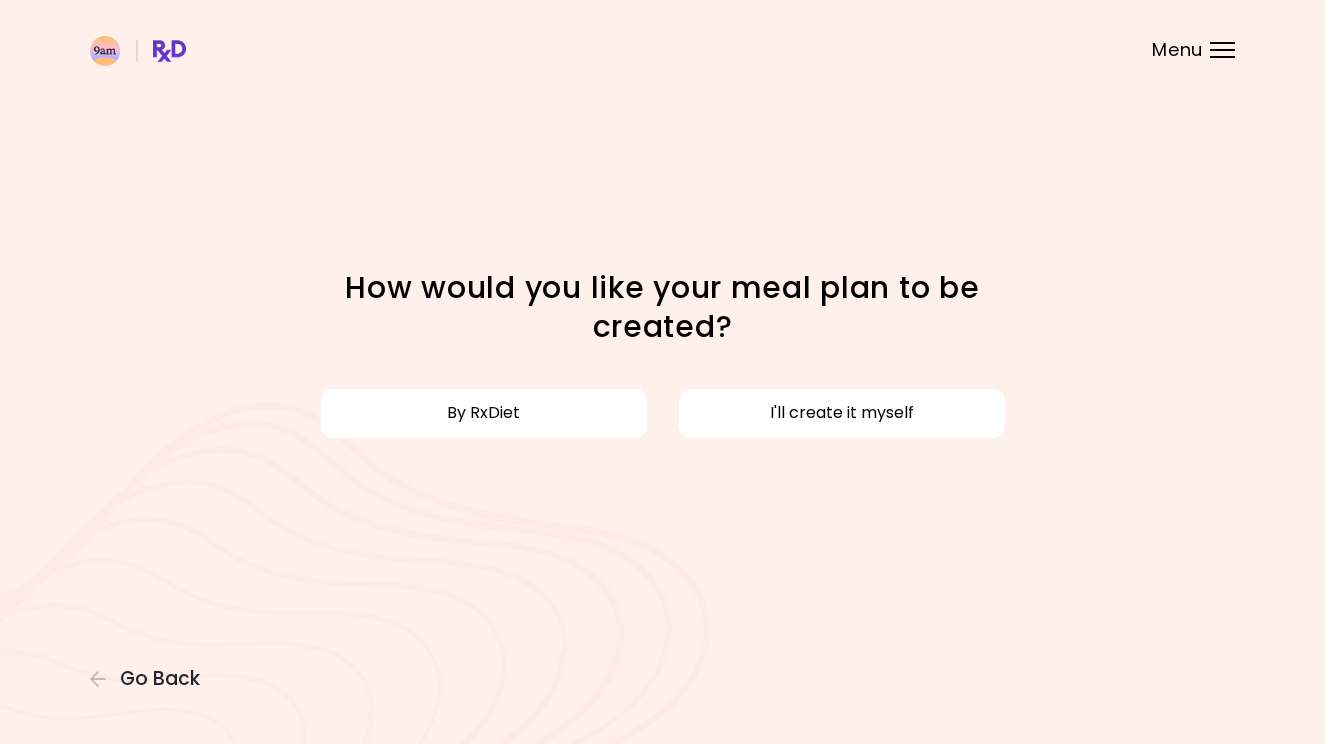 scroll, scrollTop: 0, scrollLeft: 0, axis: both 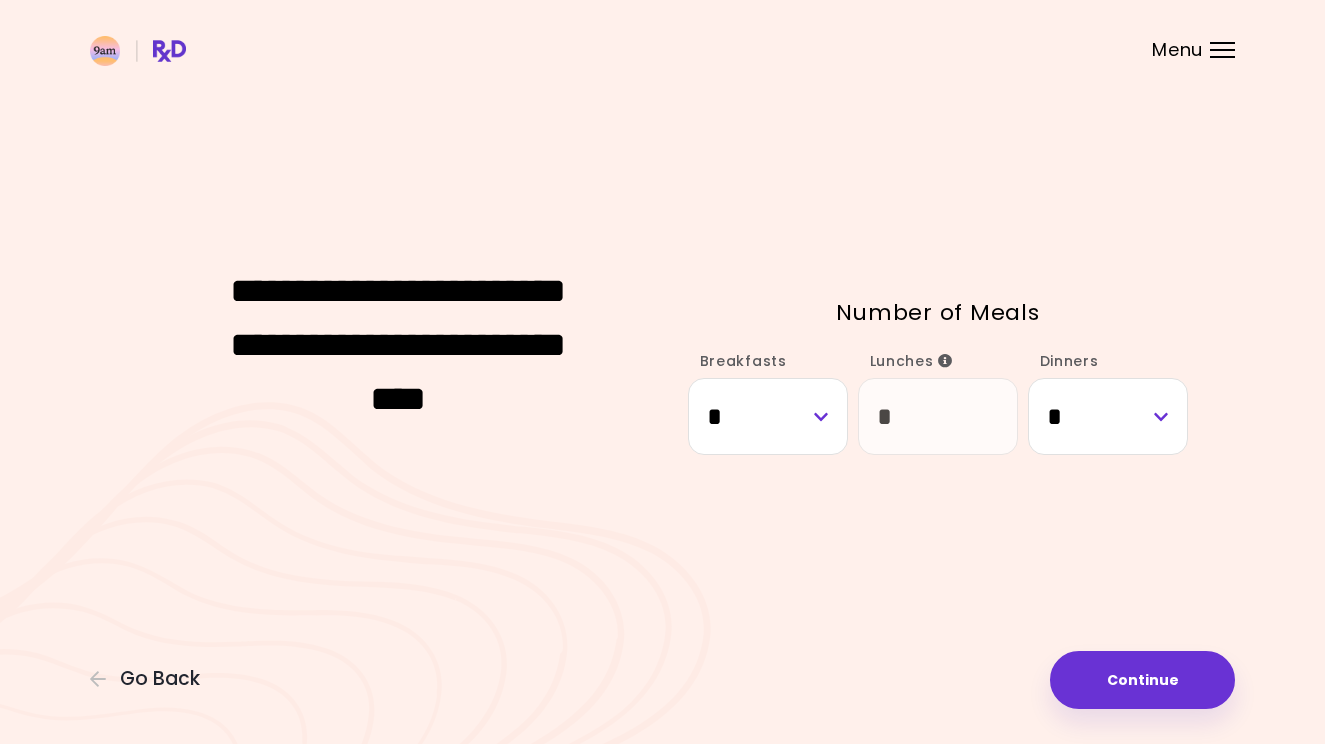click at bounding box center (945, 361) 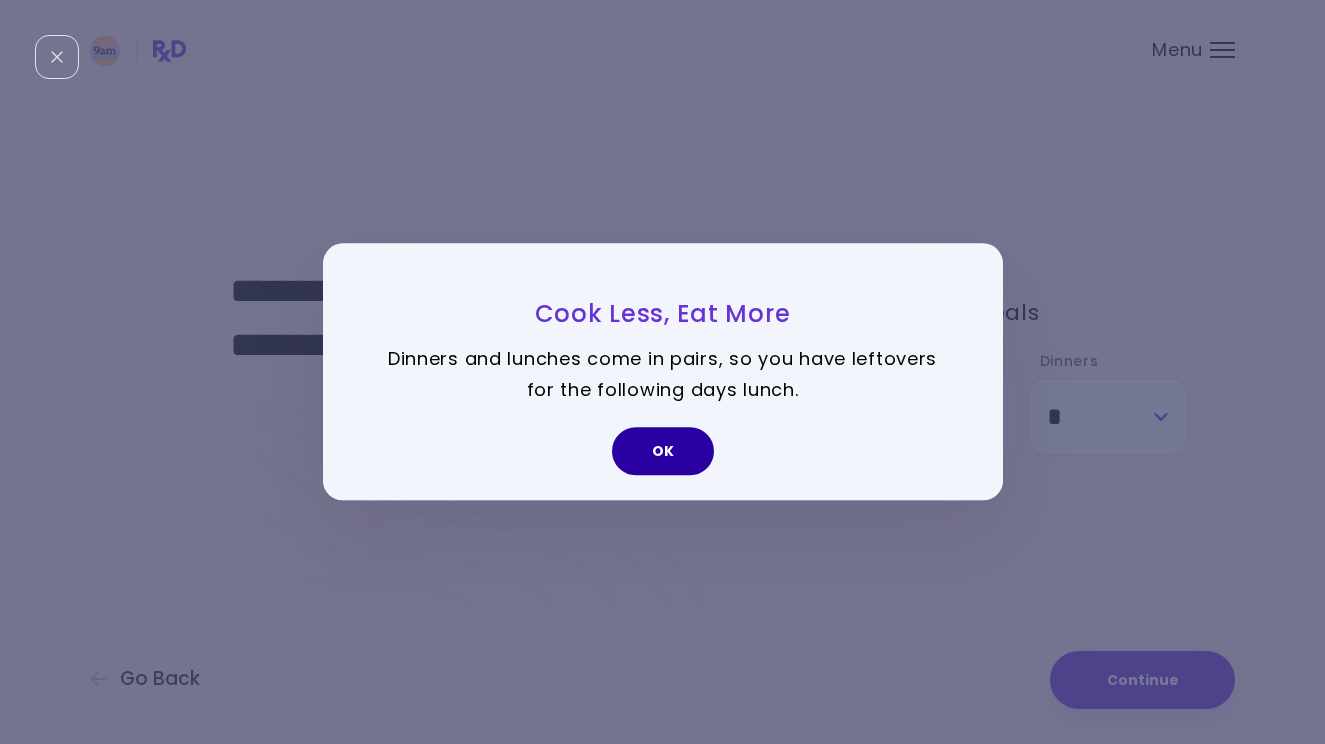 click on "OK" at bounding box center (663, 452) 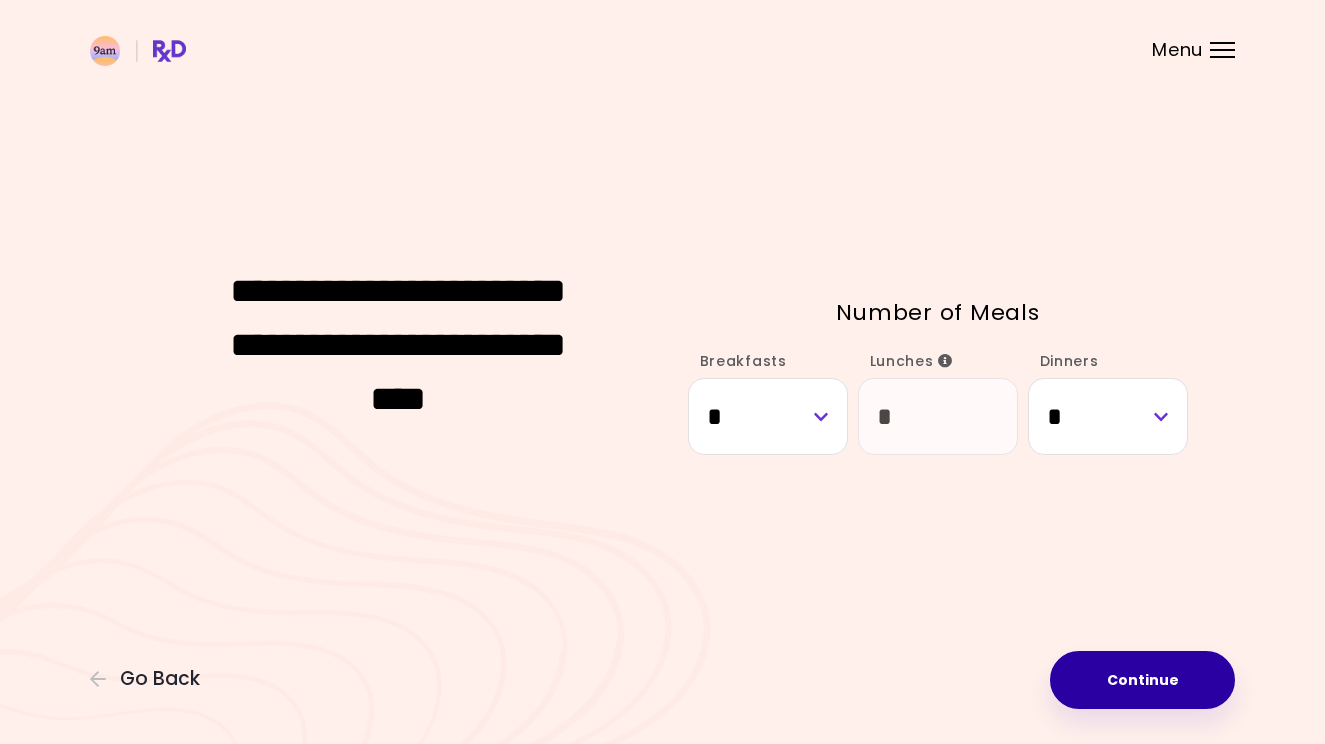 click on "Continue" at bounding box center [1142, 680] 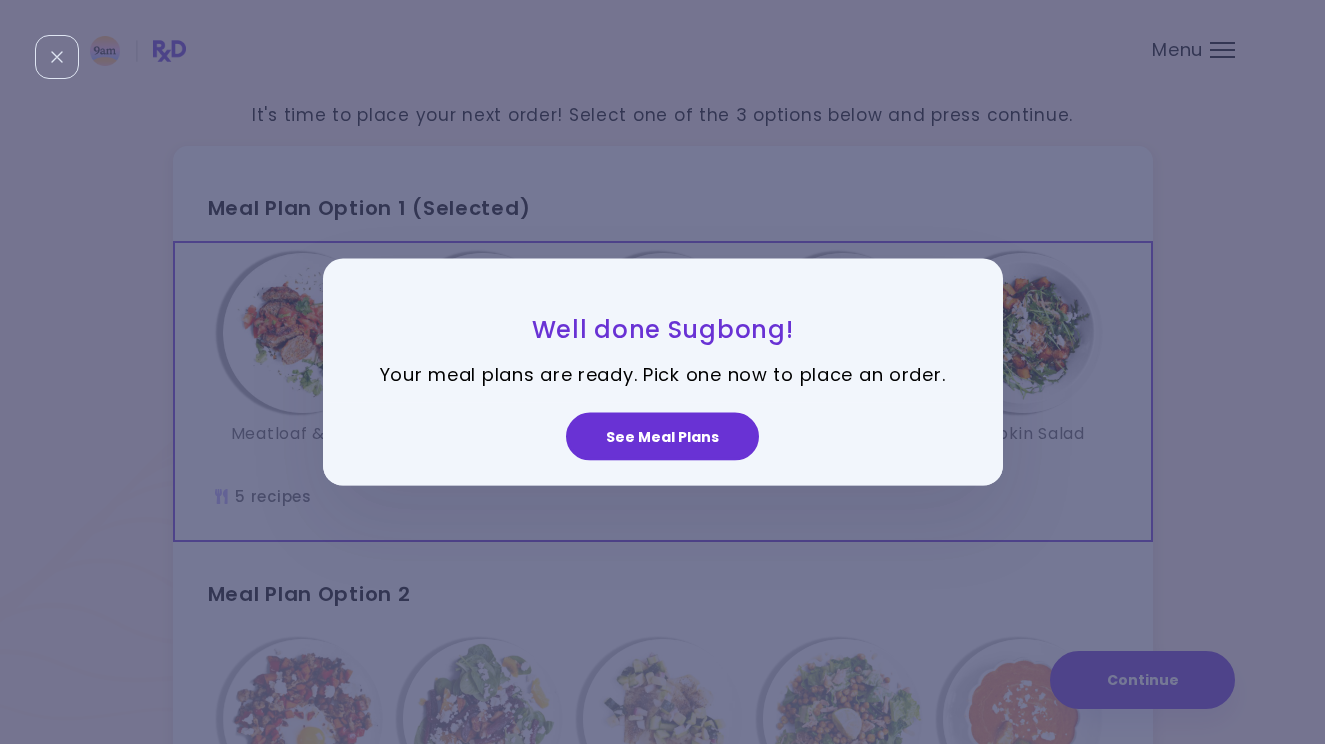 click on "See Meal Plans" at bounding box center [662, 436] 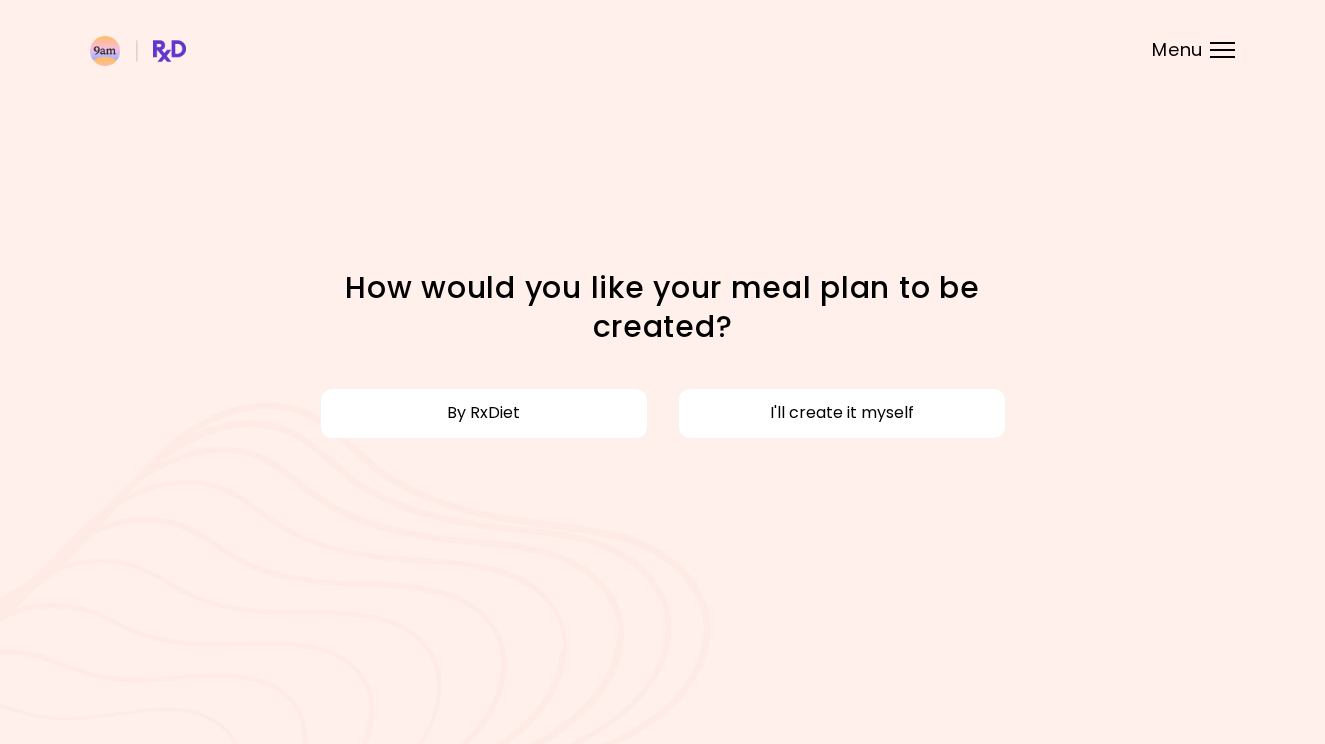 scroll, scrollTop: 0, scrollLeft: 0, axis: both 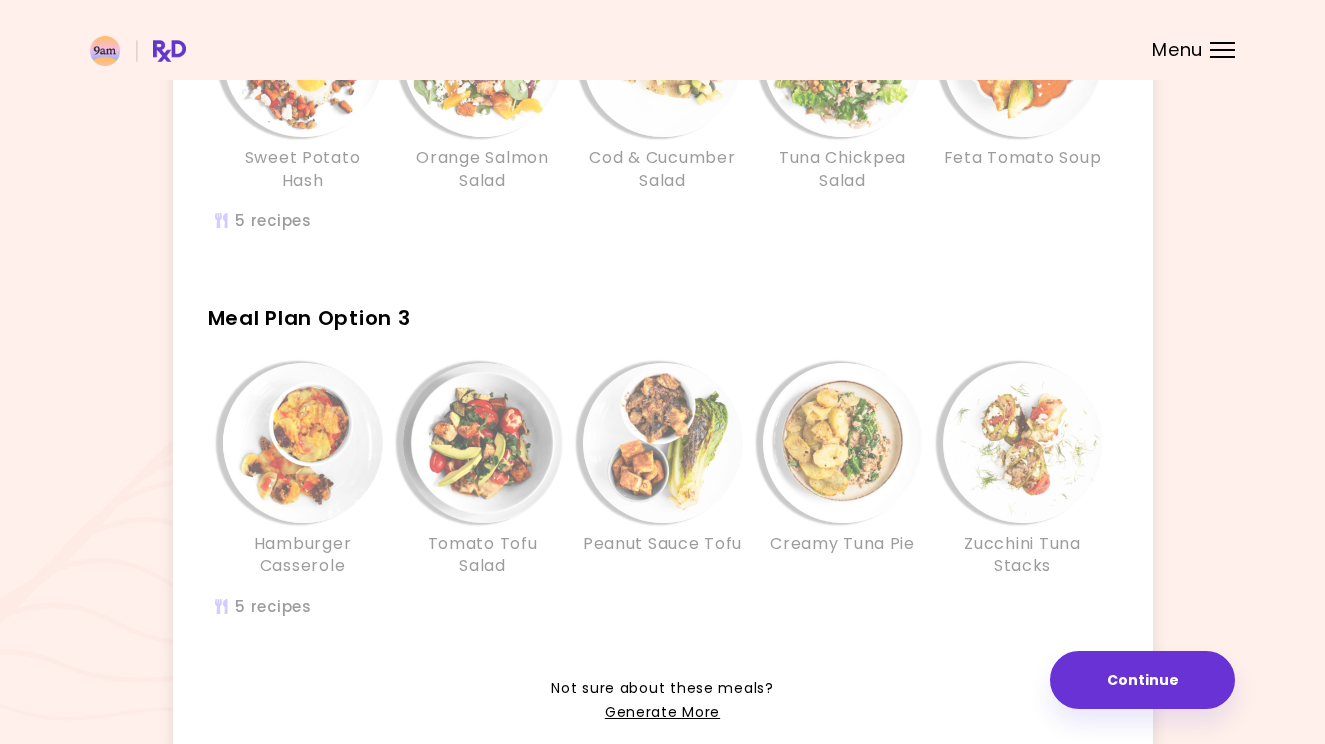 click at bounding box center [663, 443] 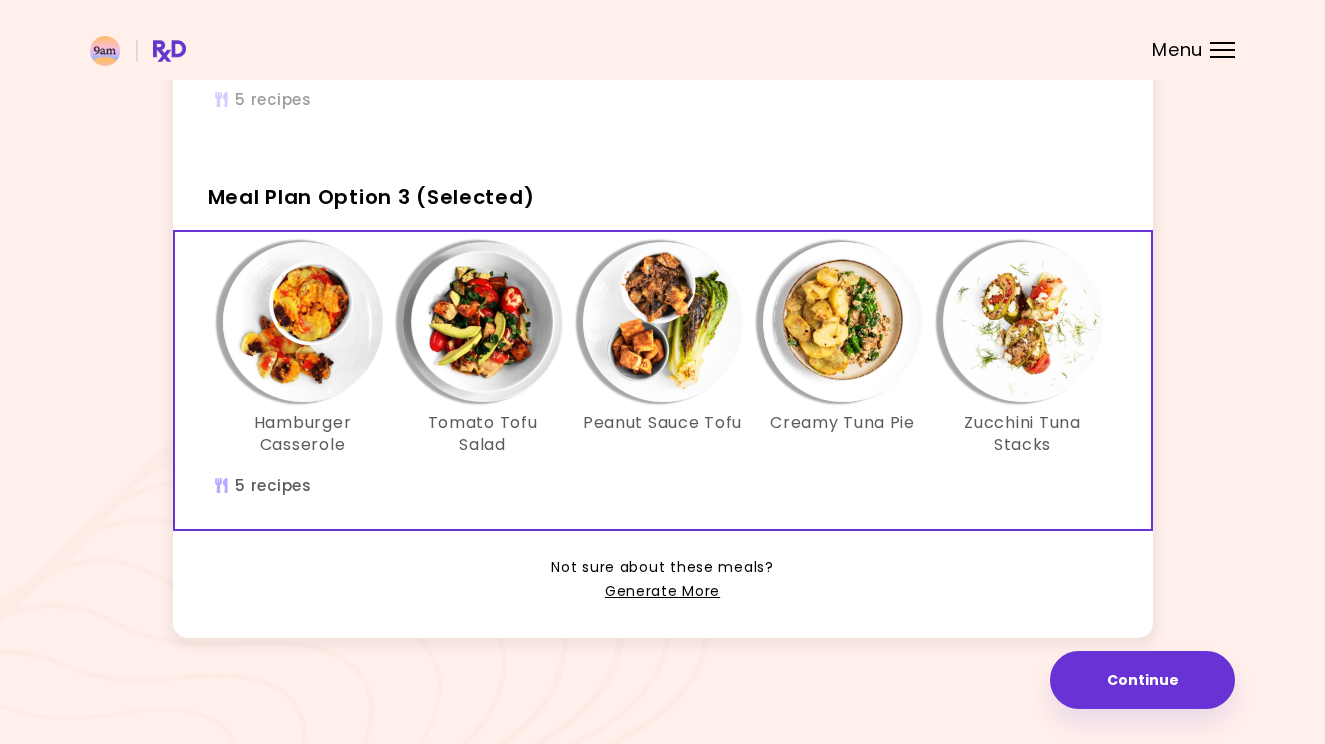 scroll, scrollTop: 781, scrollLeft: 0, axis: vertical 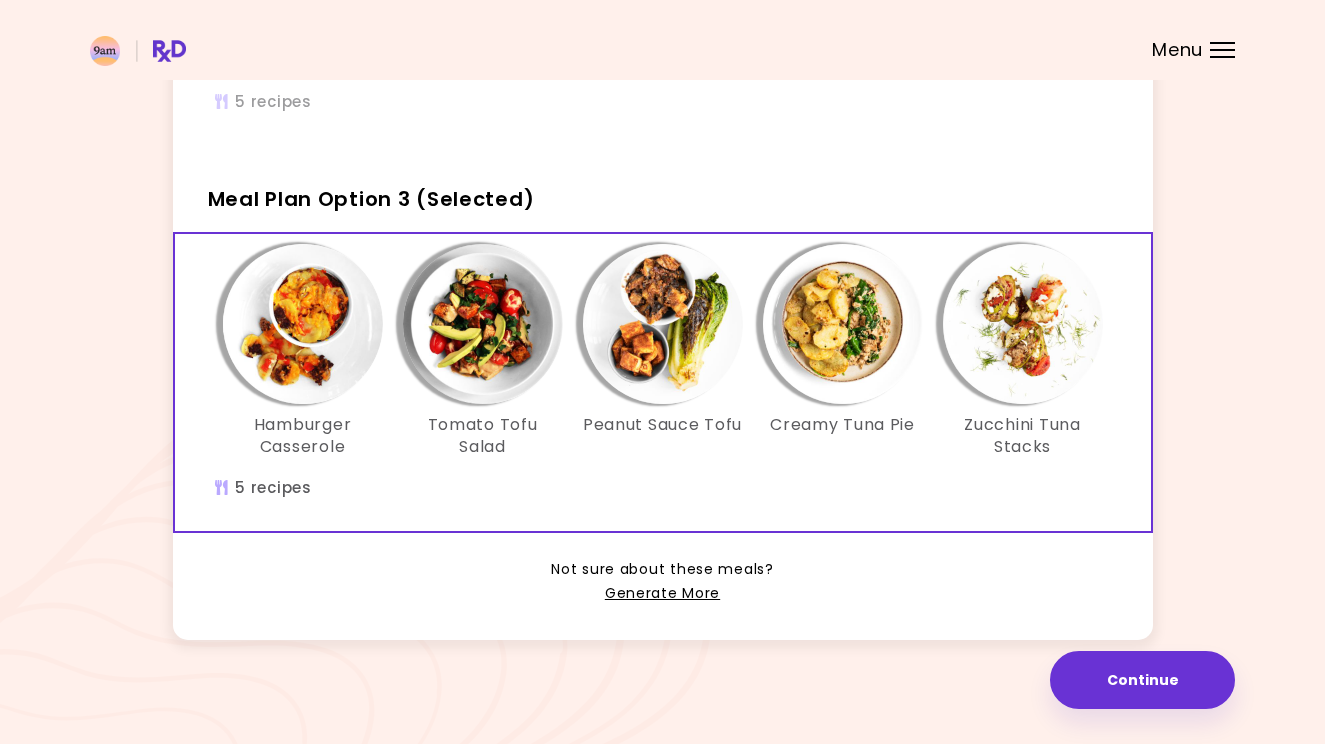 click on "Generate More" at bounding box center [662, 594] 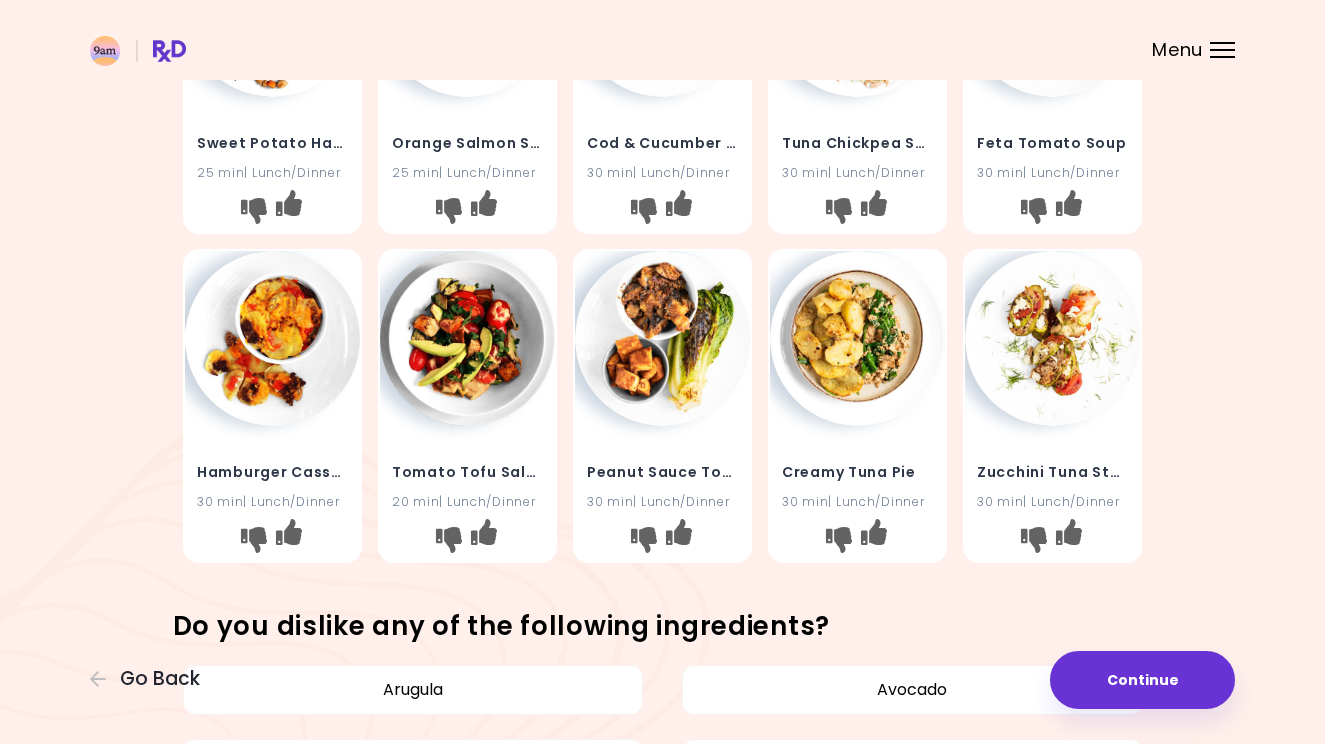 scroll, scrollTop: 552, scrollLeft: 0, axis: vertical 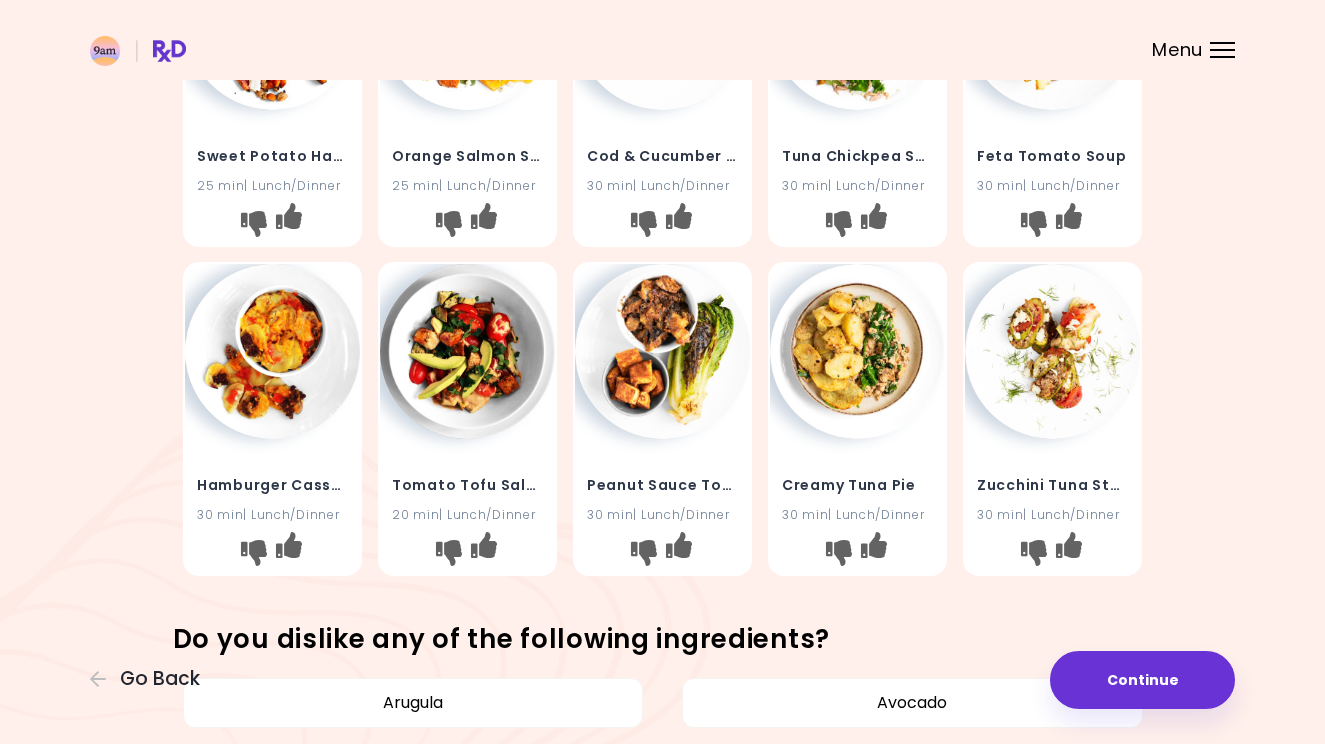 click at bounding box center [1052, 351] 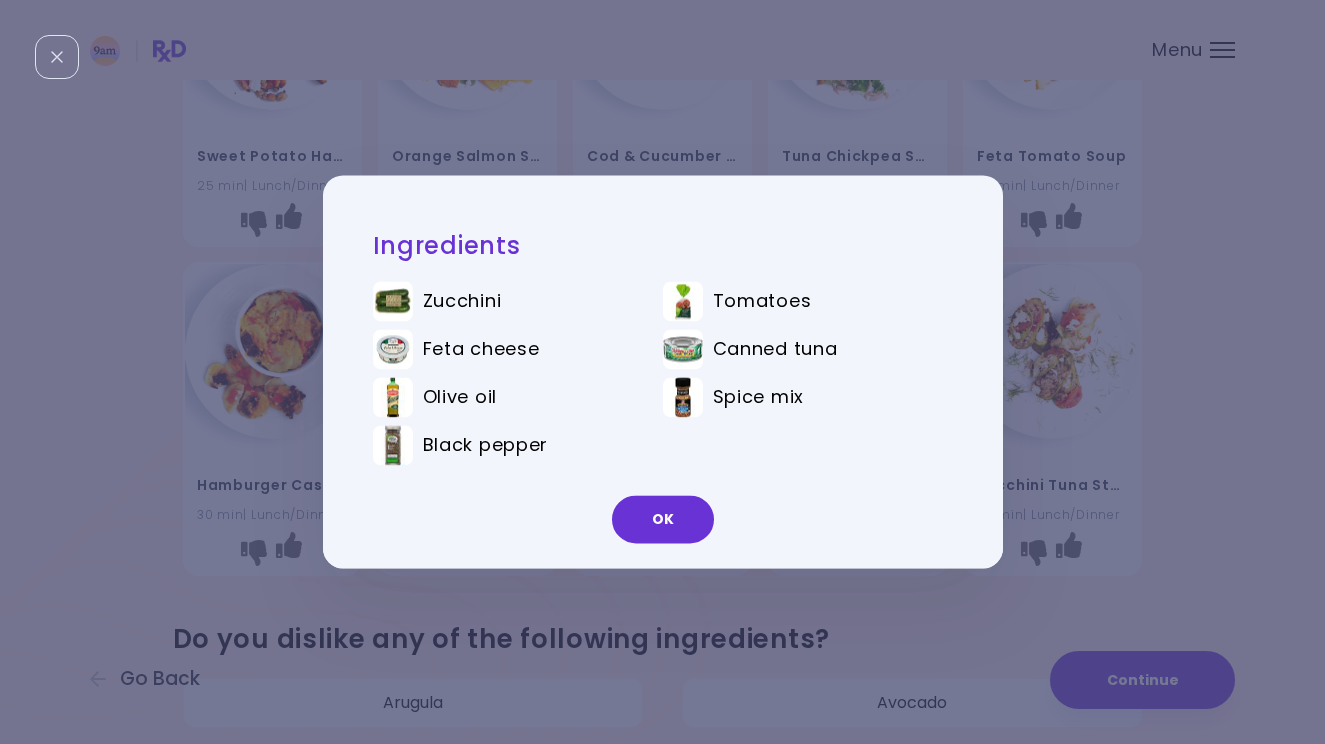 click on "OK" at bounding box center (663, 520) 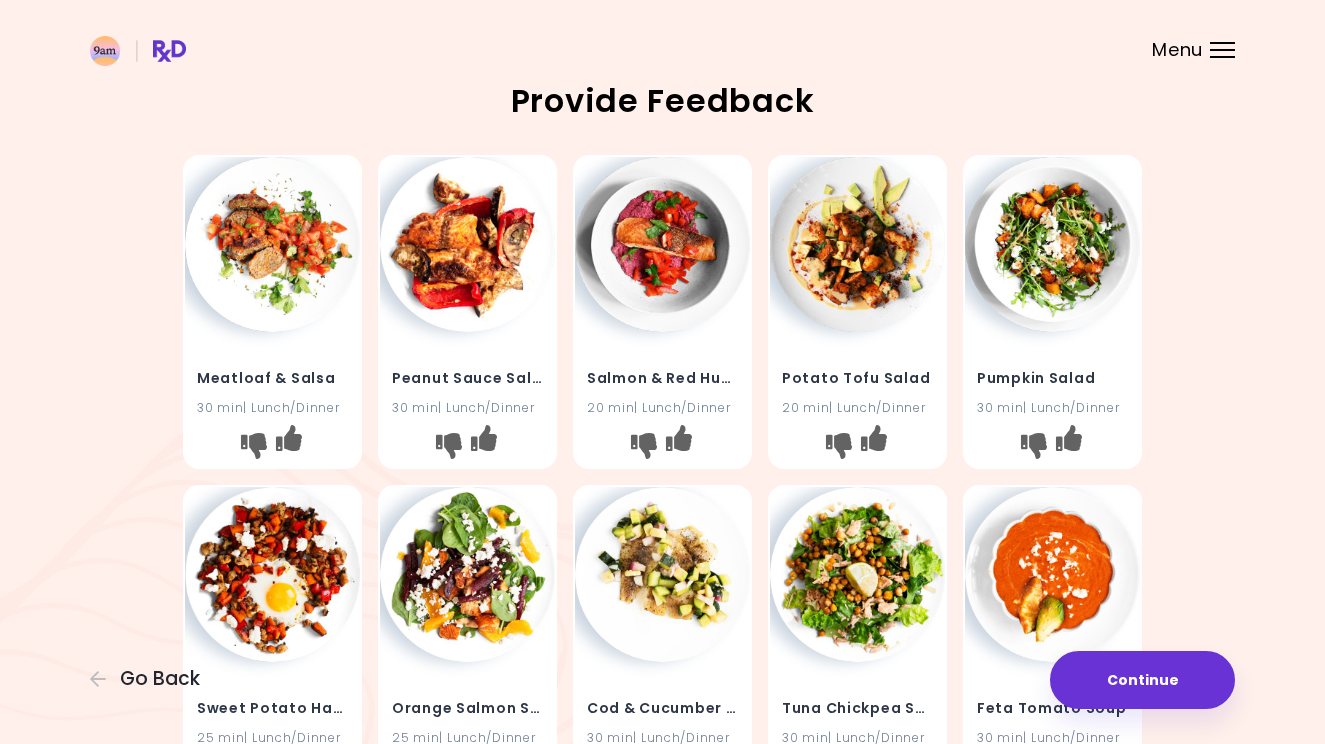 scroll, scrollTop: 0, scrollLeft: 0, axis: both 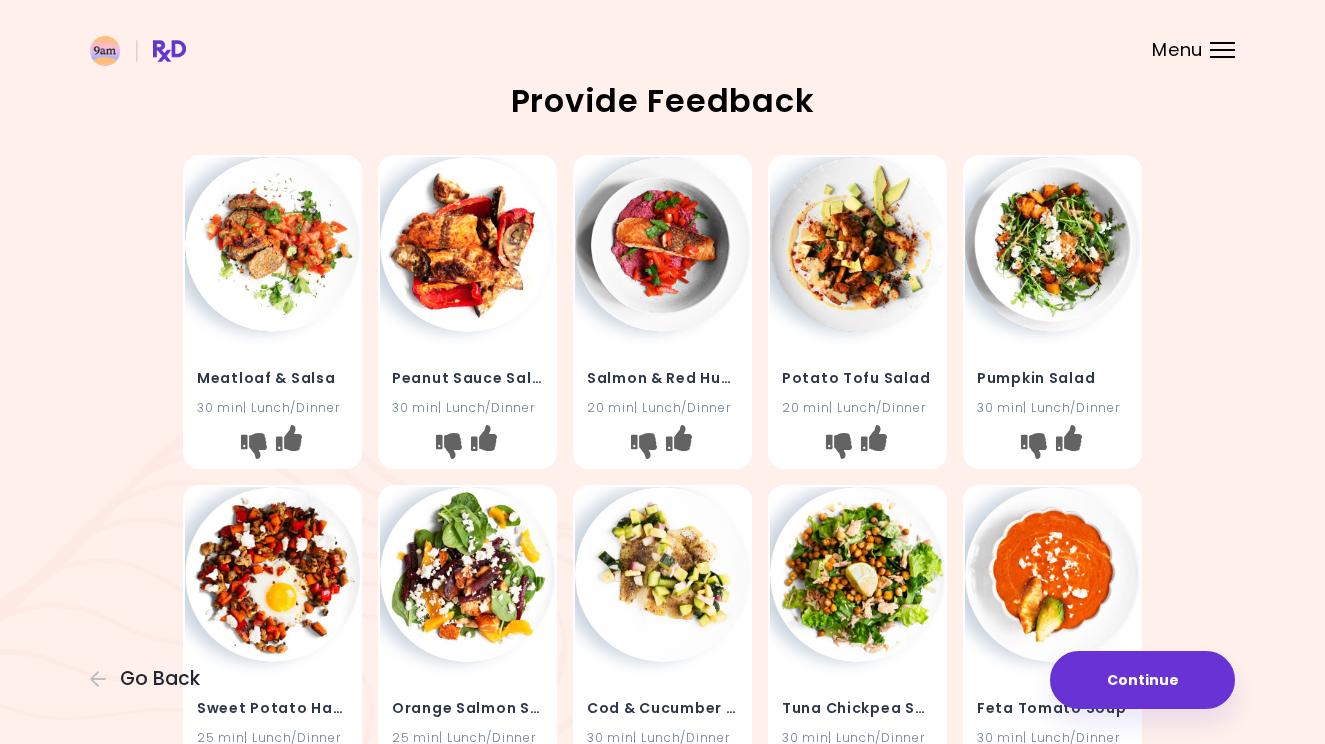 click at bounding box center [272, 244] 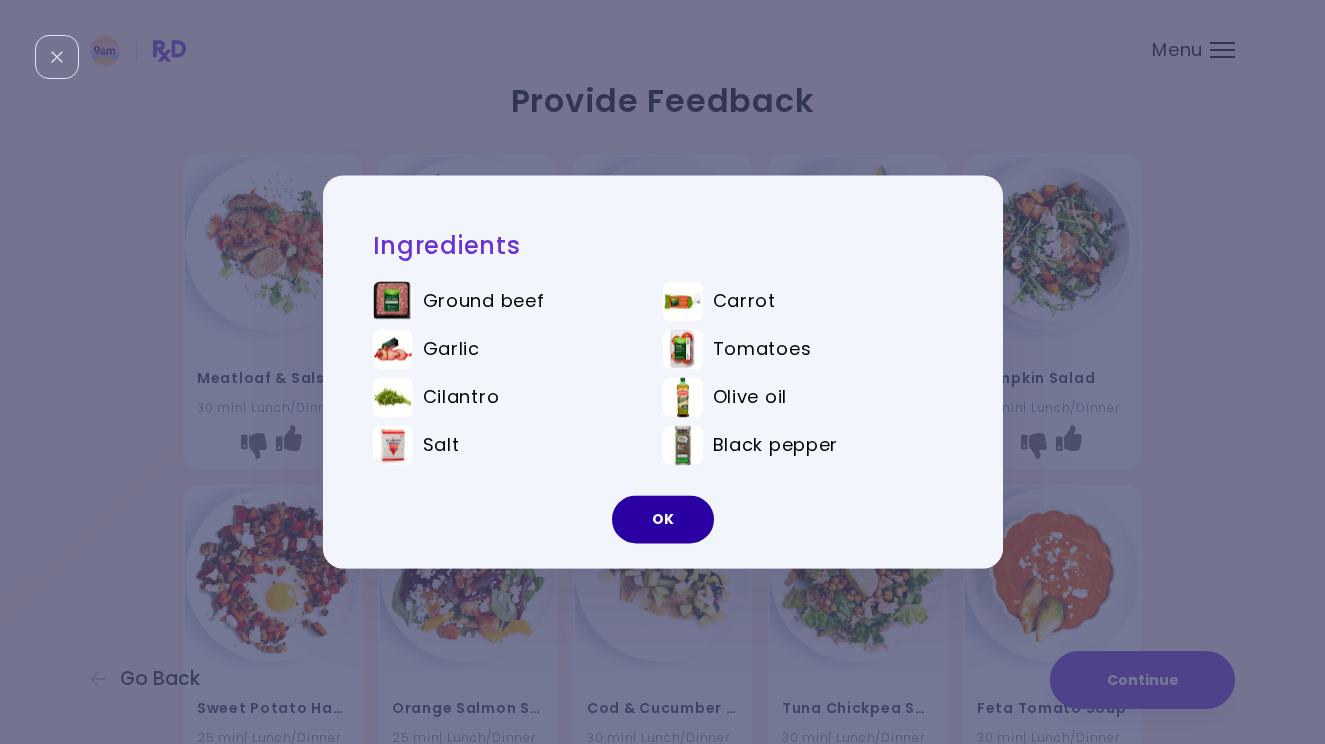 click on "OK" at bounding box center (663, 520) 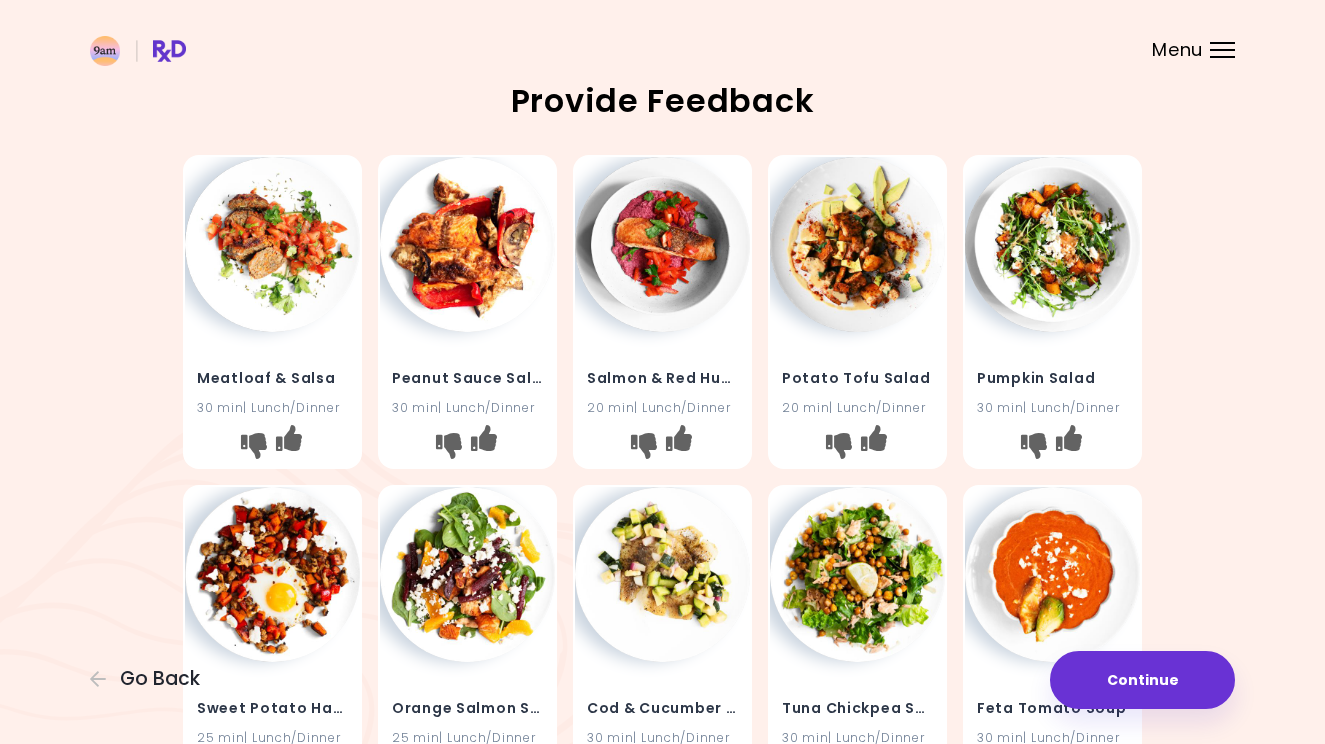 click on "Continue" at bounding box center (1142, 680) 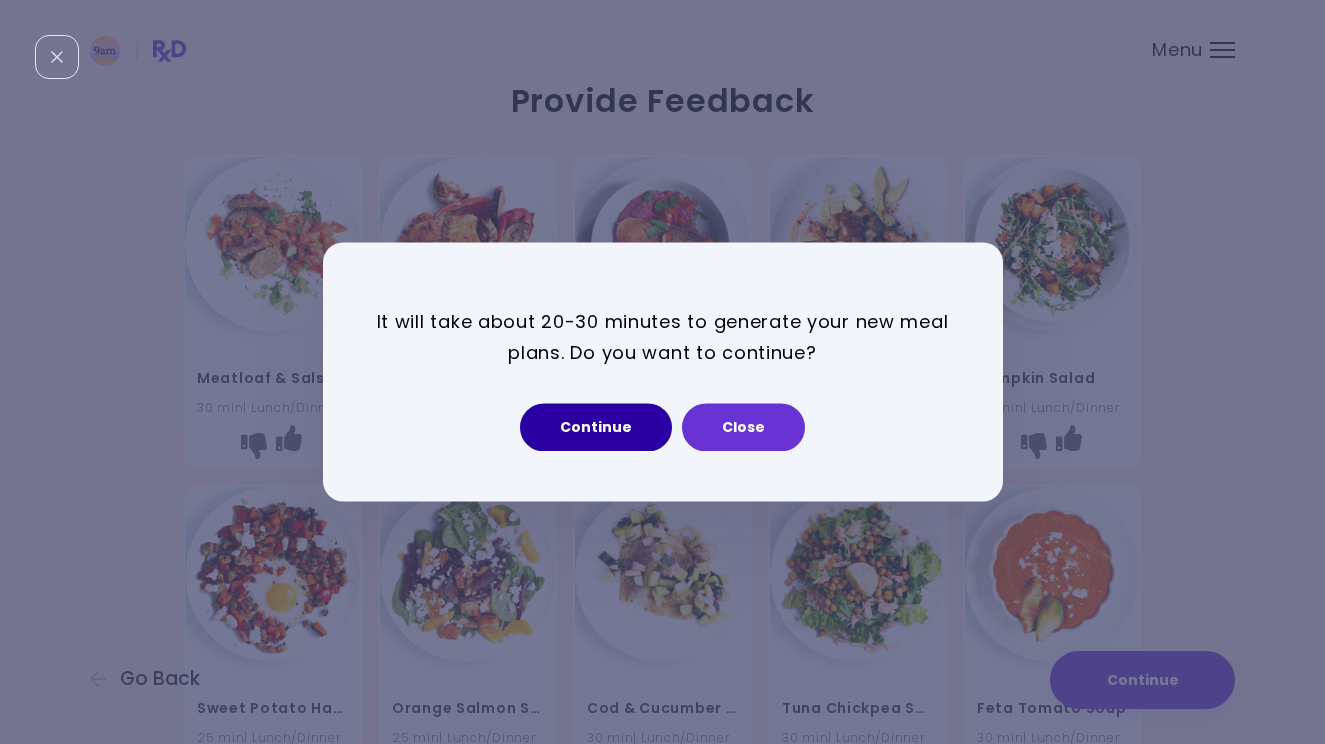 click on "Continue" at bounding box center [596, 428] 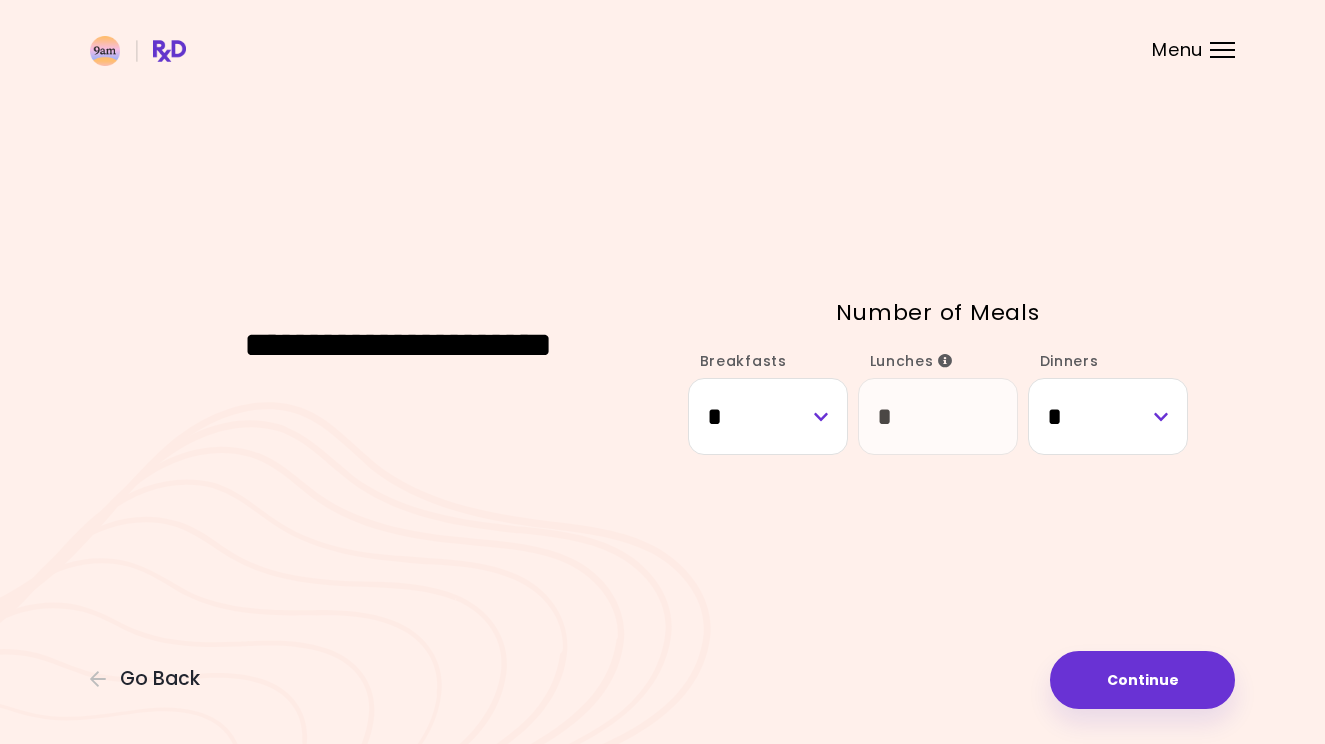 click on "Continue" at bounding box center (1142, 680) 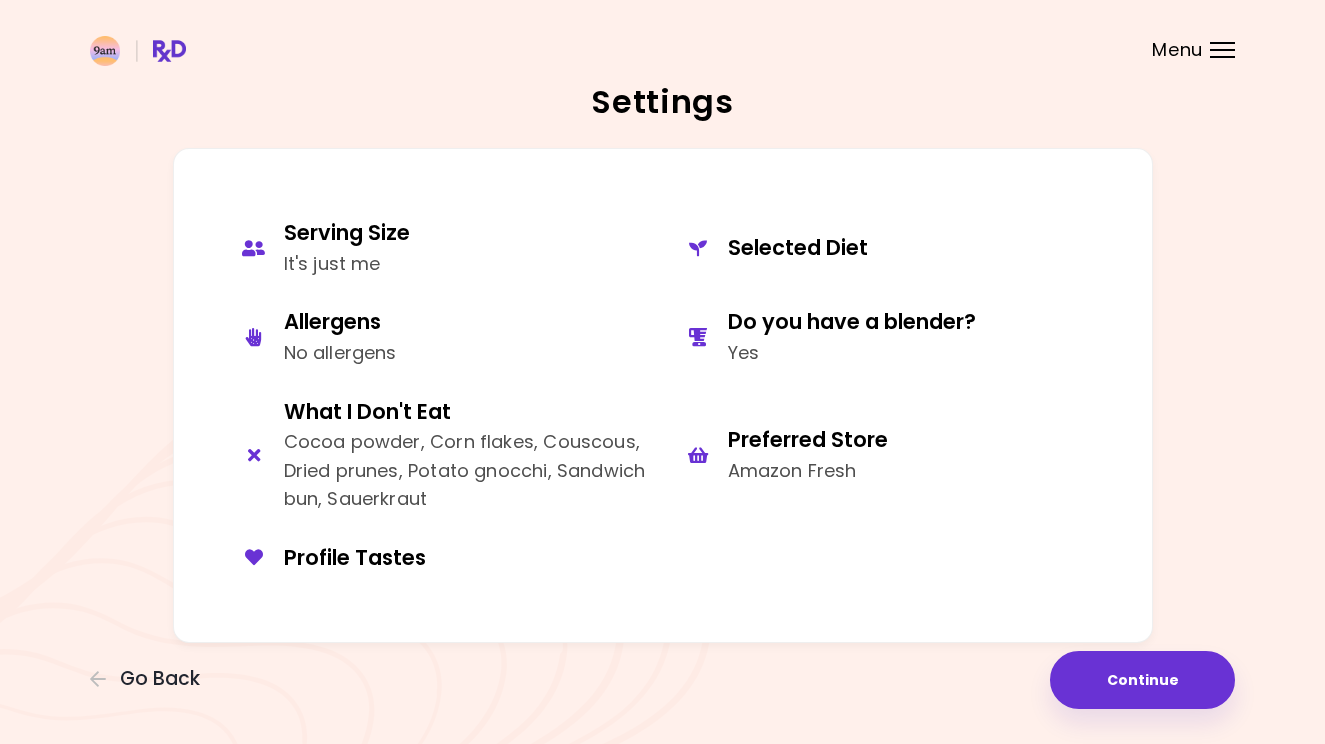 click on "Continue" at bounding box center (1142, 680) 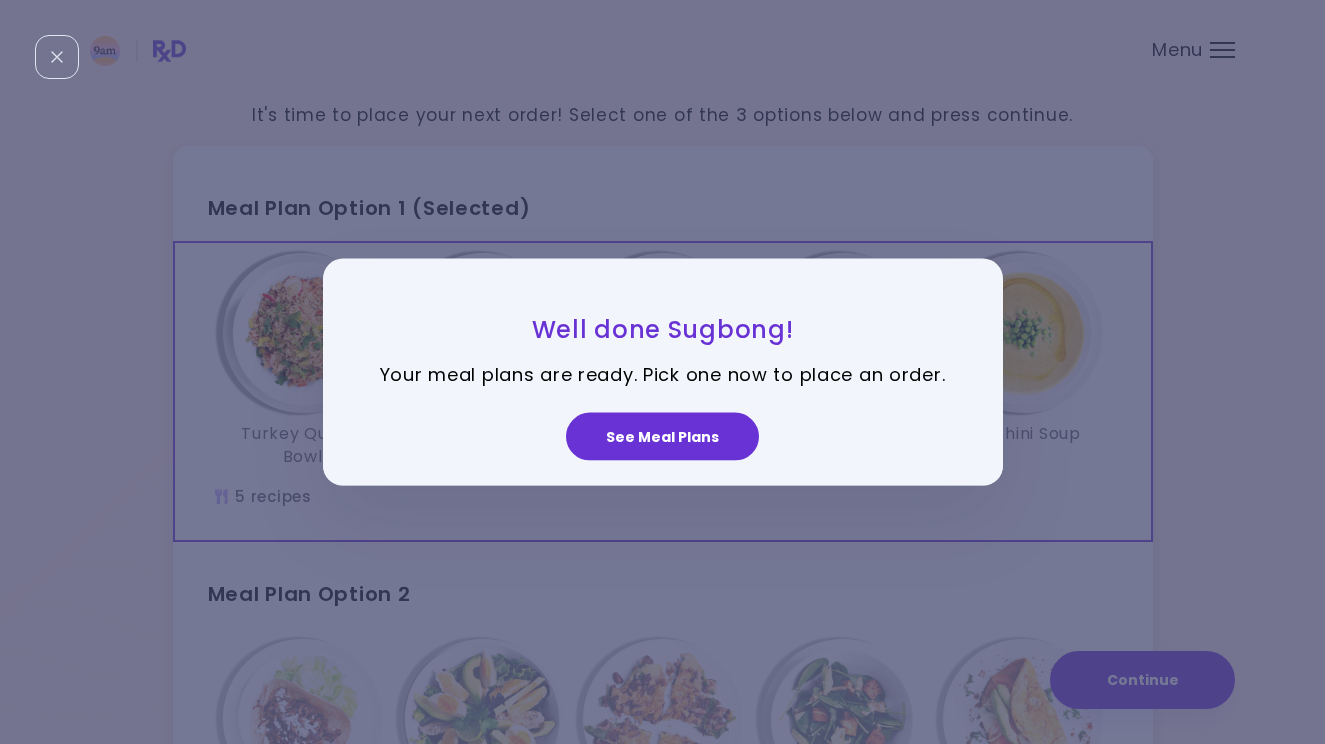 click on "See Meal Plans" at bounding box center [662, 436] 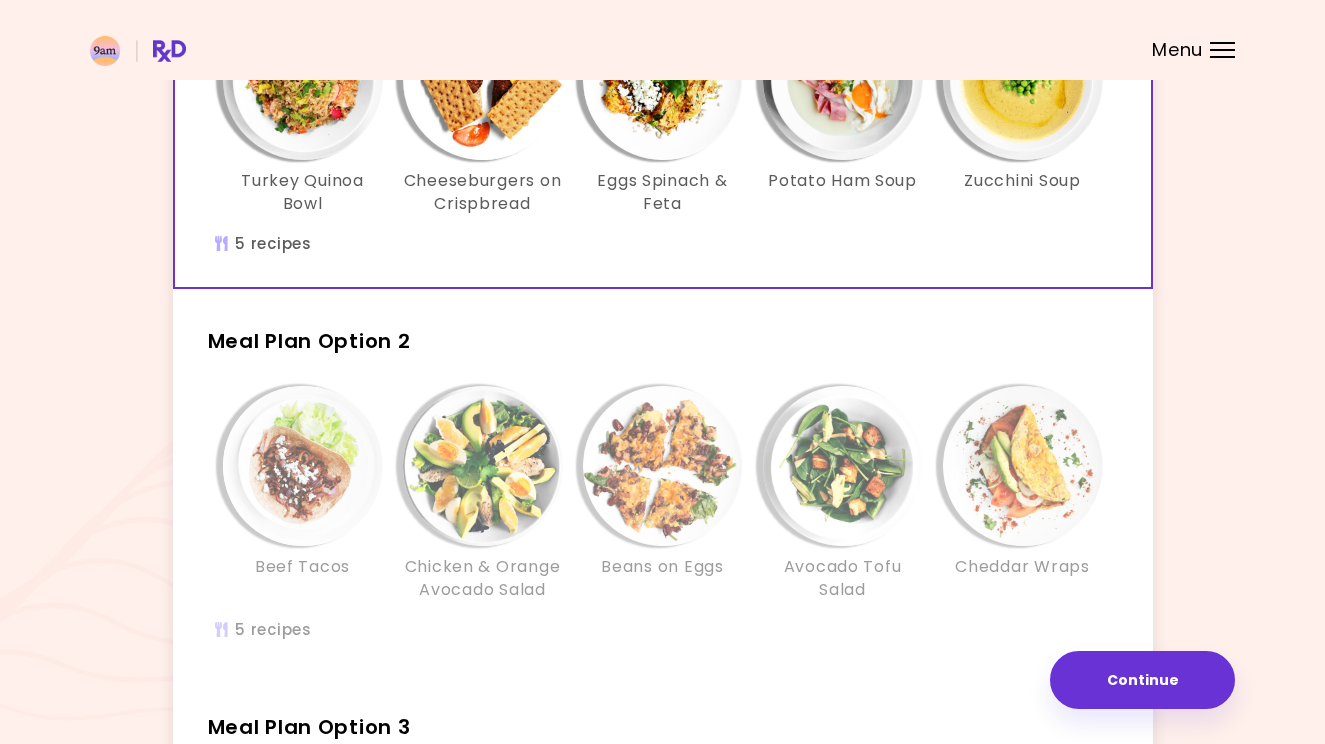 scroll, scrollTop: 297, scrollLeft: 0, axis: vertical 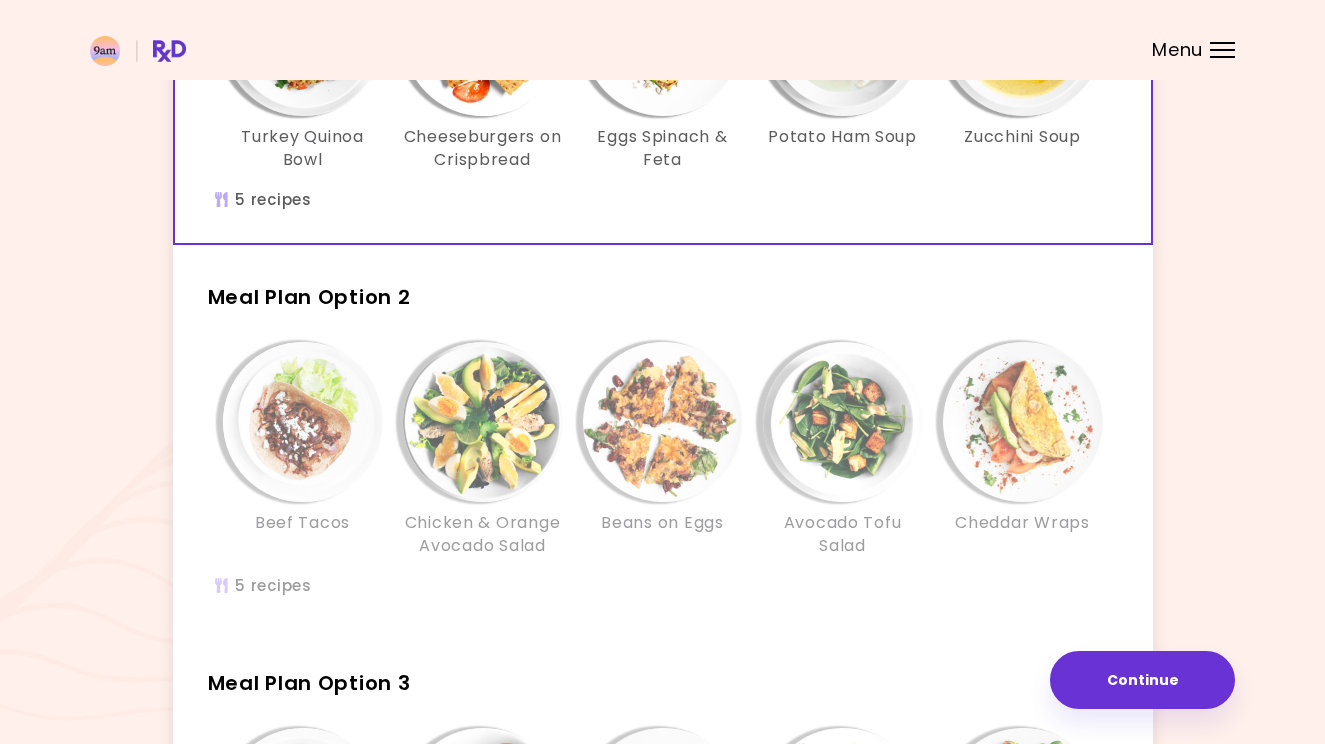 click at bounding box center [843, 422] 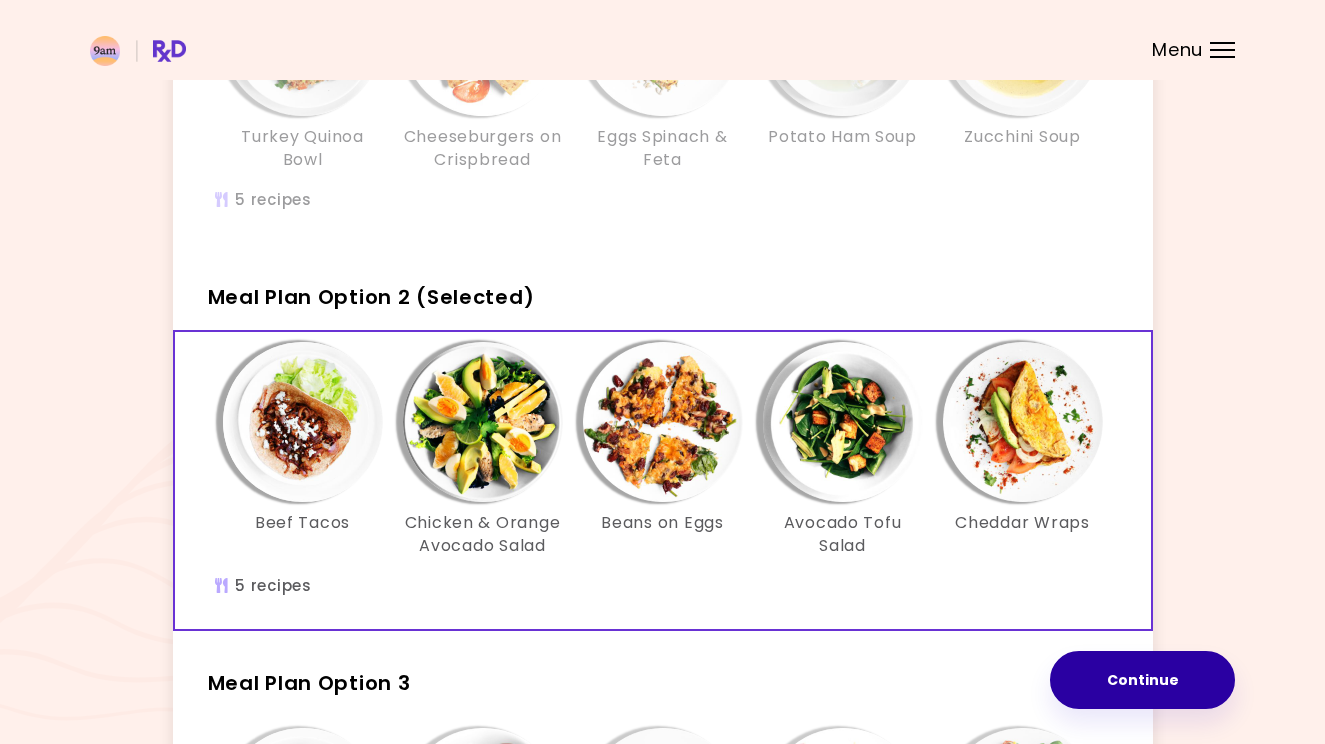 click on "Continue" at bounding box center [1142, 680] 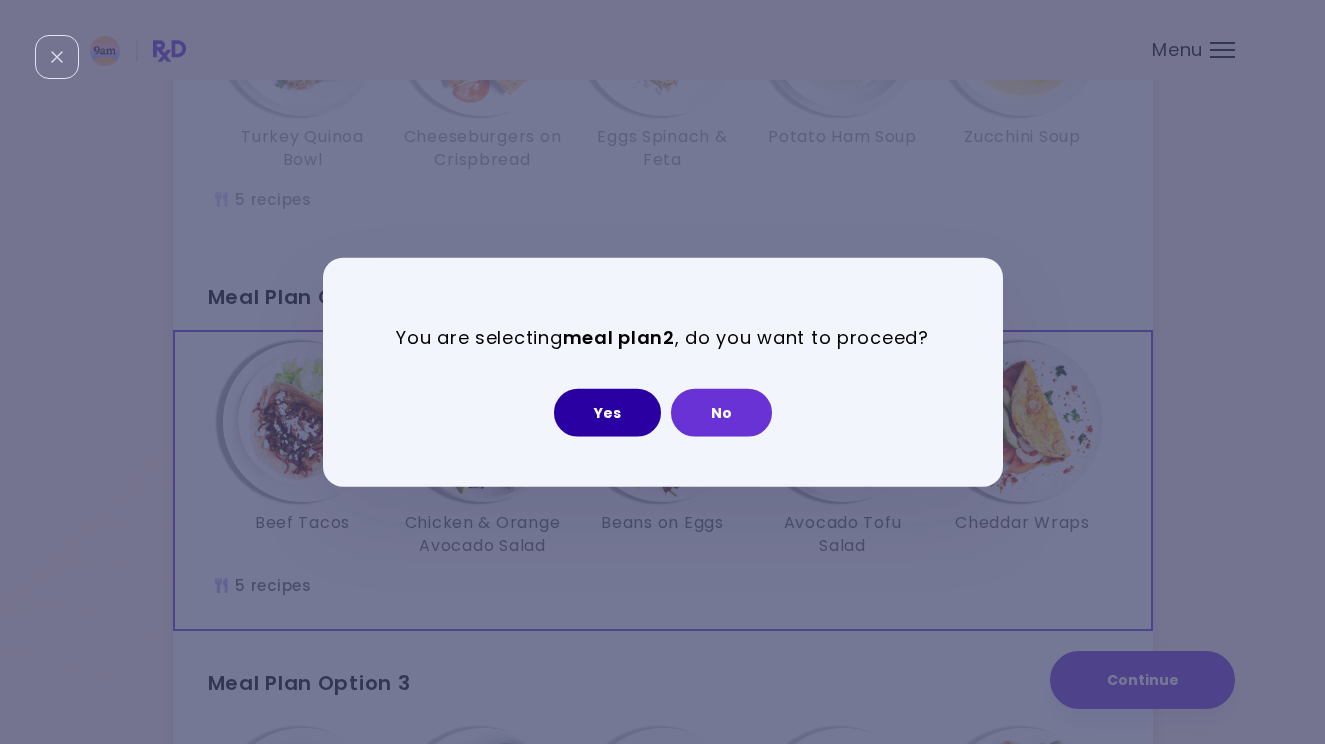 click on "Yes" at bounding box center (607, 412) 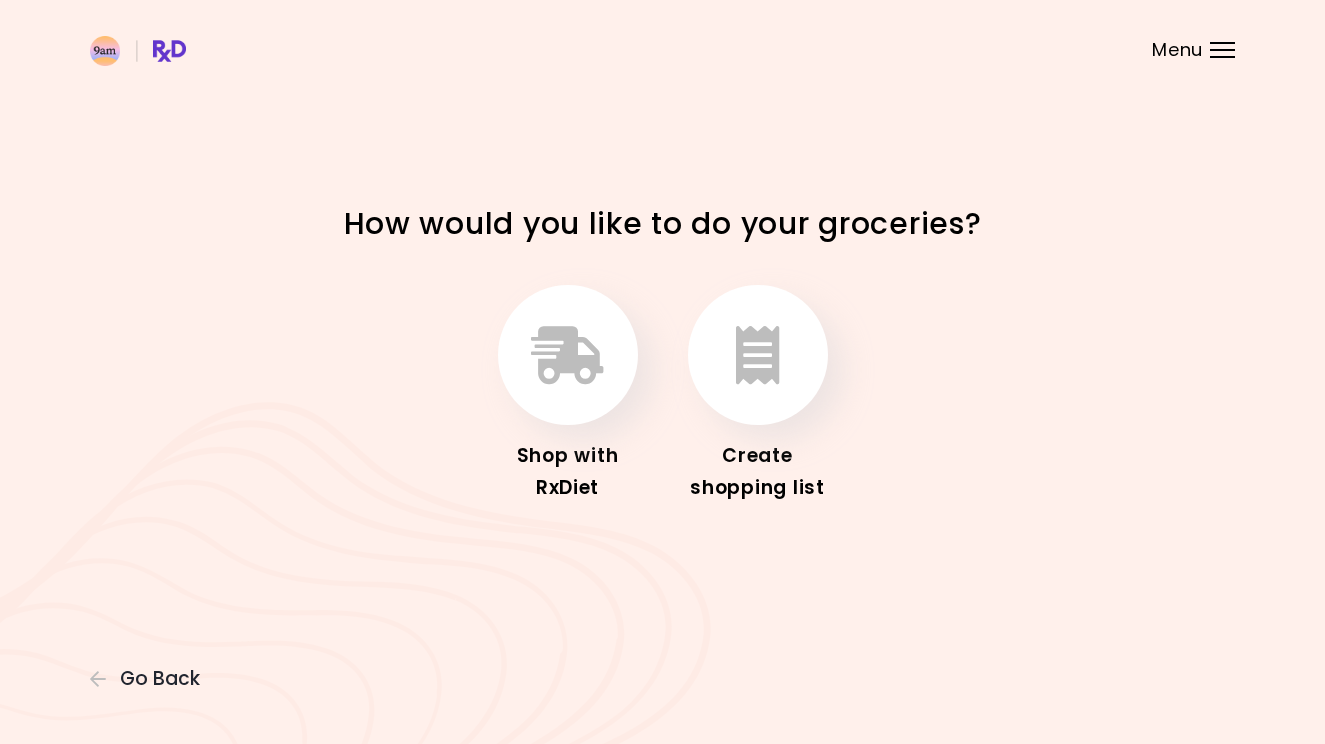 click at bounding box center [758, 355] 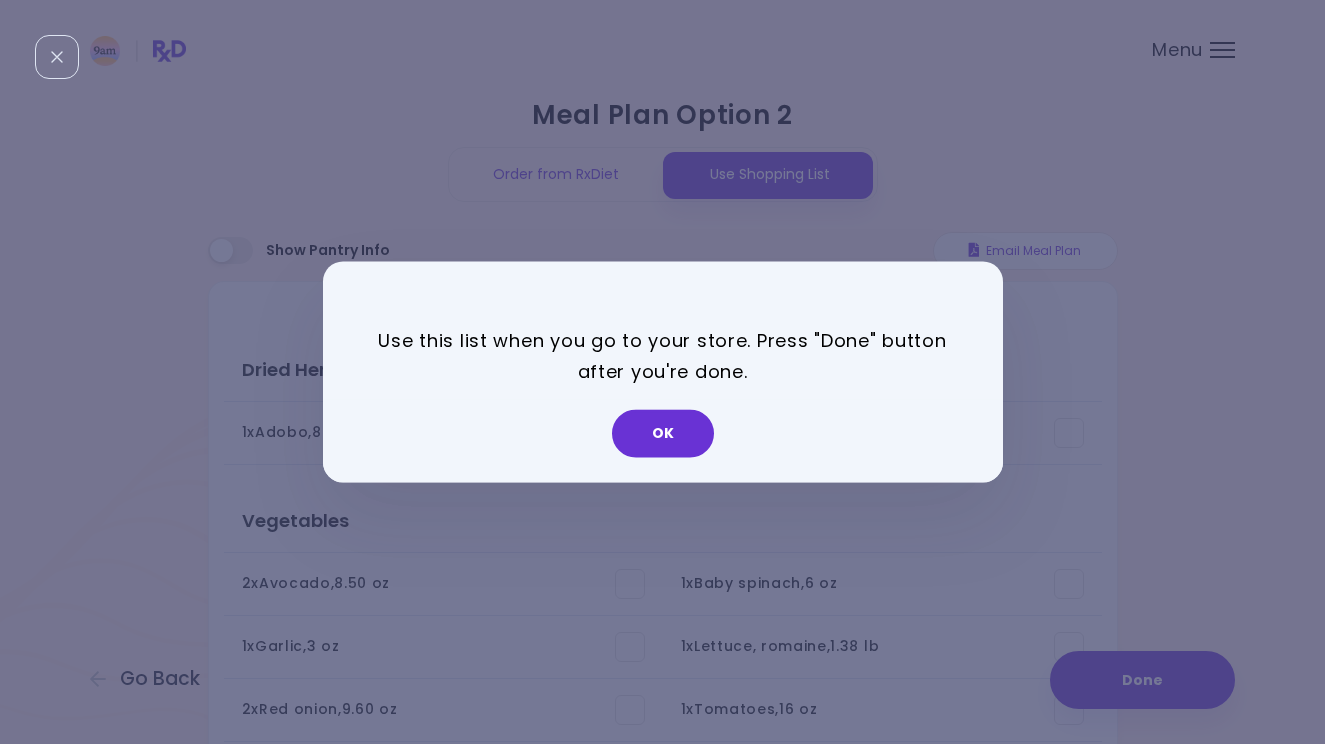 click on "OK" at bounding box center (663, 434) 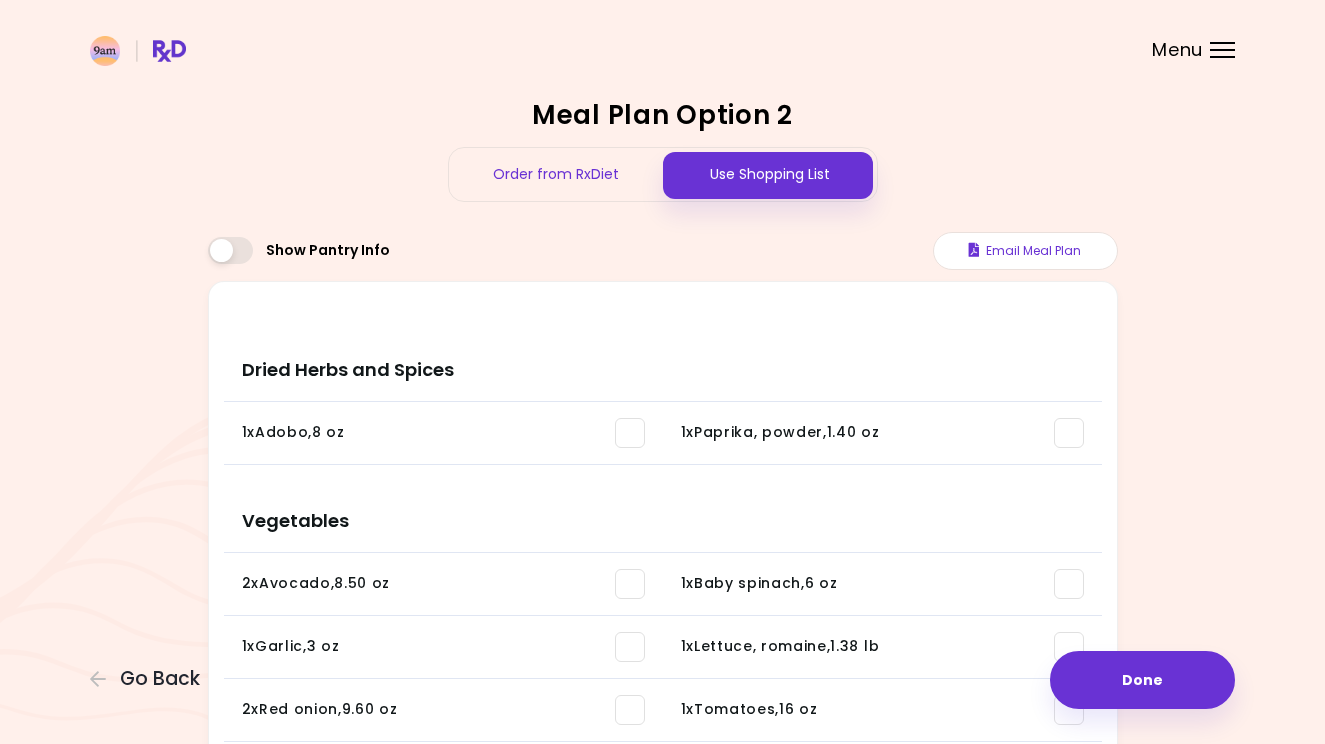scroll, scrollTop: 0, scrollLeft: 0, axis: both 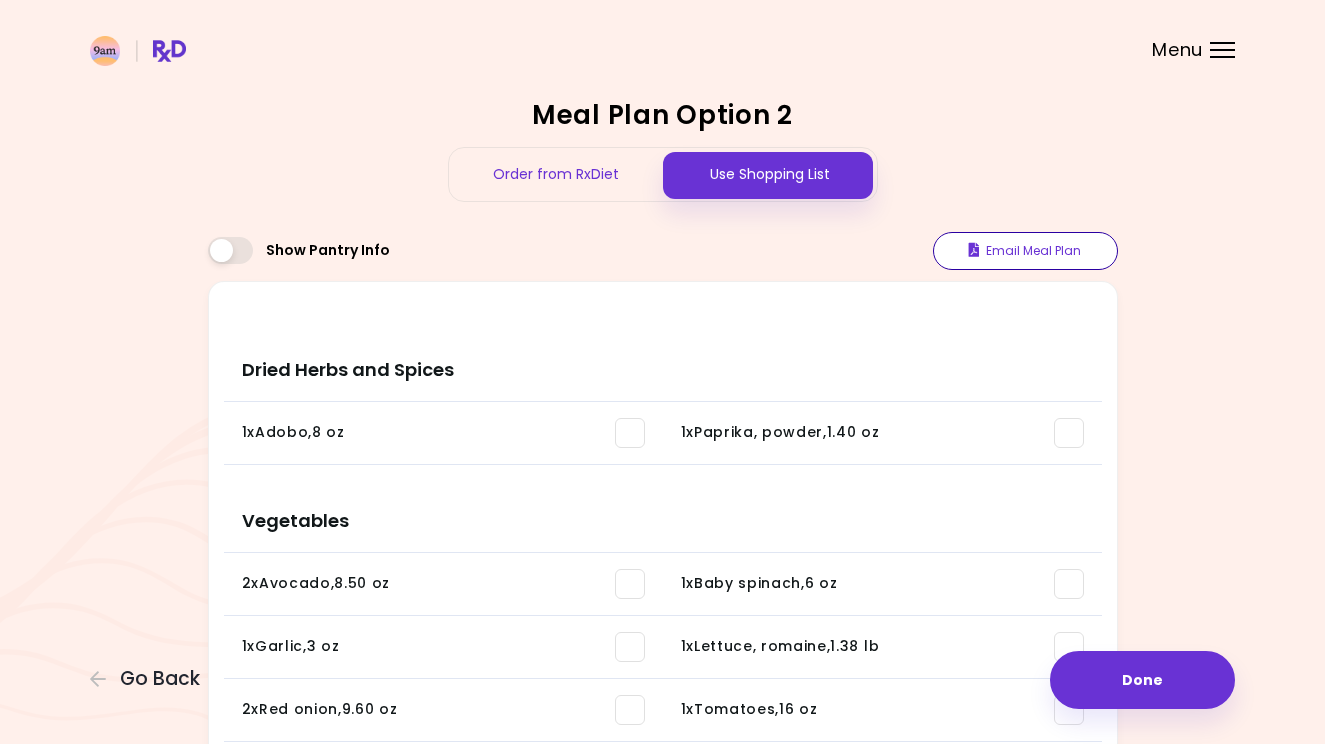 click on "Email Meal Plan" at bounding box center (1025, 251) 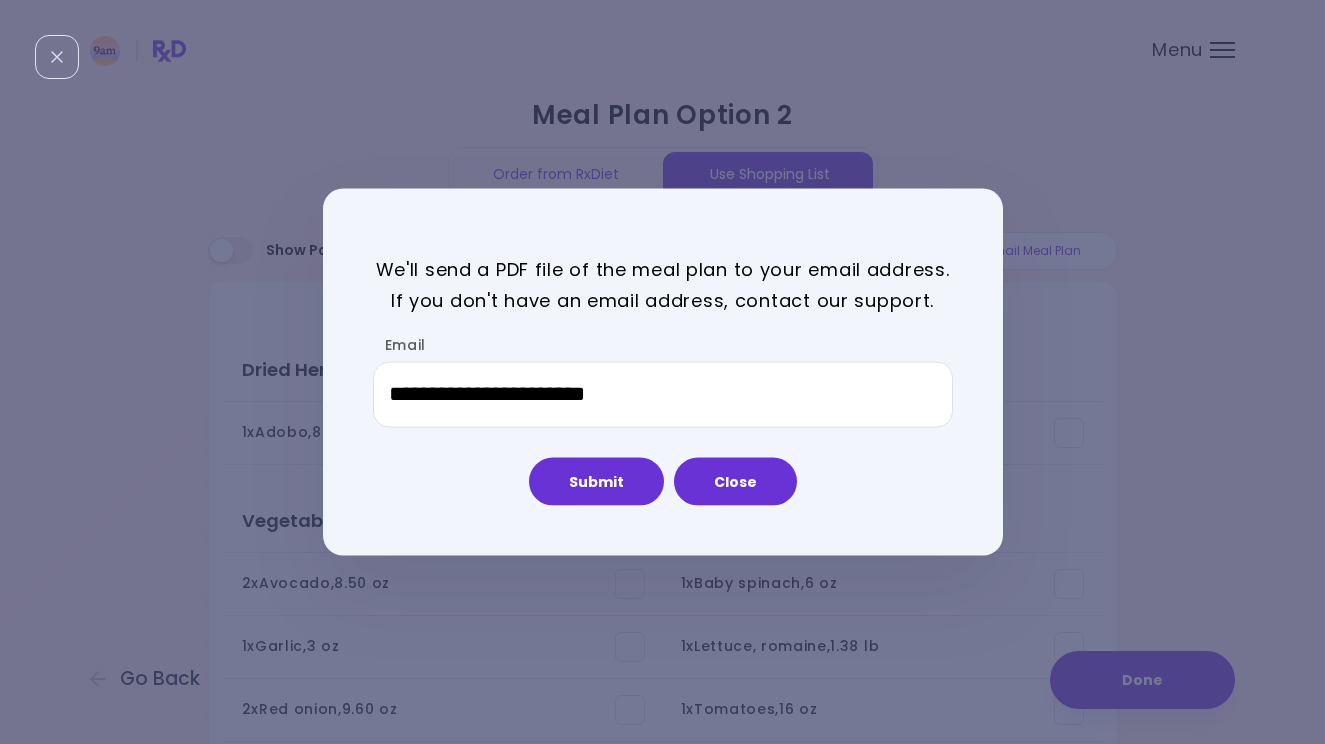 click on "Submit" at bounding box center [596, 481] 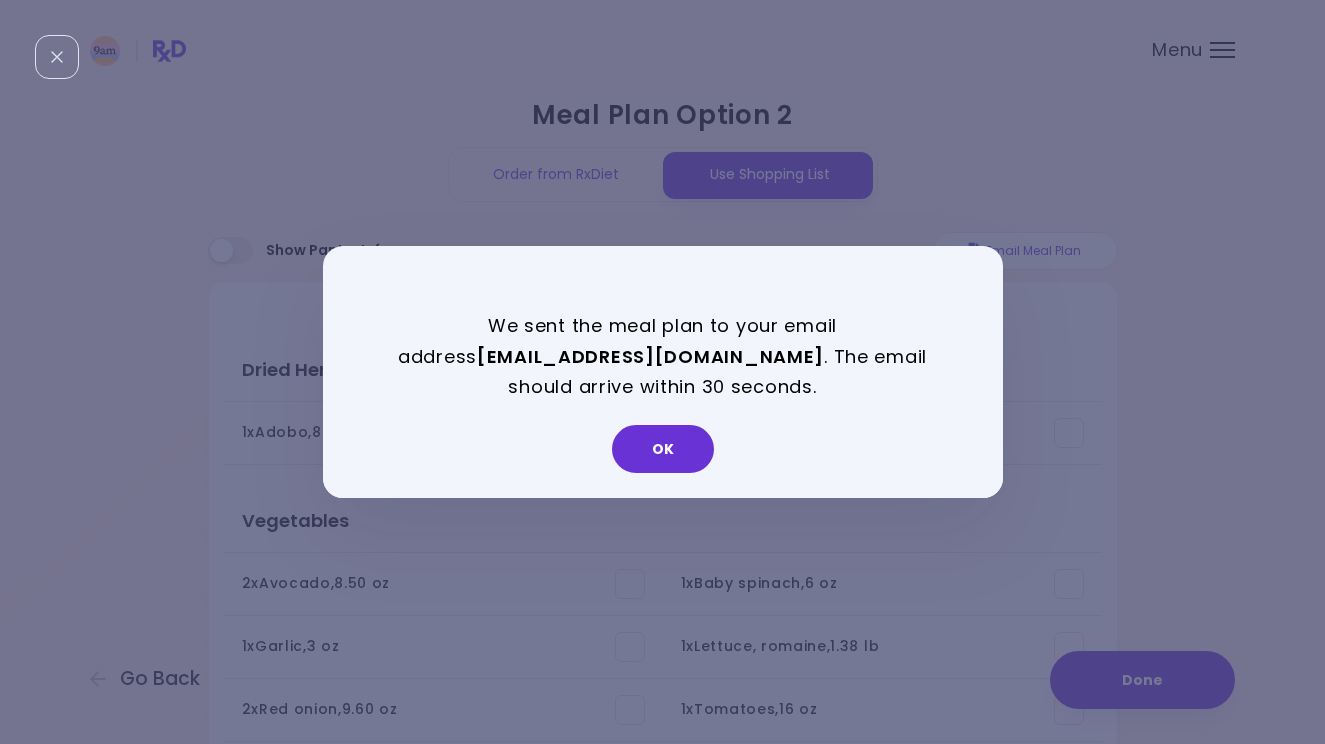 click on "OK" at bounding box center [663, 449] 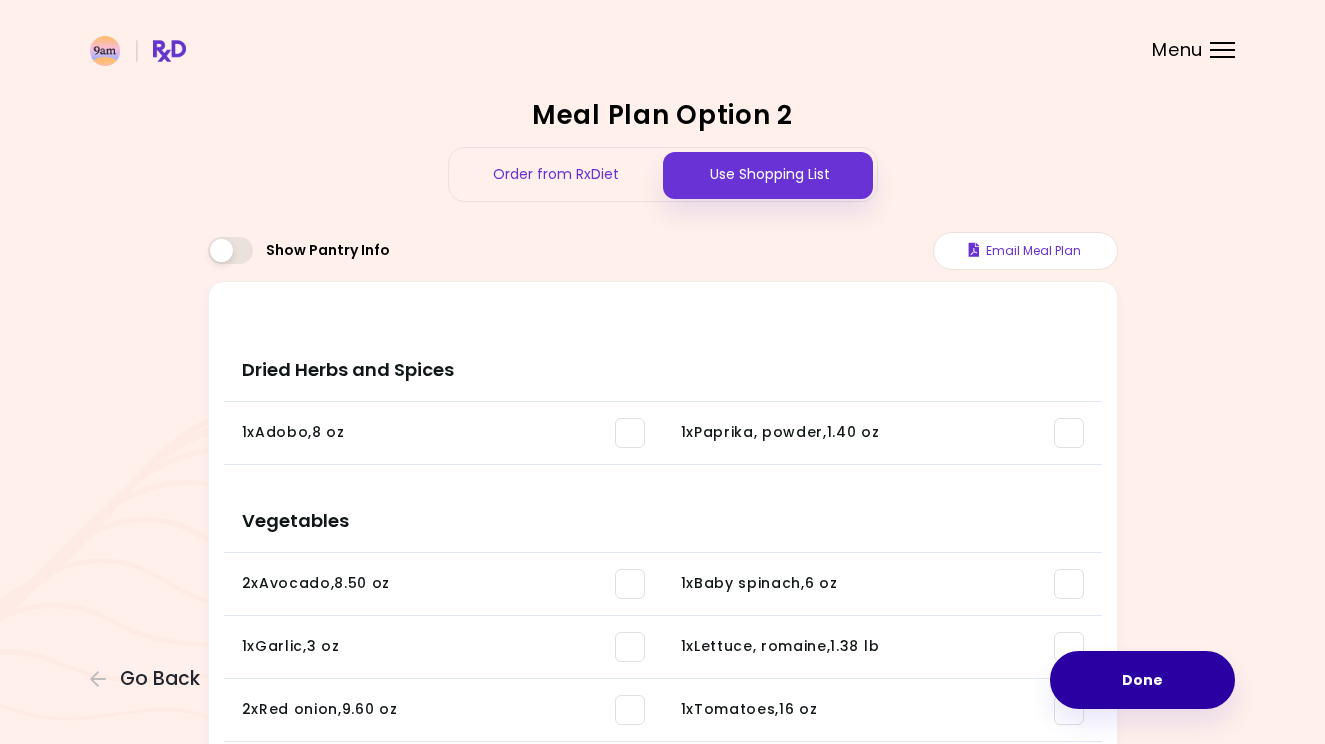 click on "Done" at bounding box center [1142, 680] 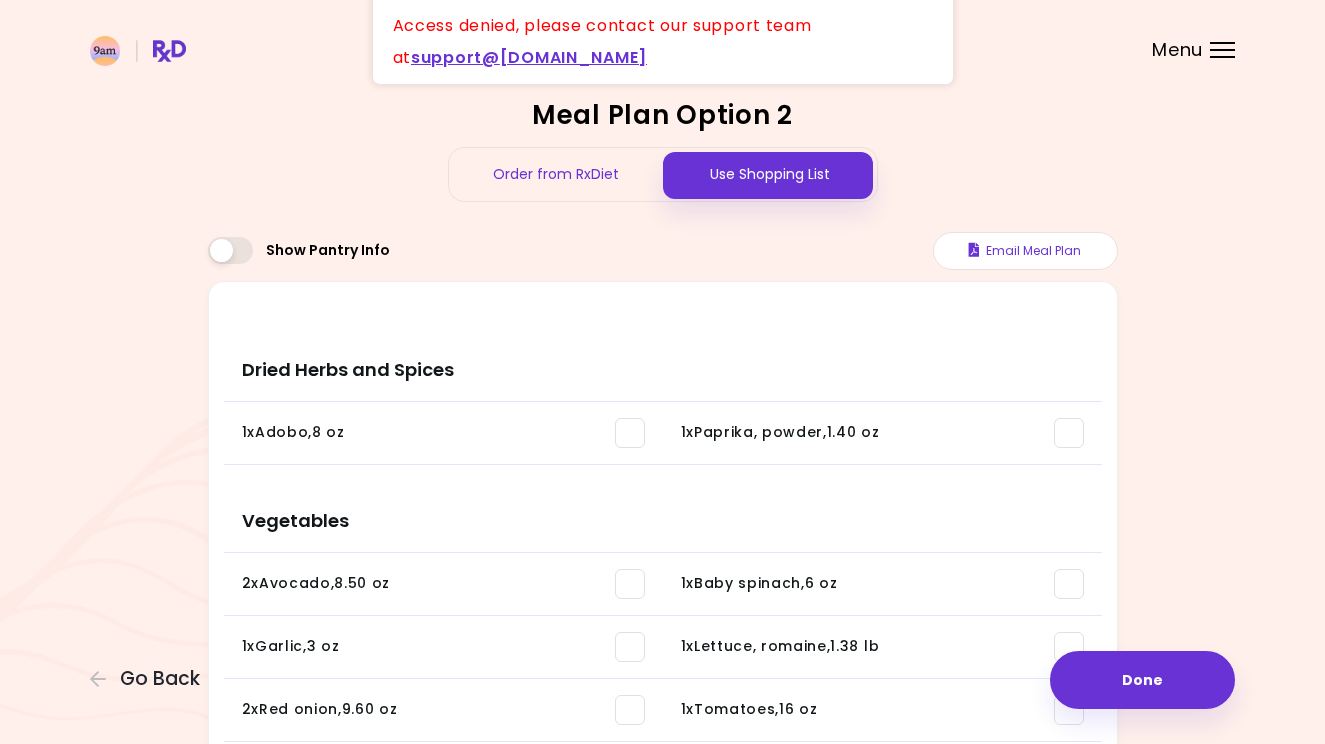 click on "Done" at bounding box center [1142, 680] 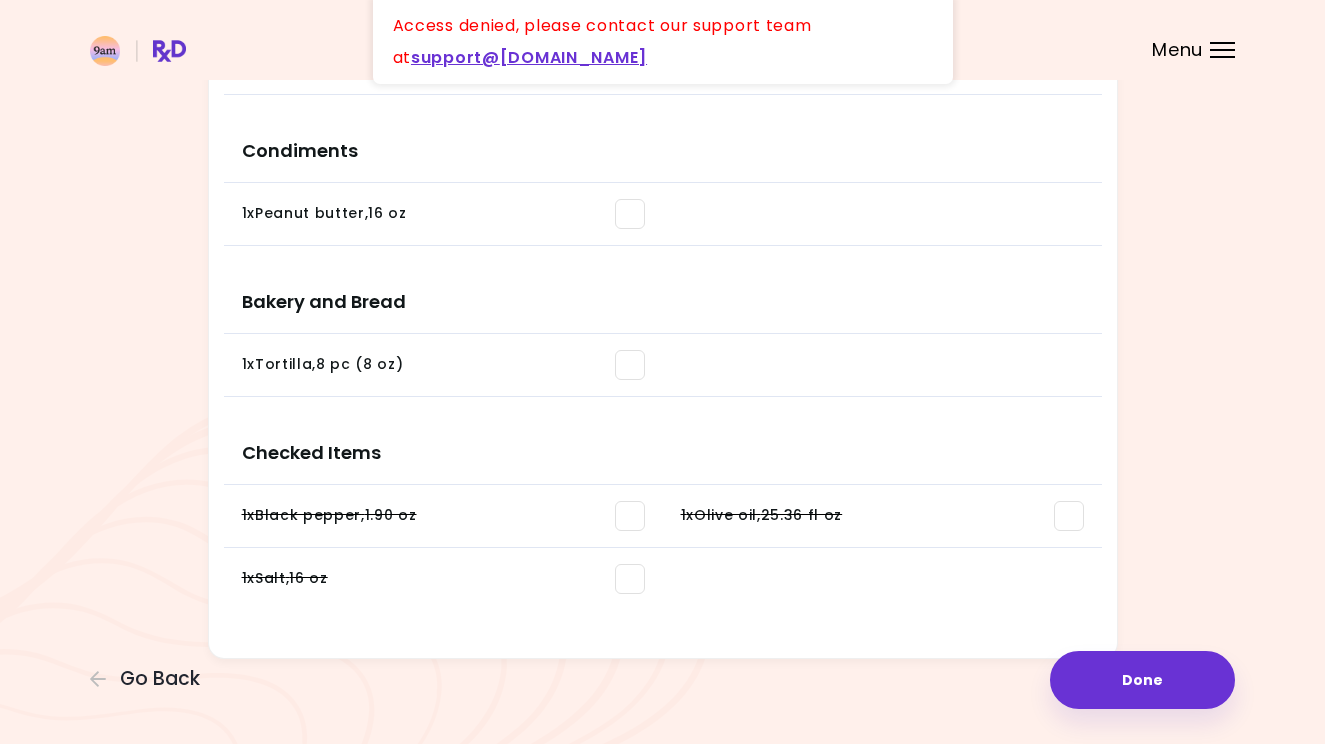 scroll, scrollTop: 1313, scrollLeft: 0, axis: vertical 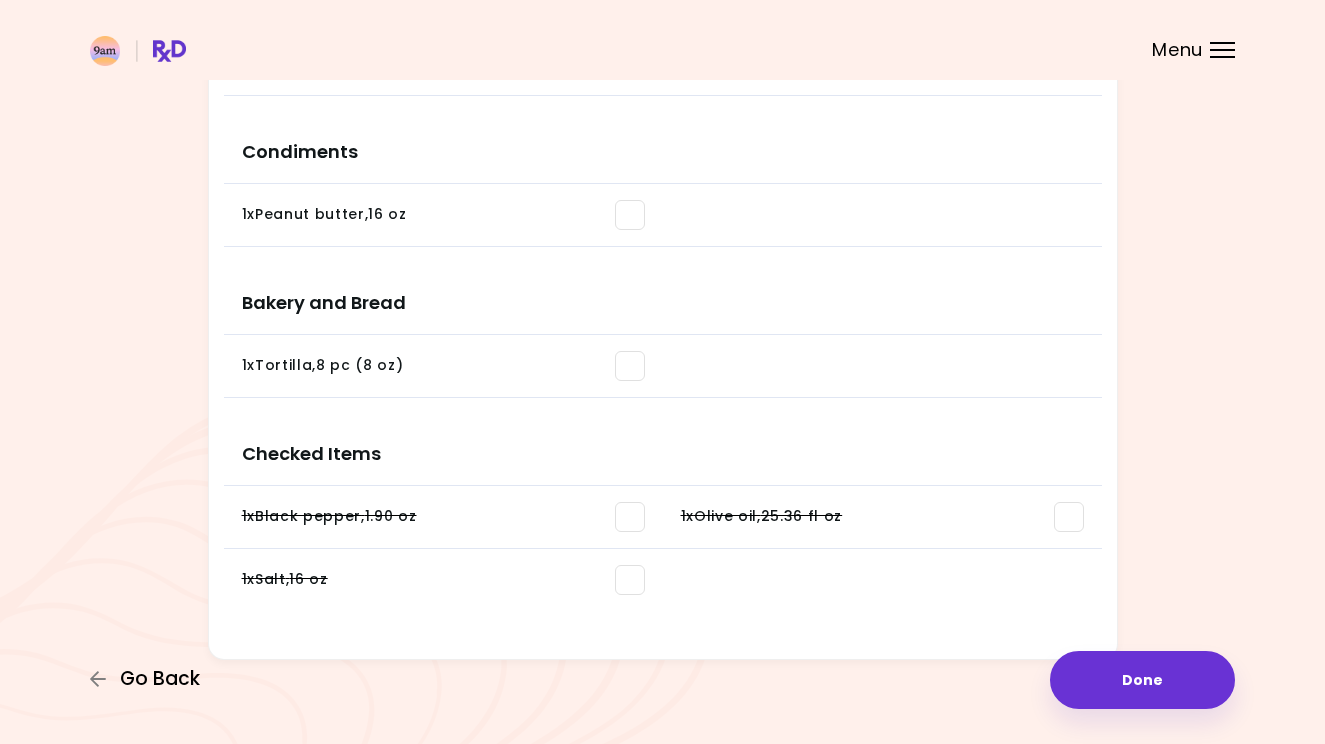click on "Go Back" at bounding box center (160, 679) 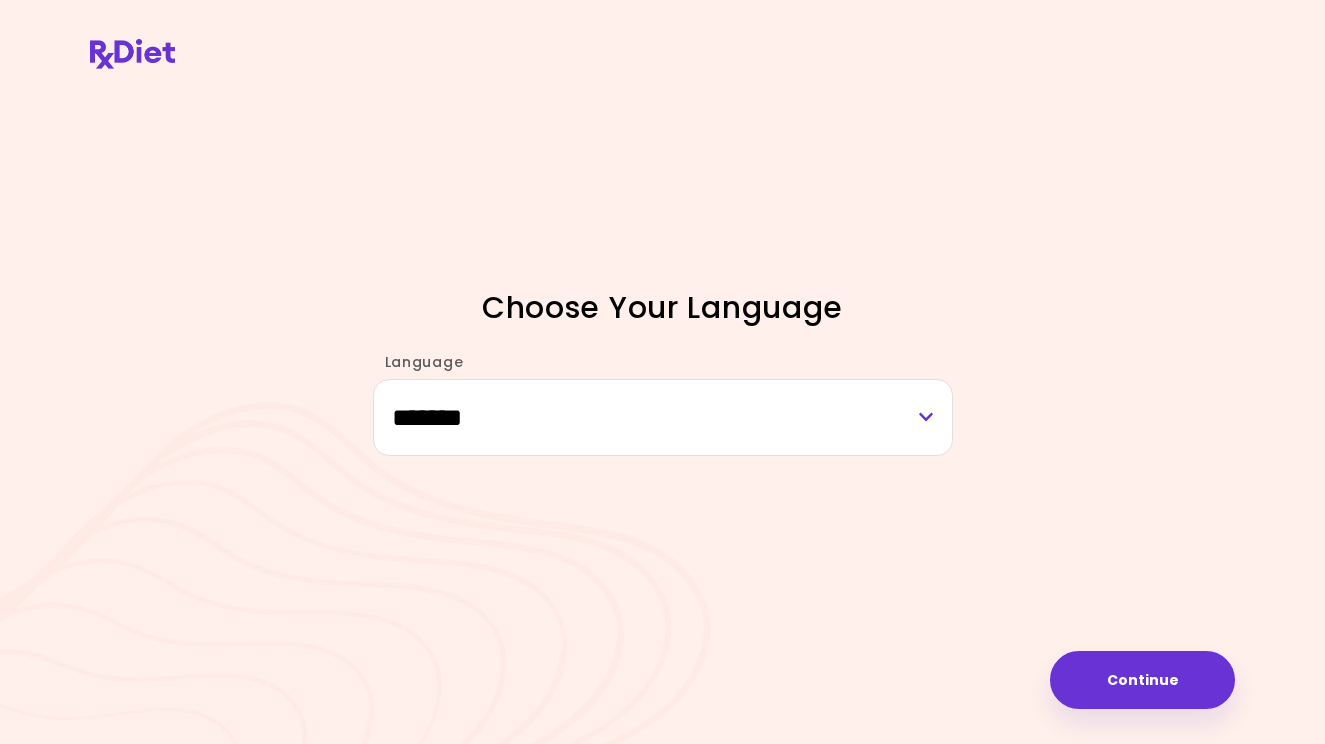 click on "Continue" at bounding box center (1142, 680) 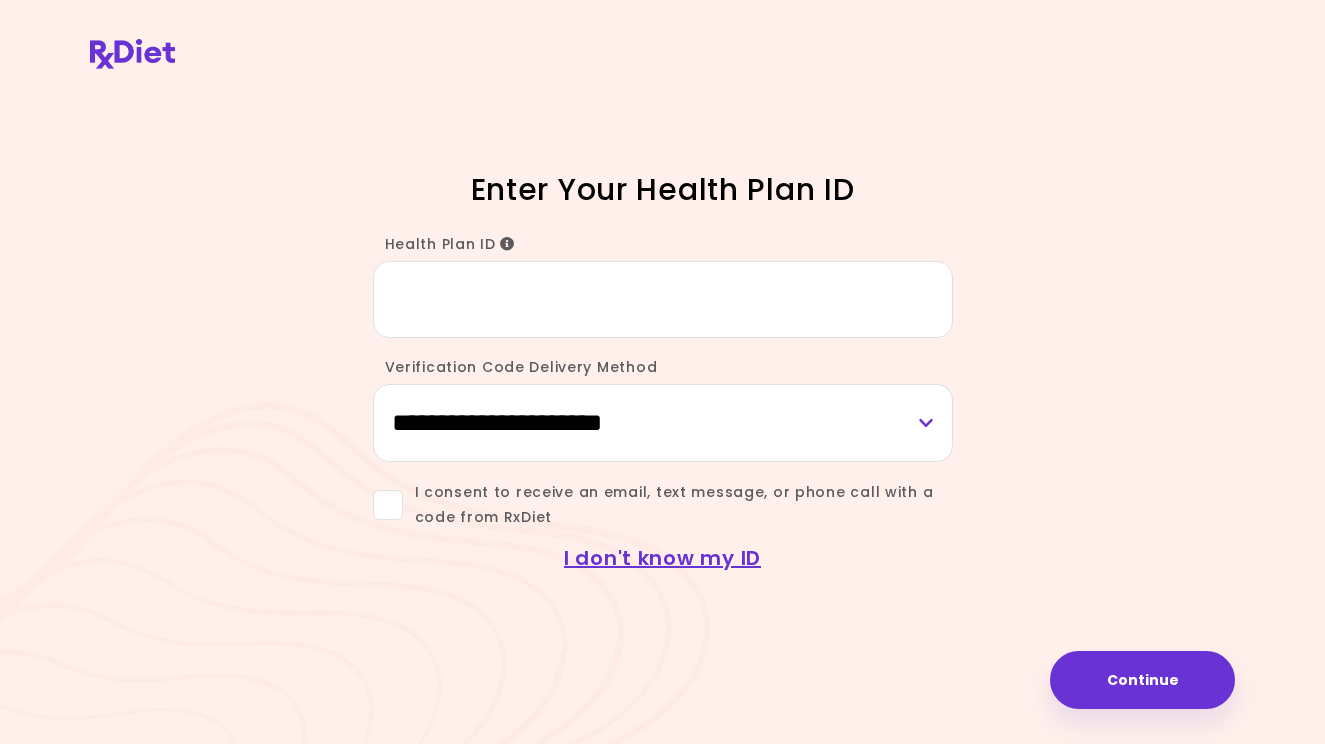 click on "Health Plan ID" at bounding box center [663, 299] 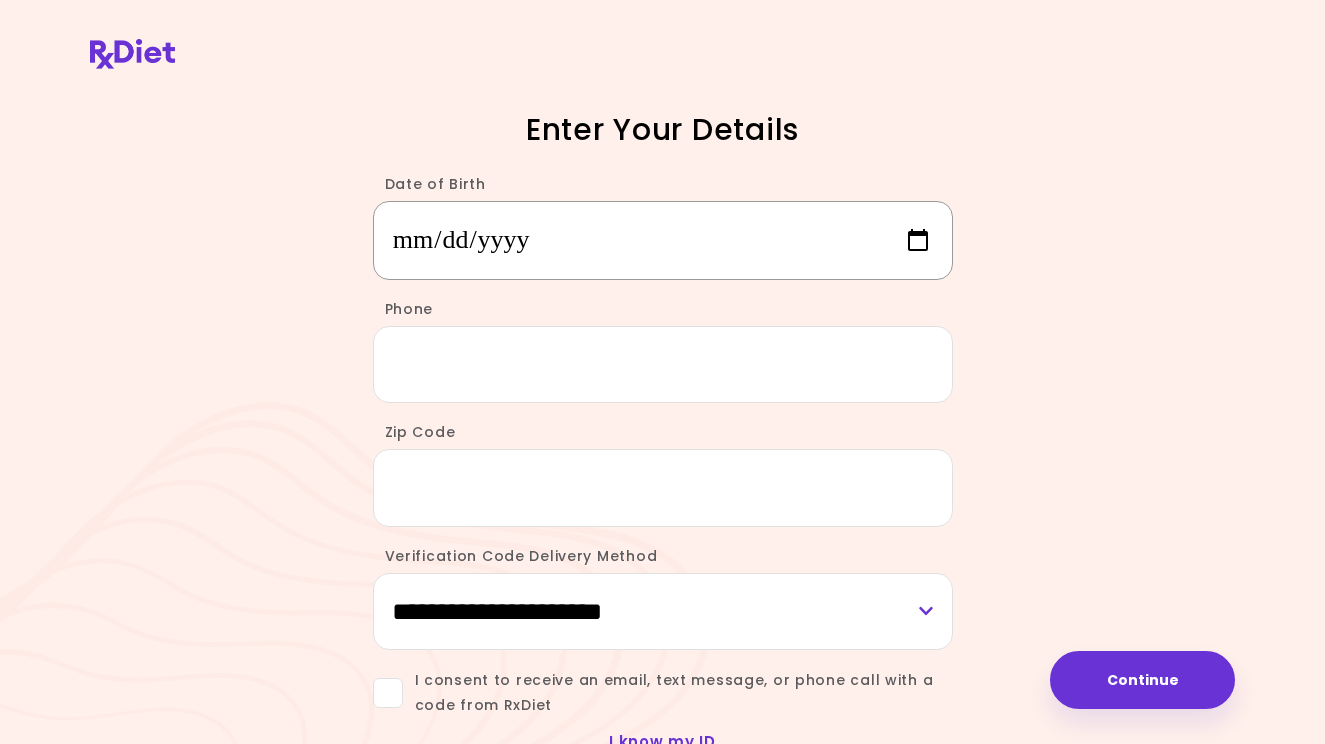 click on "Date of Birth" at bounding box center [663, 240] 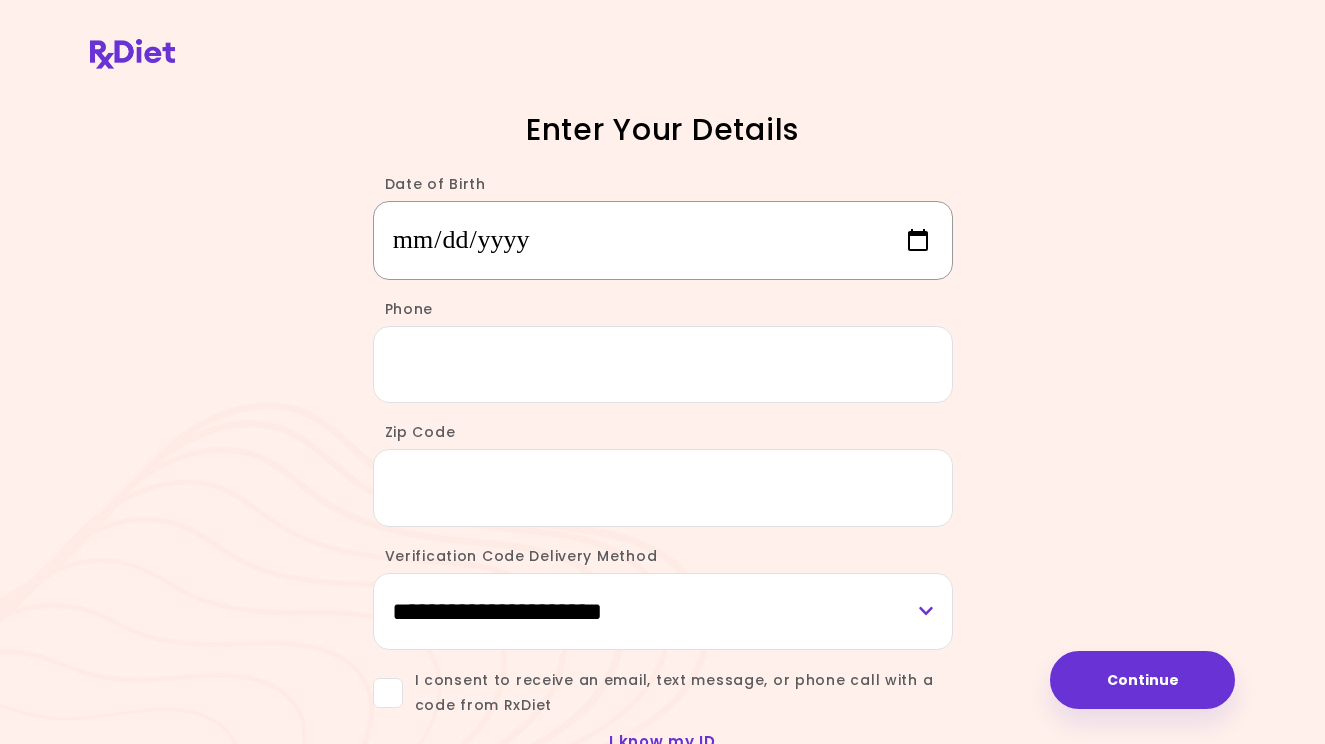 click on "**********" at bounding box center (663, 240) 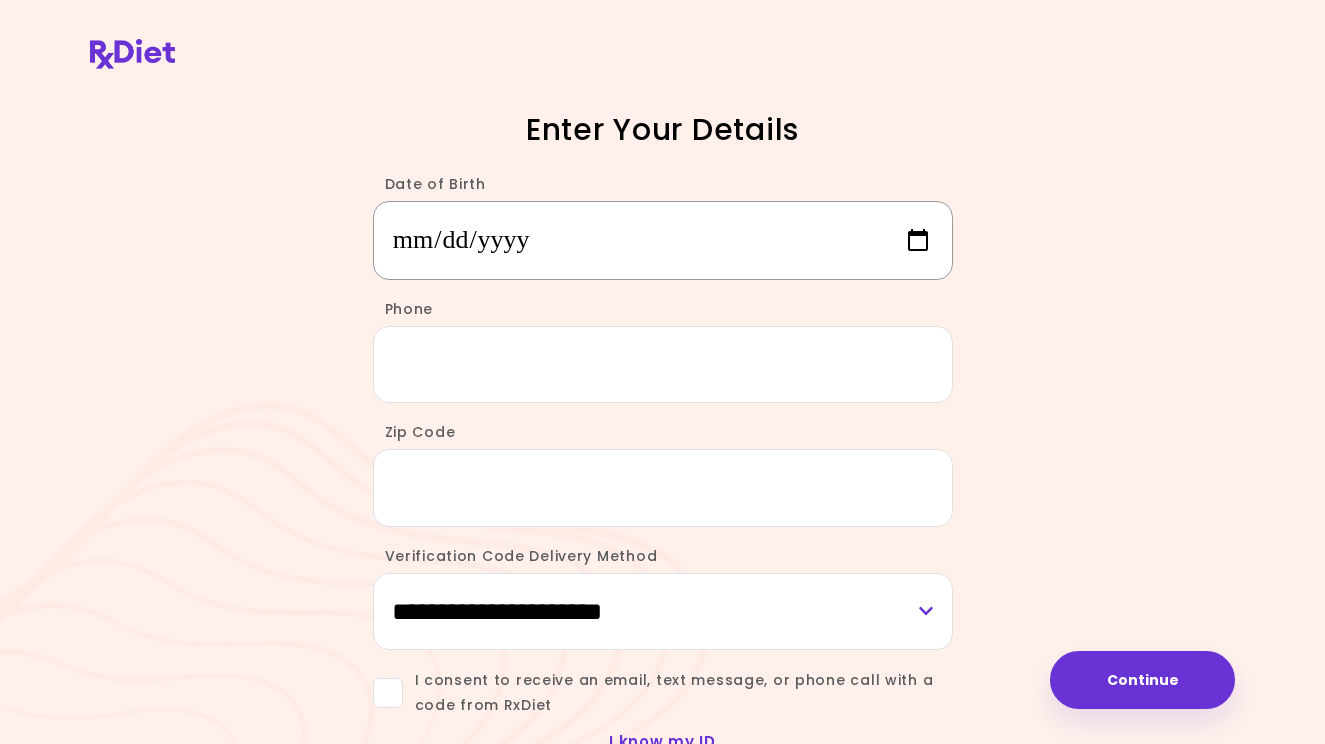click on "**********" at bounding box center (663, 240) 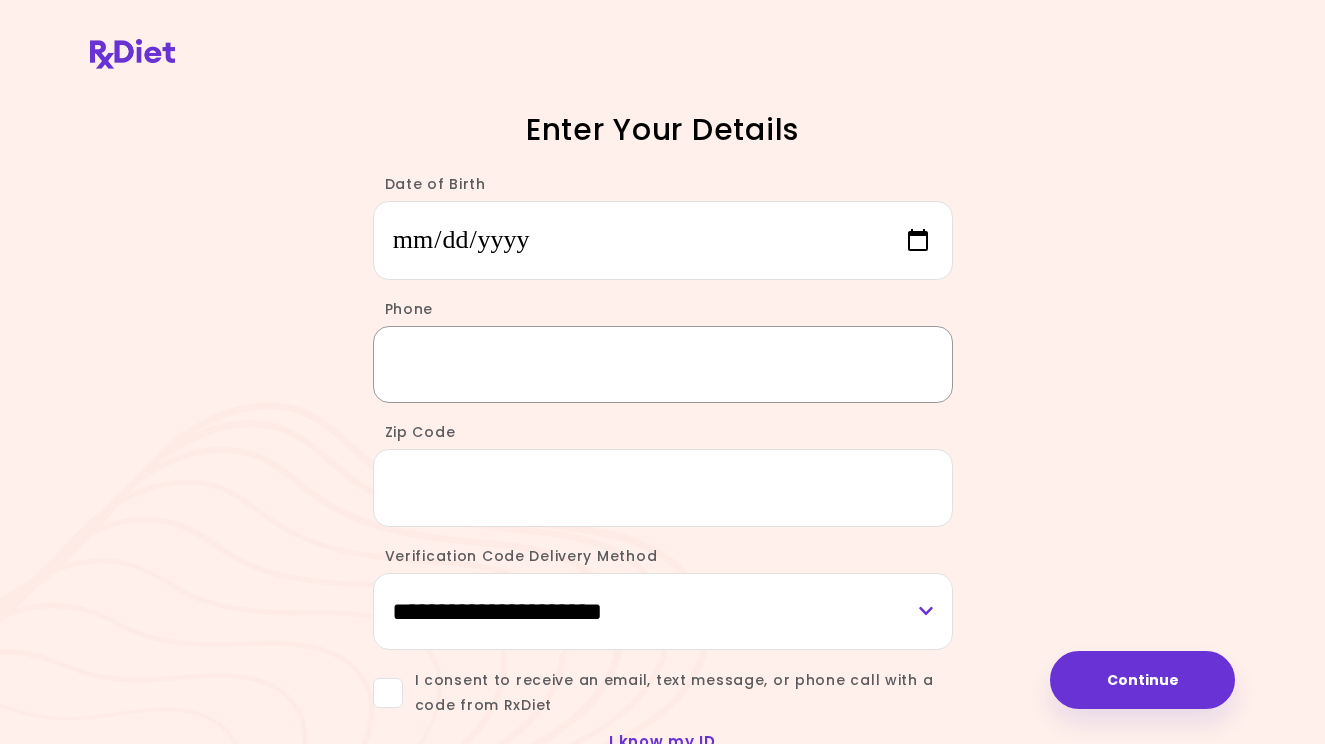 click on "Phone" at bounding box center (663, 364) 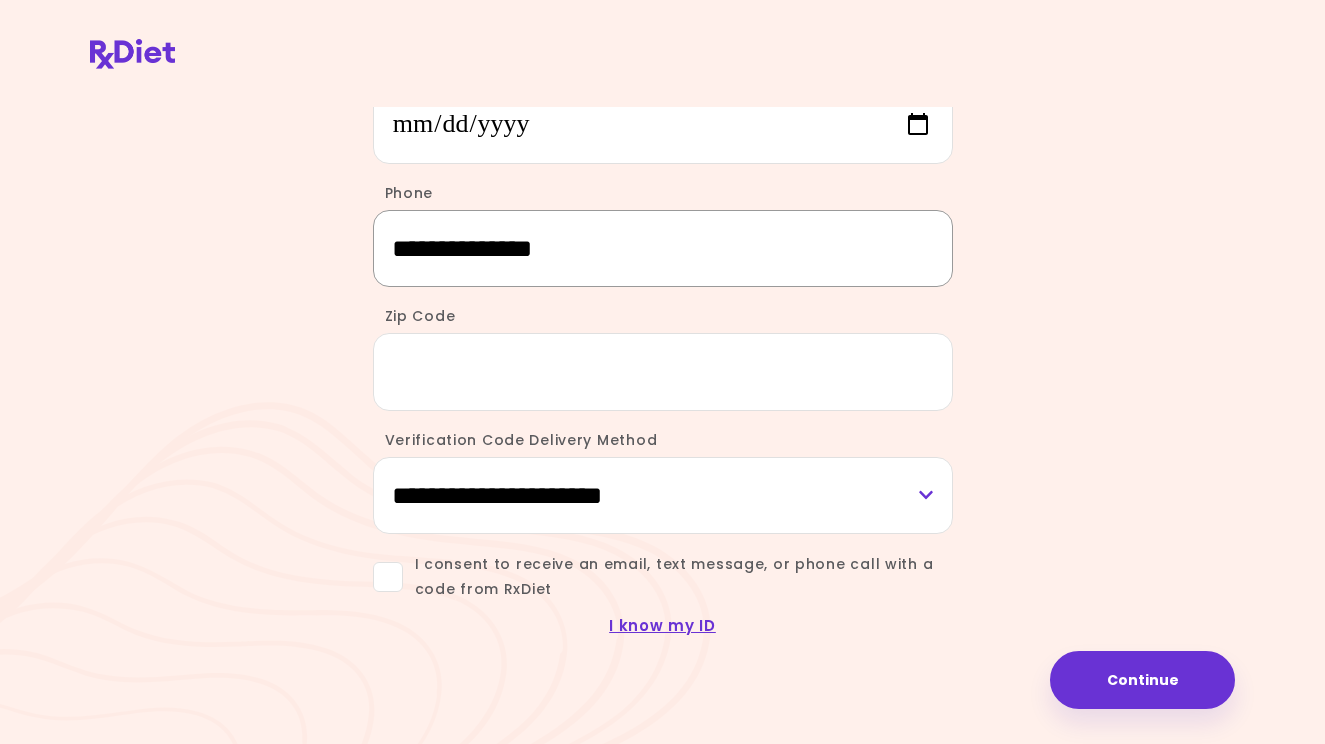 scroll, scrollTop: 115, scrollLeft: 0, axis: vertical 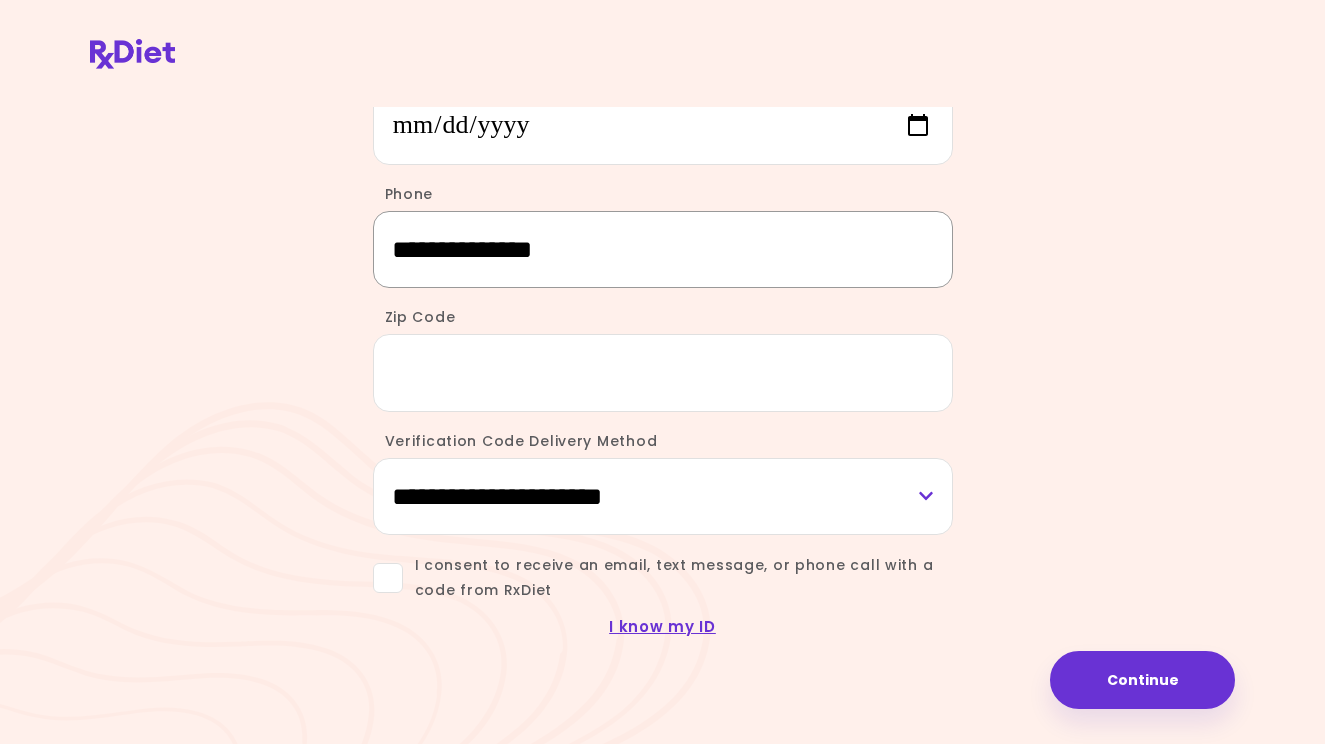 type on "**********" 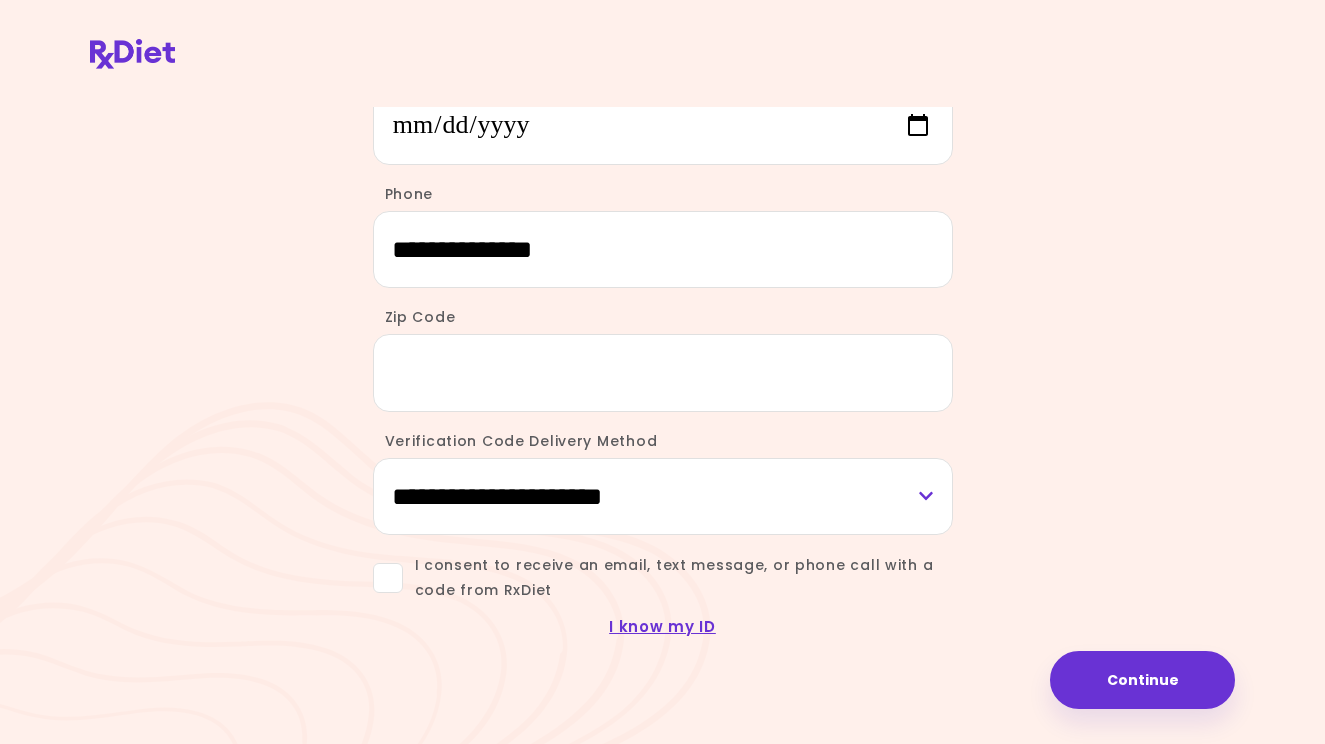 click on "**********" at bounding box center (663, 226) 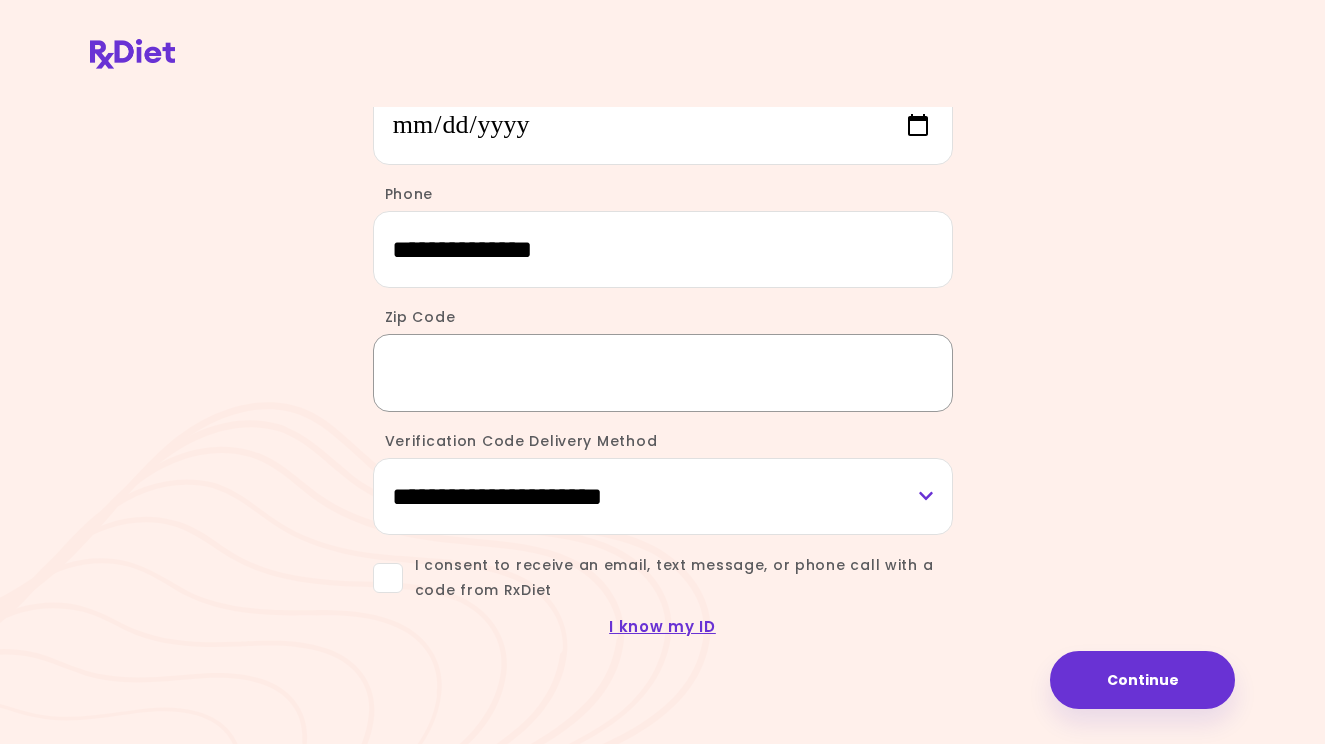 click on "Zip Code" at bounding box center [663, 372] 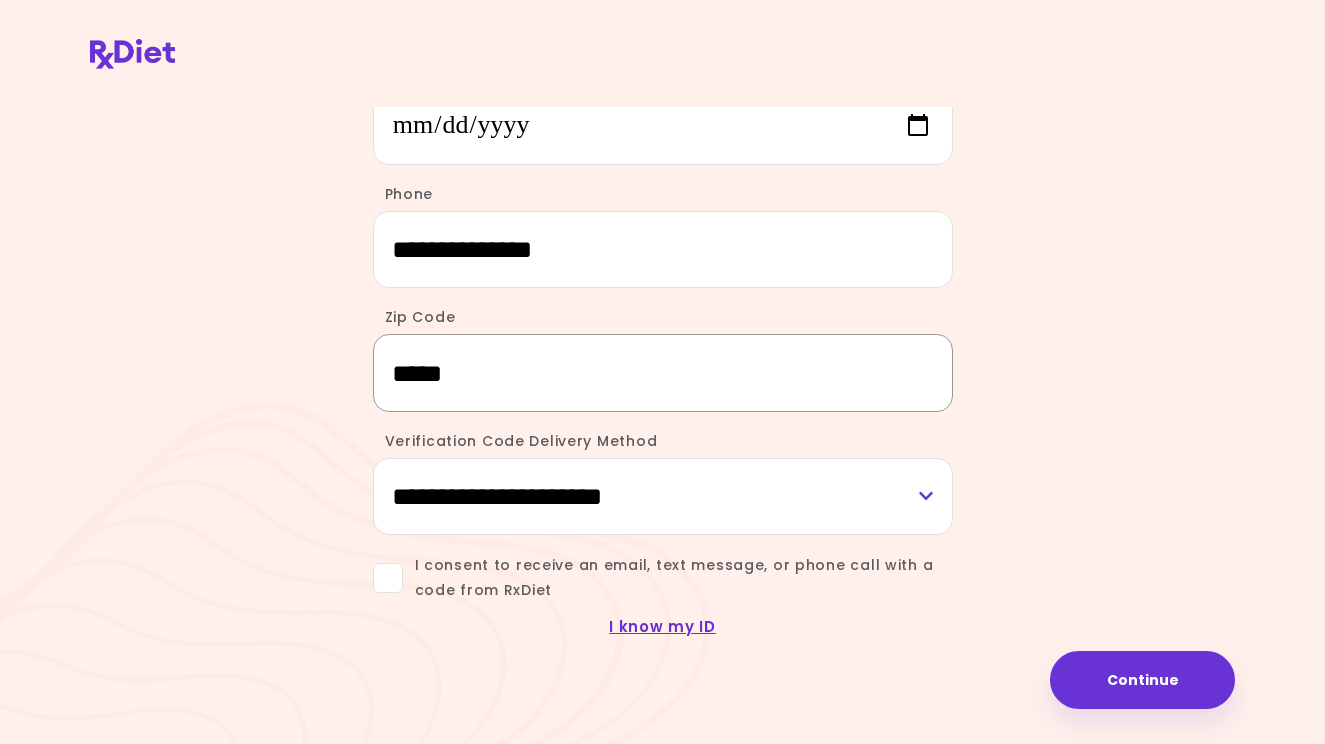 type on "*****" 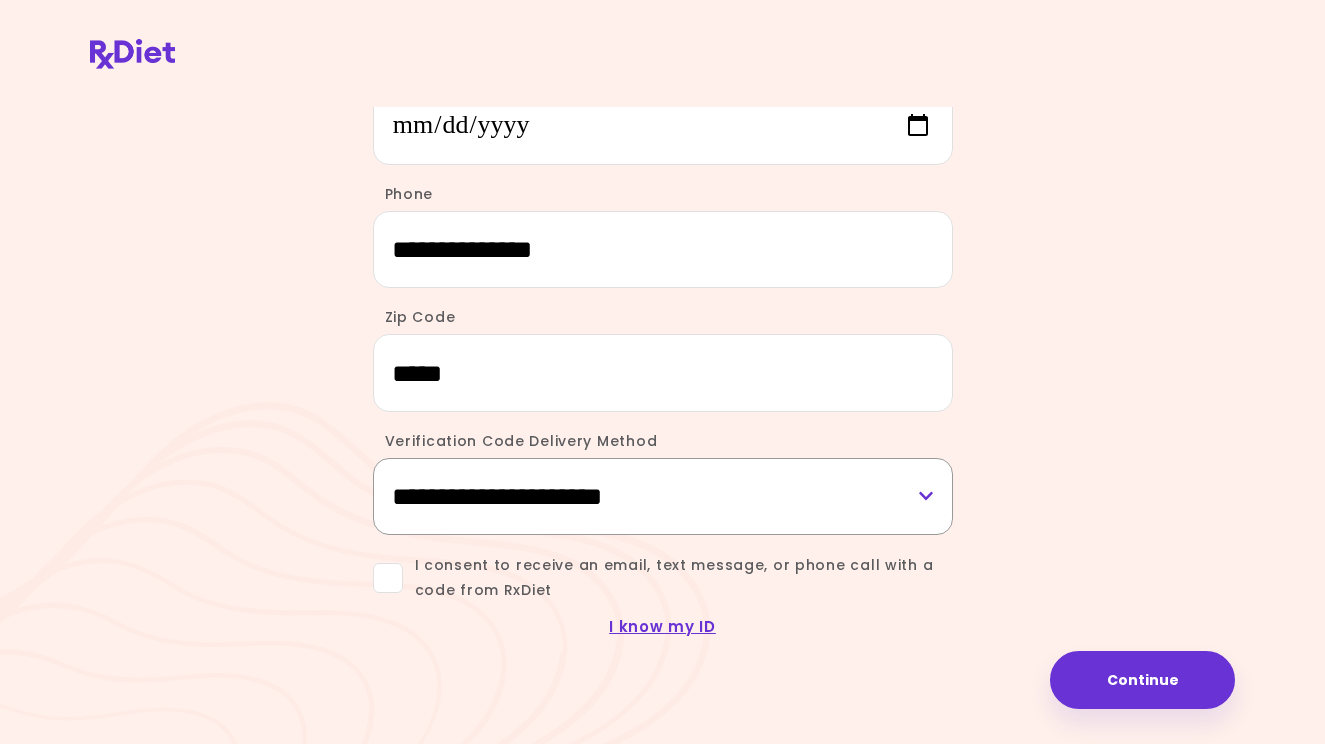 click on "**********" at bounding box center (663, 496) 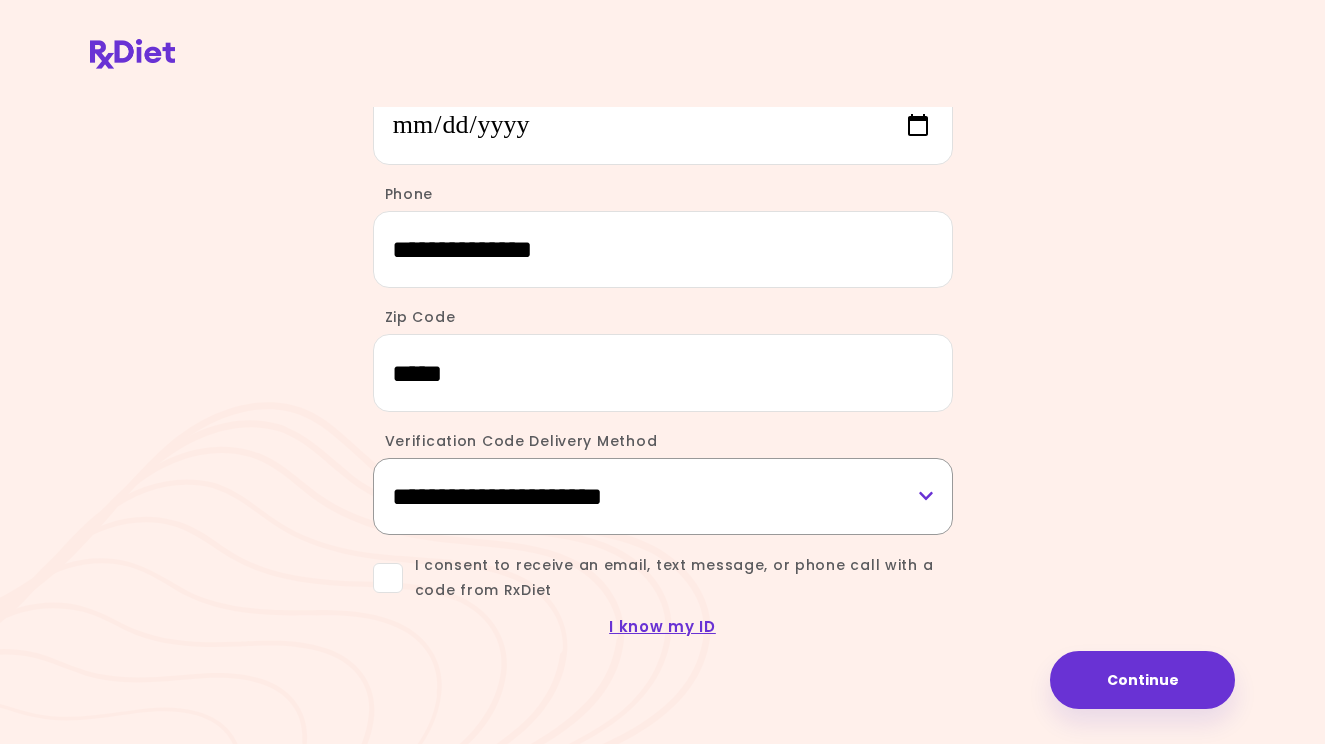 select on "***" 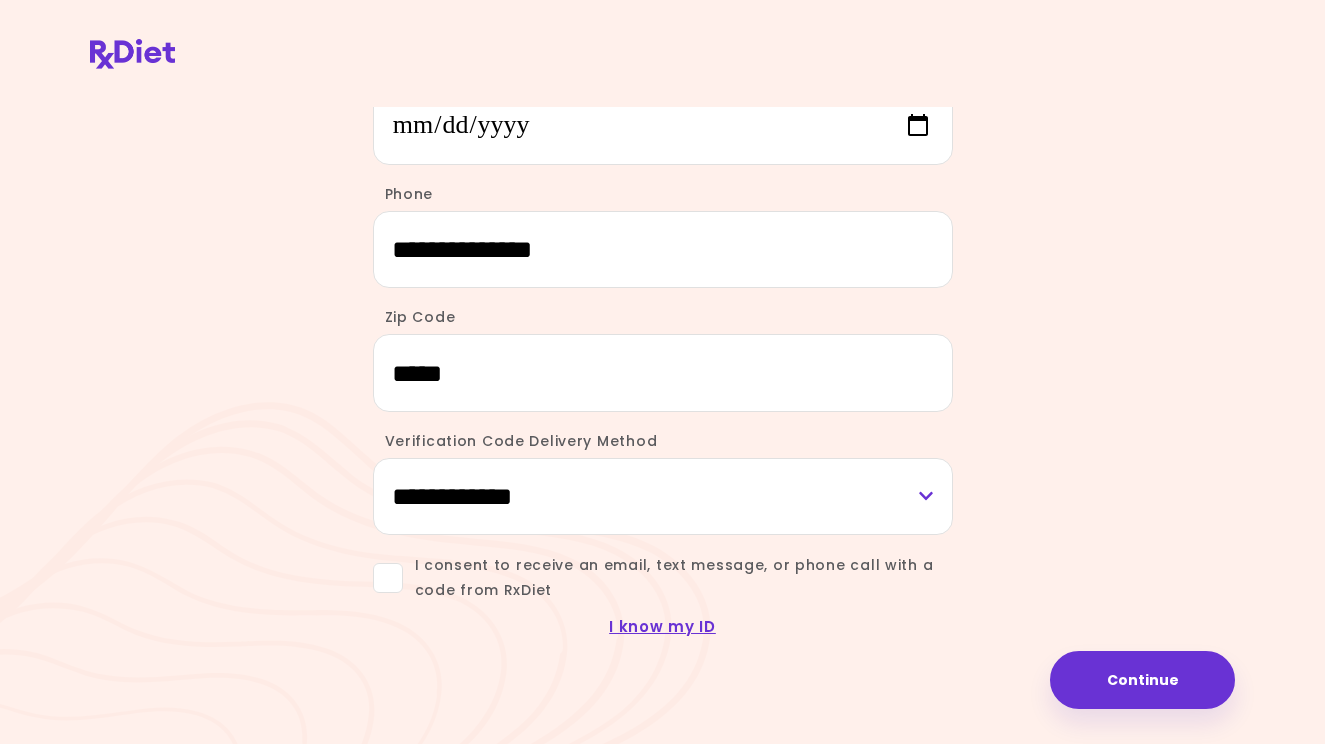 click at bounding box center [388, 578] 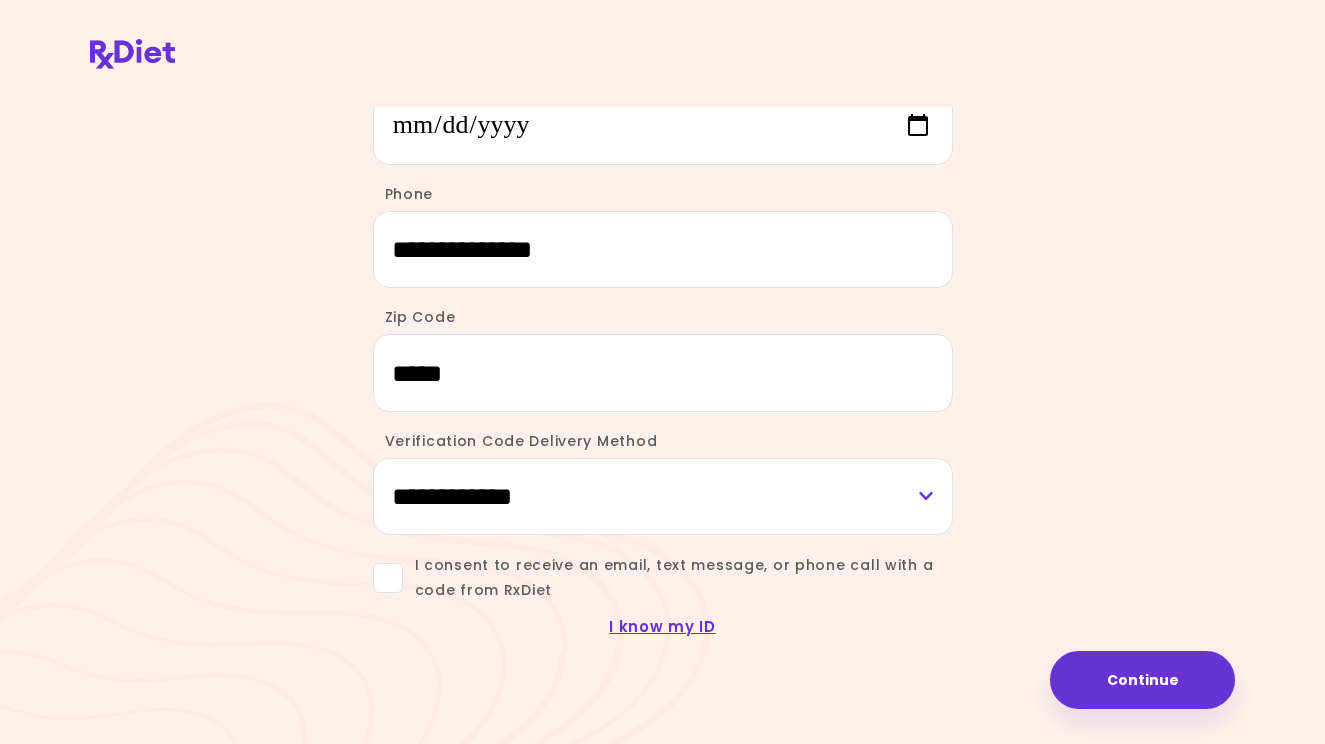 click on "Continue" at bounding box center (1142, 680) 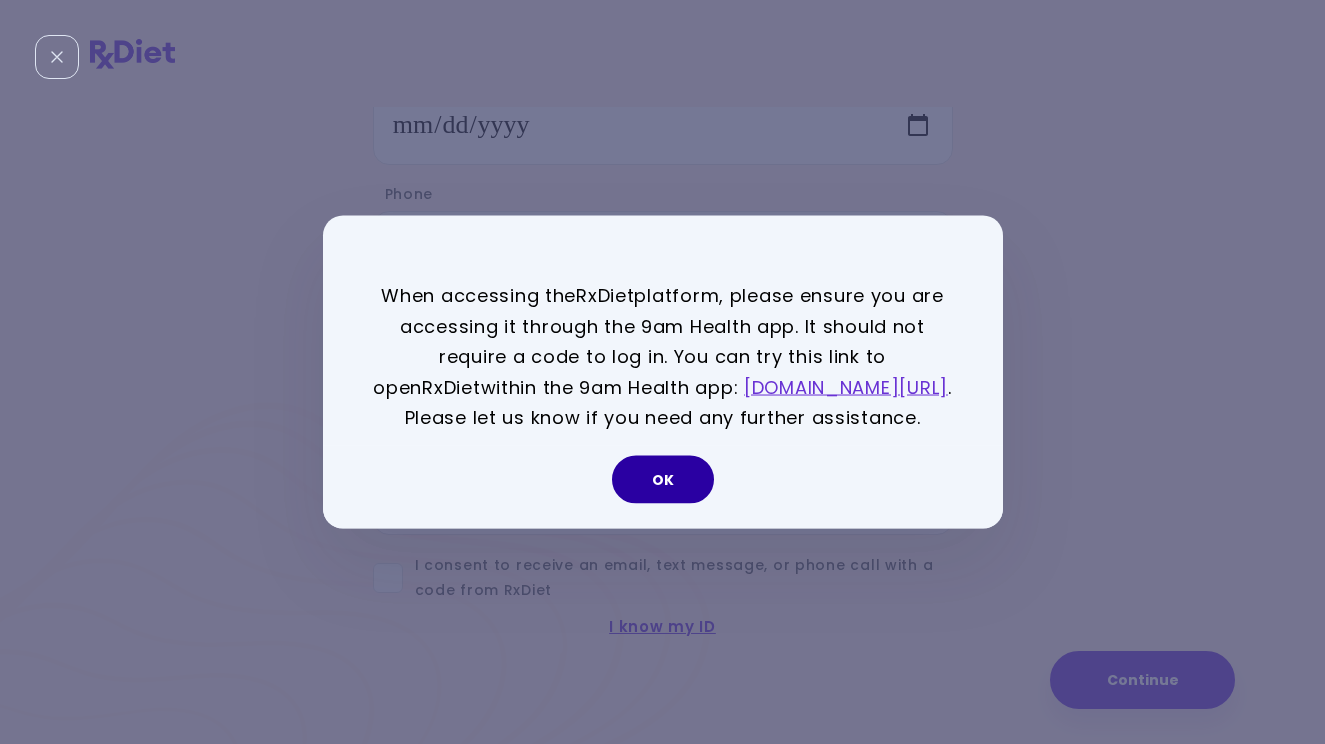 click on "OK" at bounding box center [663, 479] 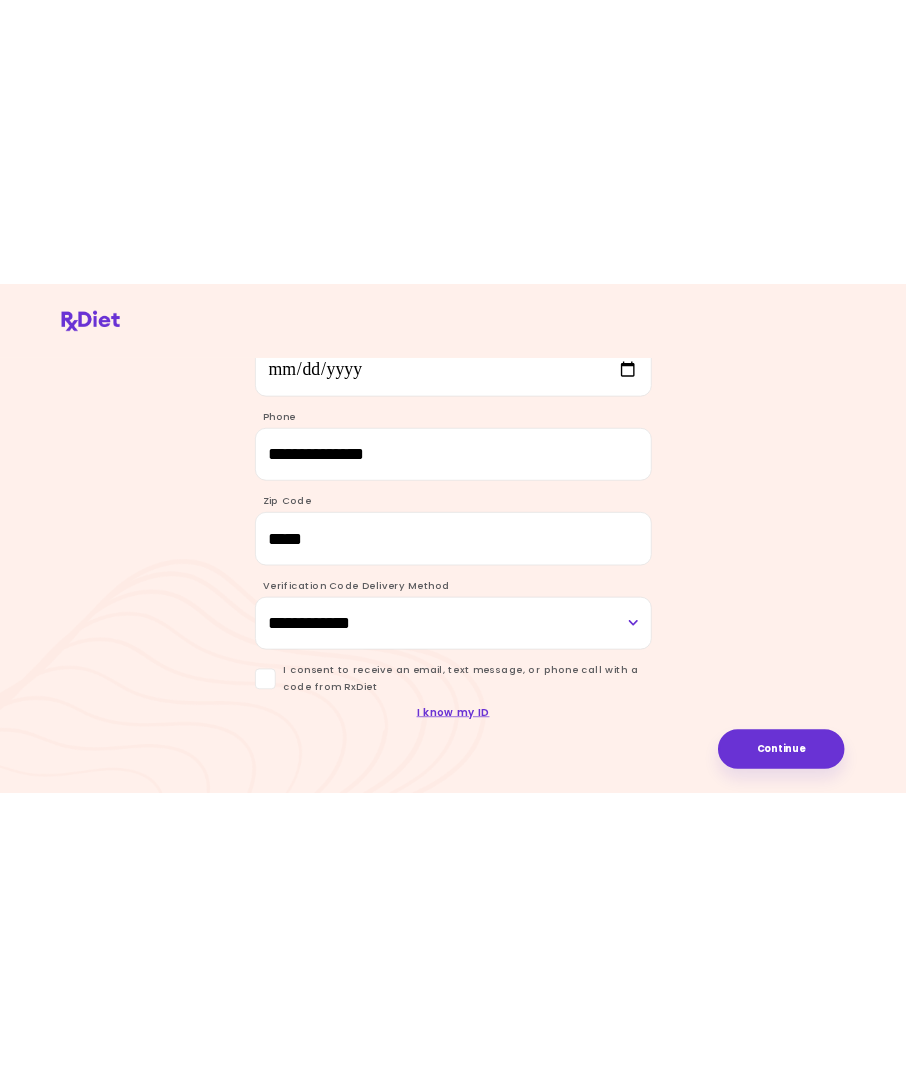 scroll, scrollTop: 115, scrollLeft: 0, axis: vertical 